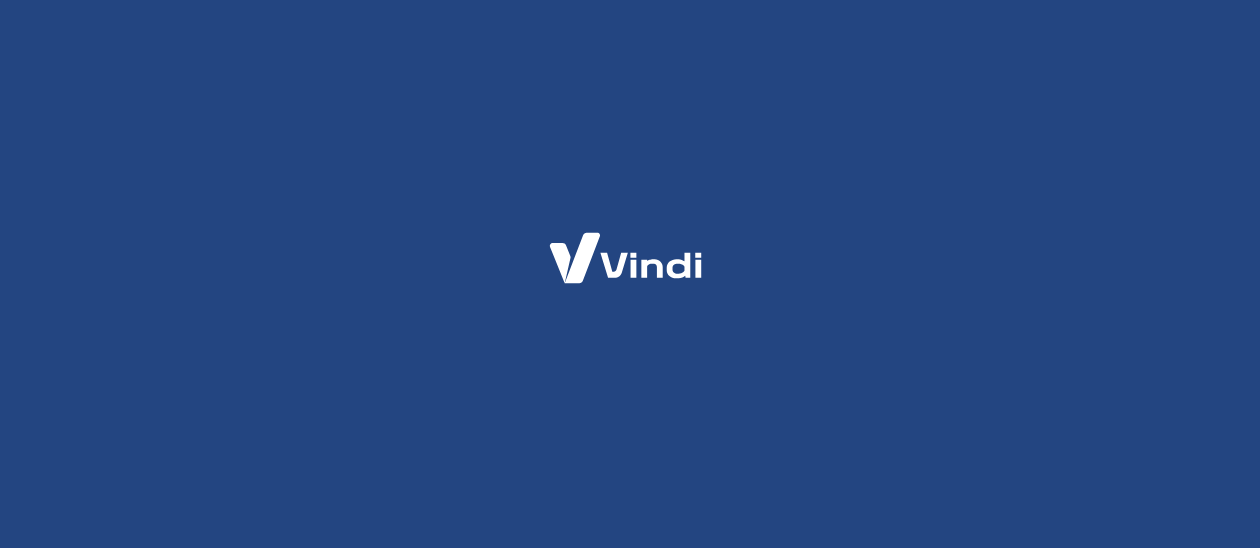 scroll, scrollTop: 0, scrollLeft: 0, axis: both 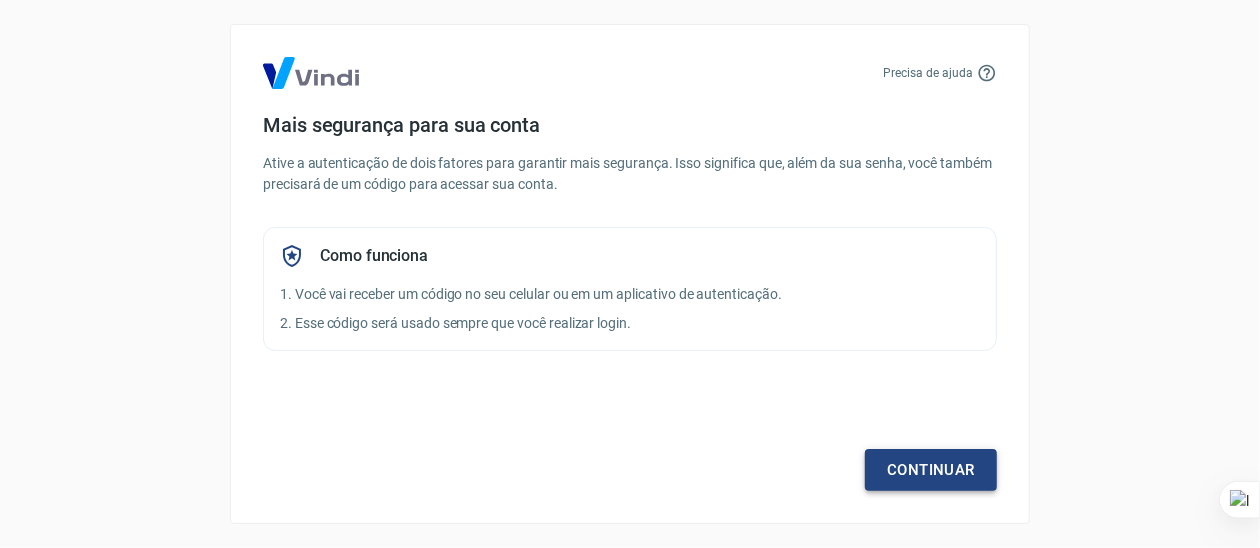 click on "Continuar" at bounding box center [931, 470] 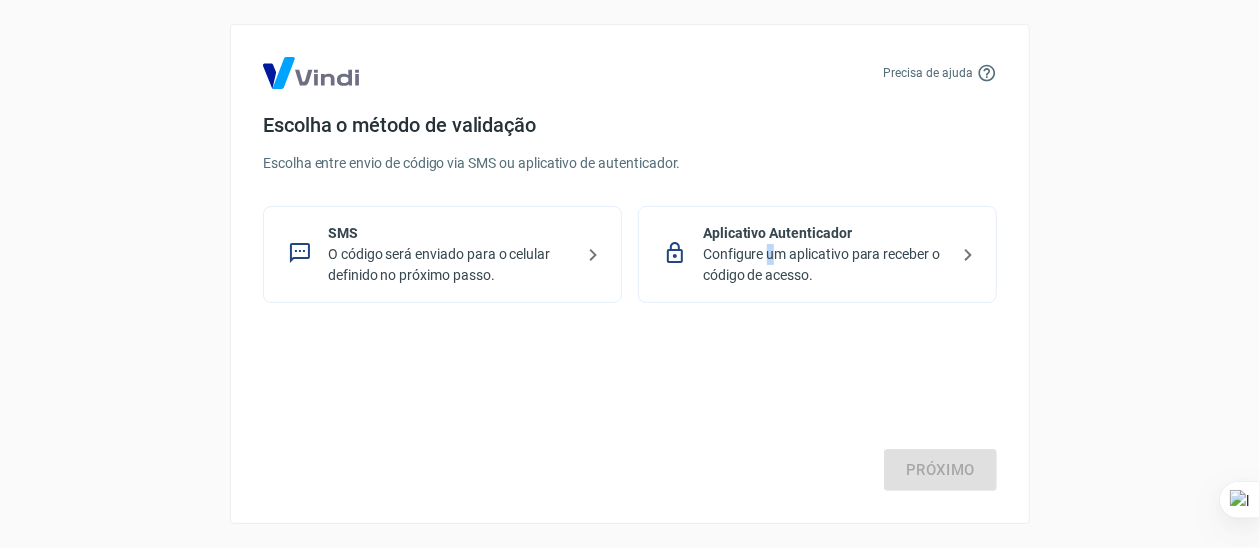 click on "Configure um aplicativo para receber o código de acesso." at bounding box center [825, 265] 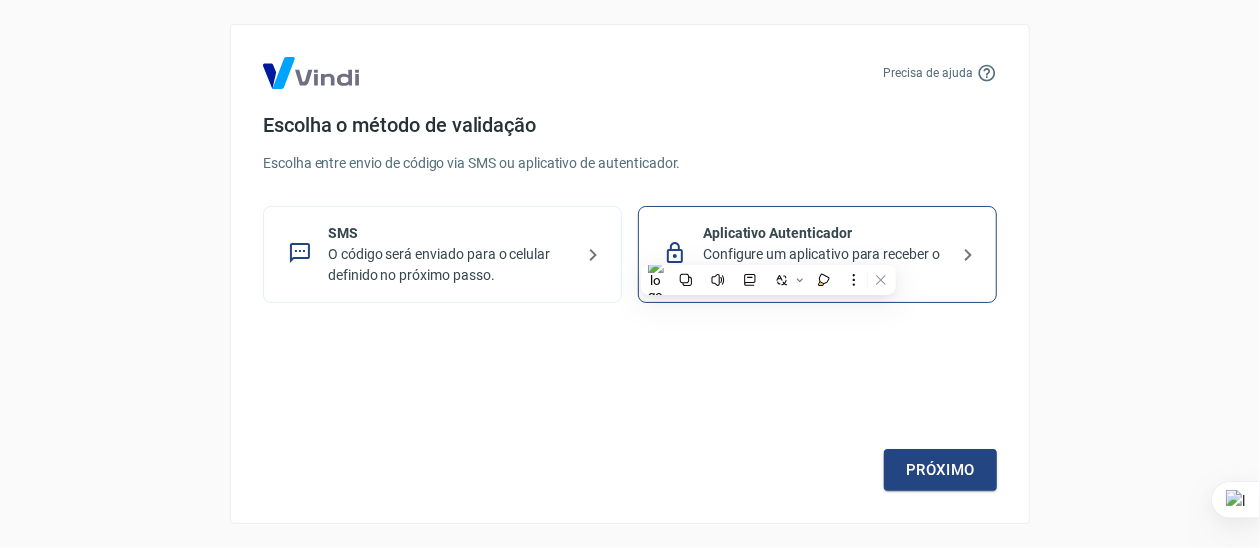 click on "Próximo" at bounding box center (630, 409) 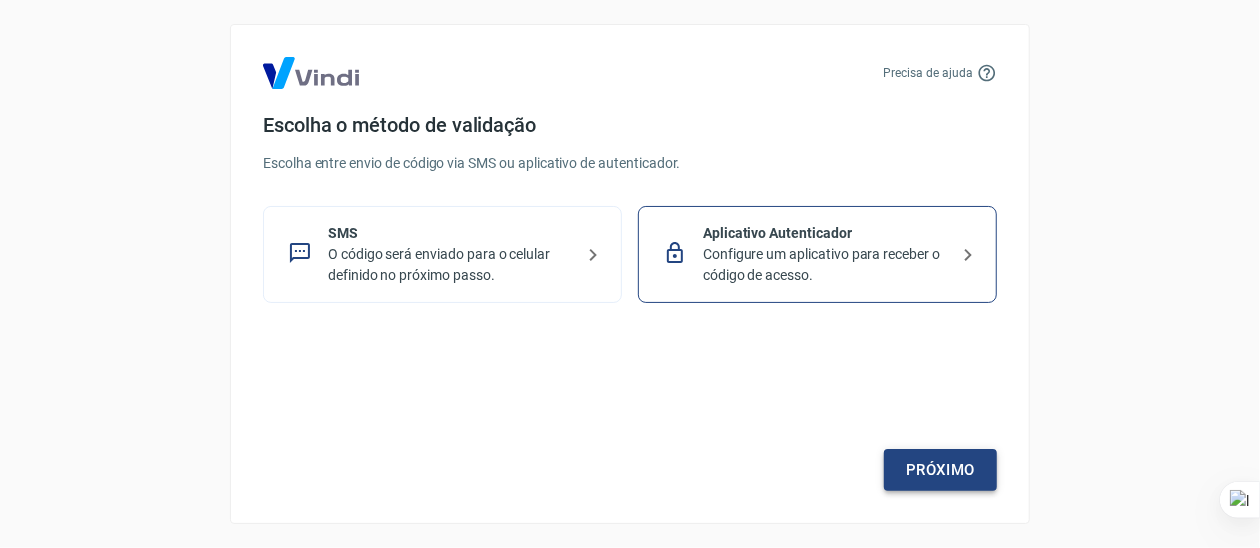 click on "Próximo" at bounding box center (940, 470) 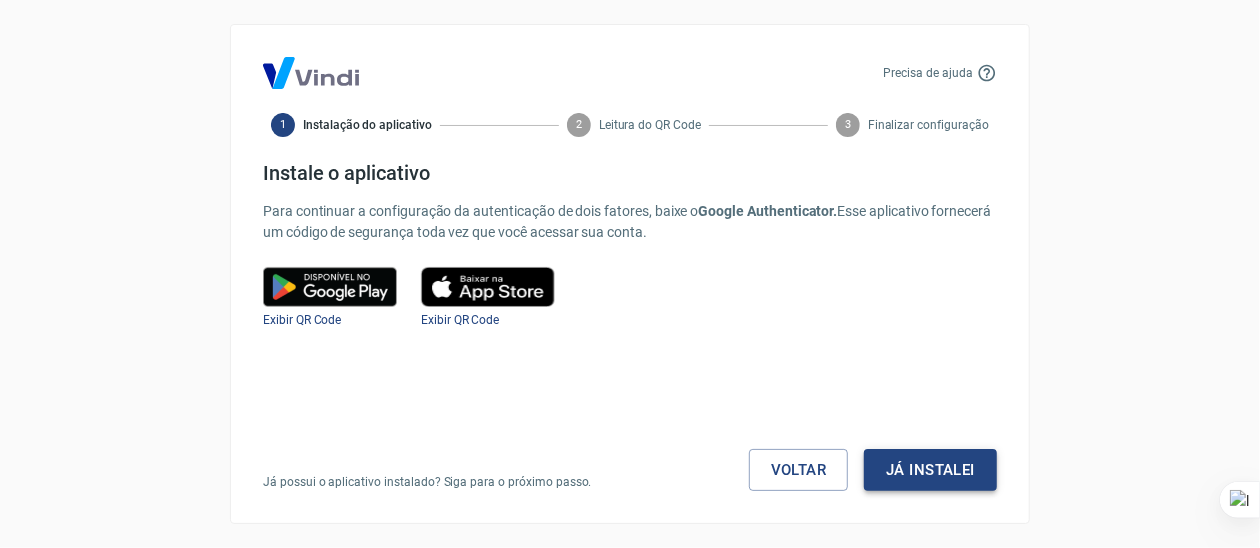 click on "Já instalei" at bounding box center [930, 470] 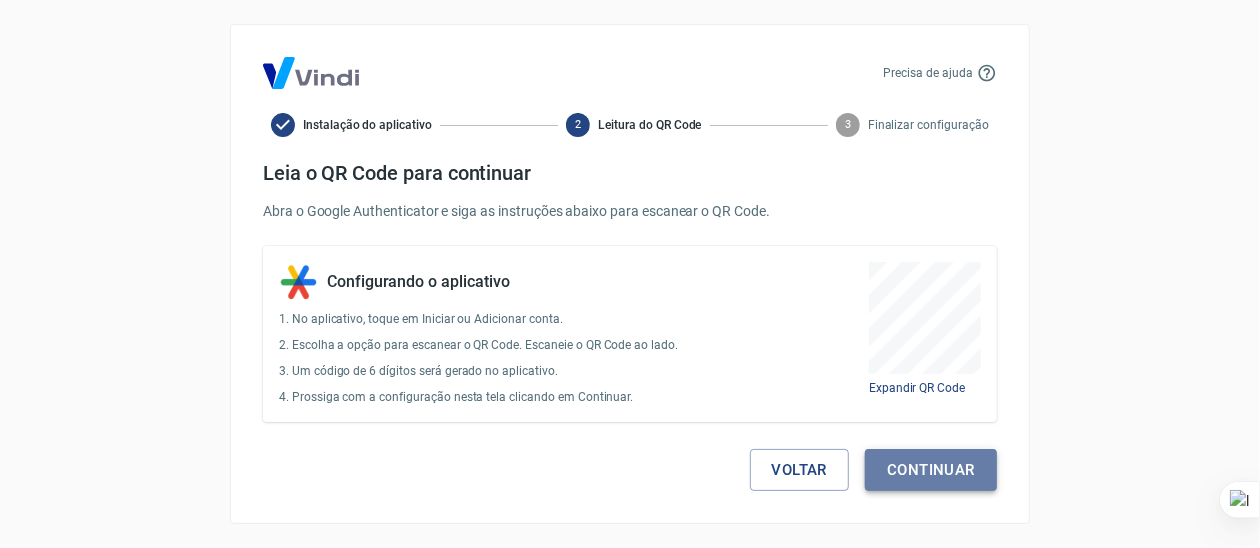 click on "Continuar" at bounding box center [931, 470] 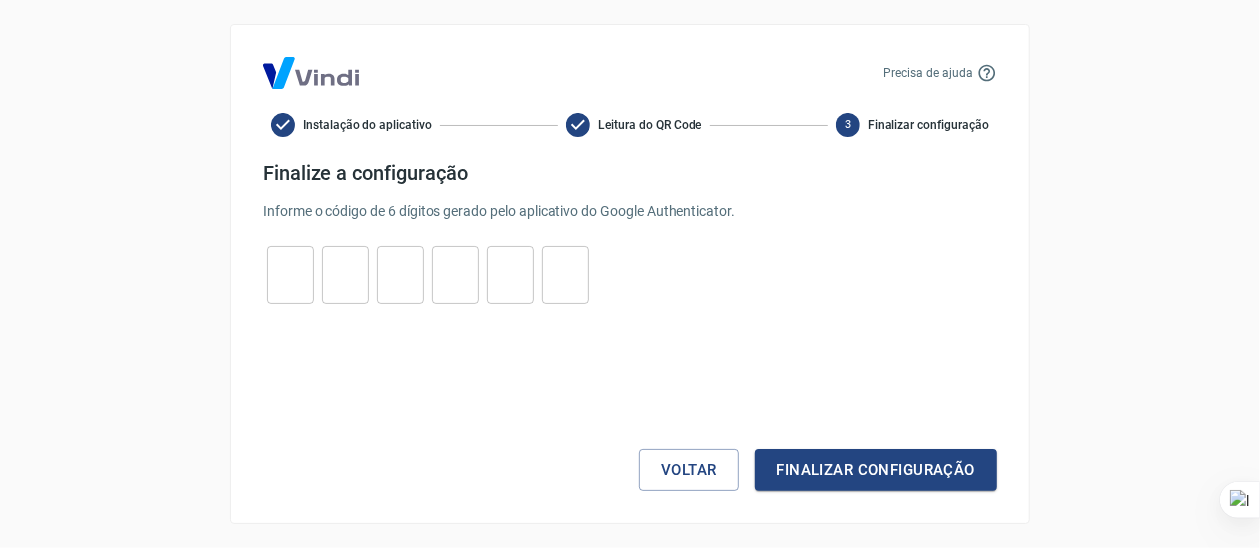click at bounding box center [290, 275] 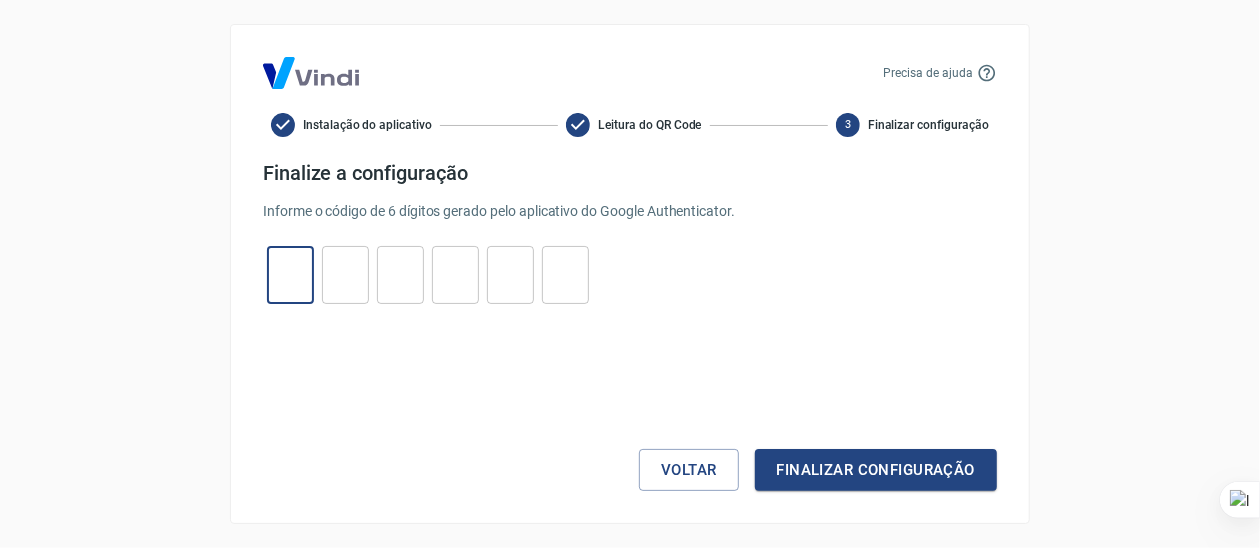 type on "8" 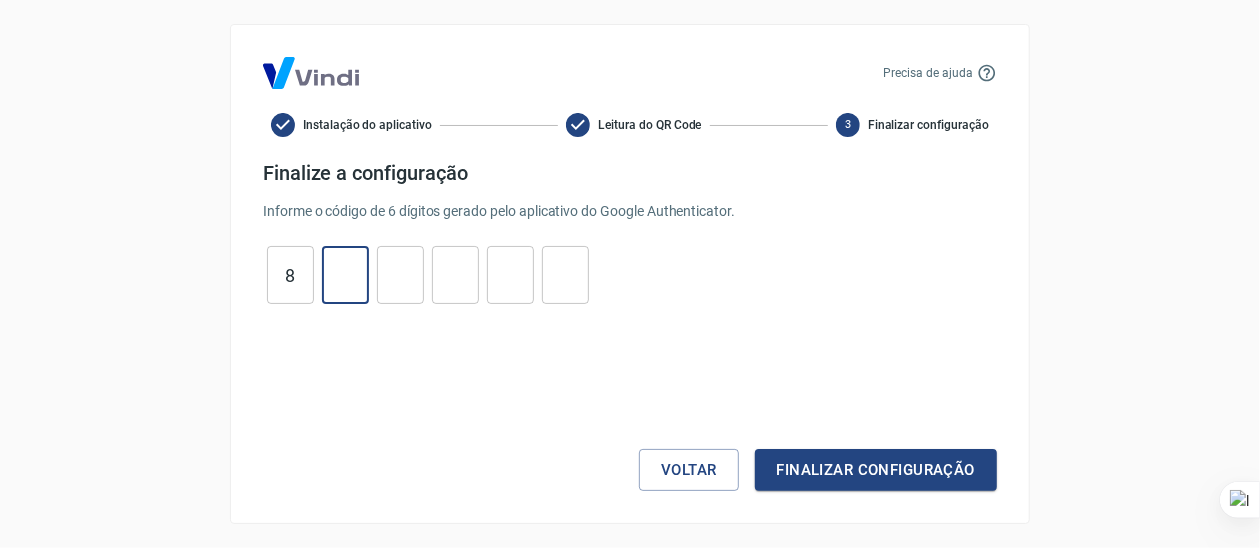 type on "5" 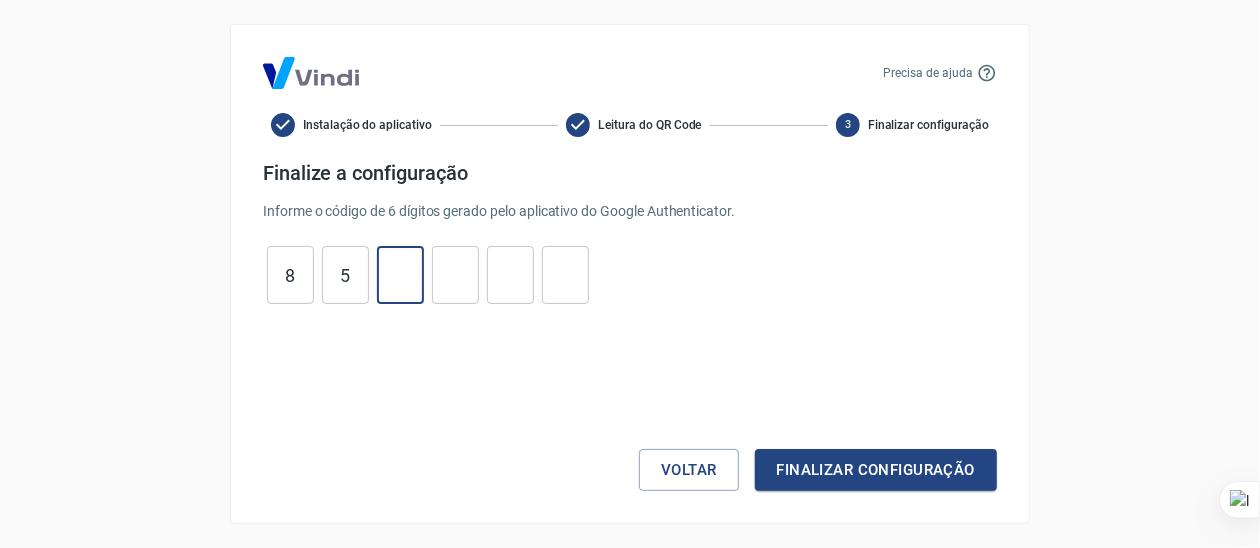 type on "3" 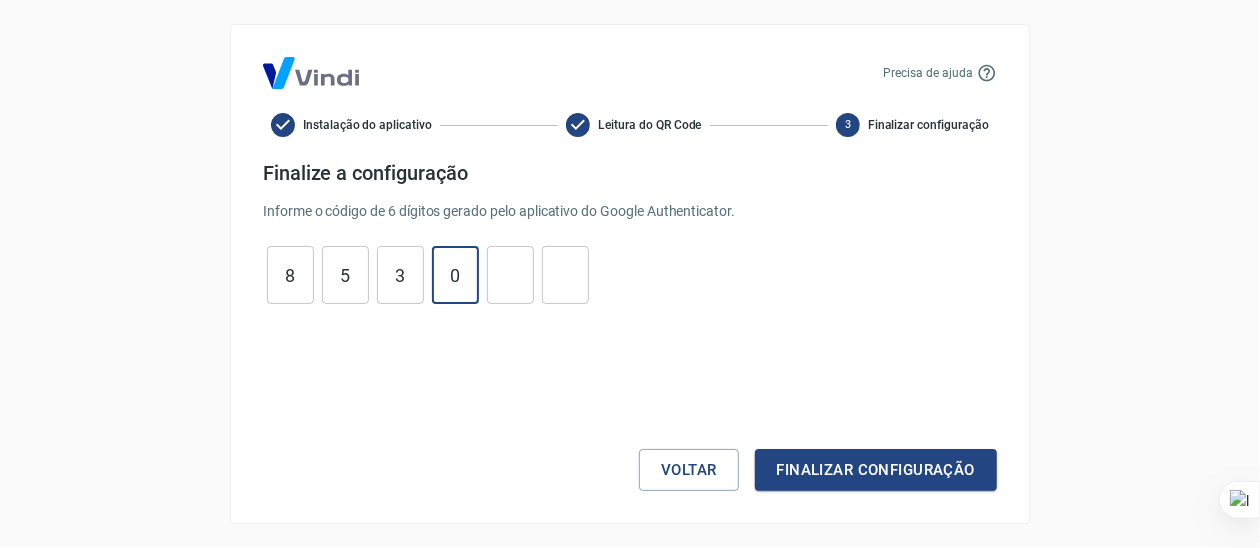 type on "0" 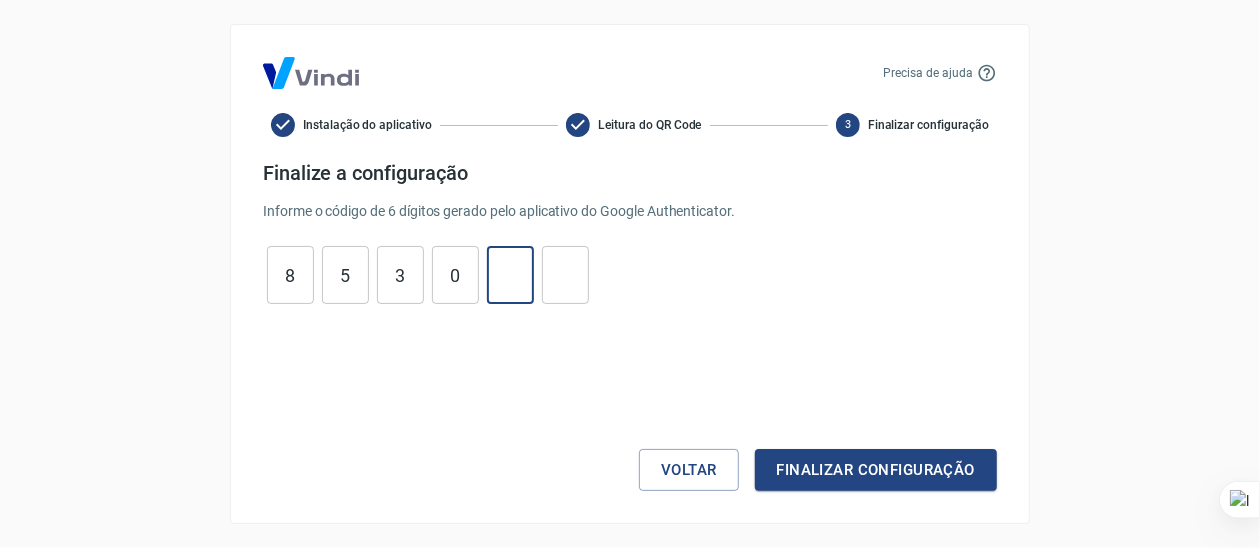 type on "6" 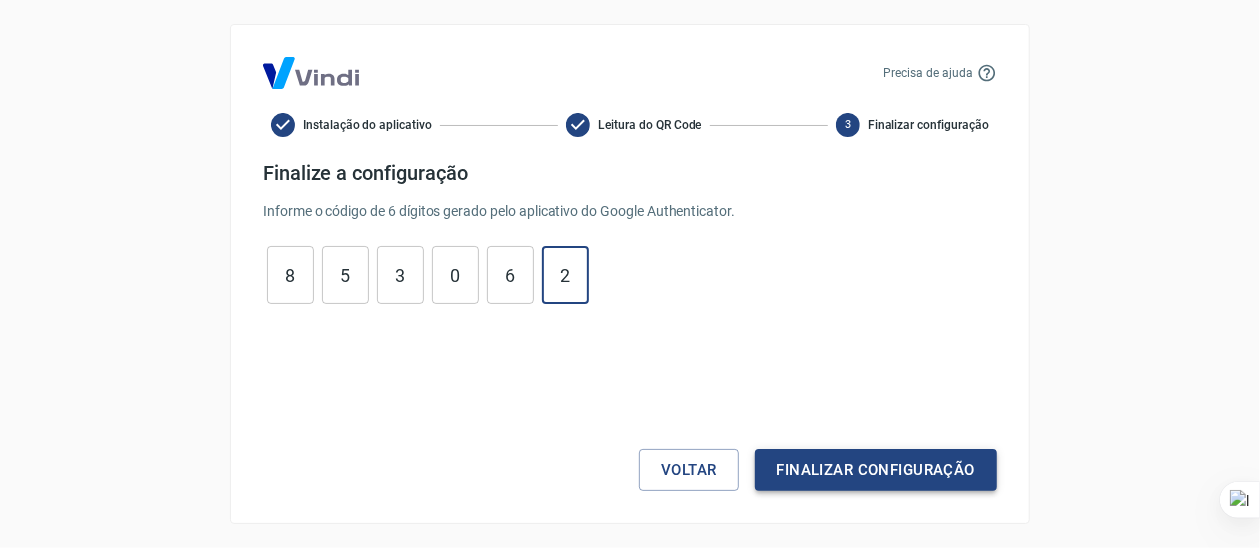 type on "2" 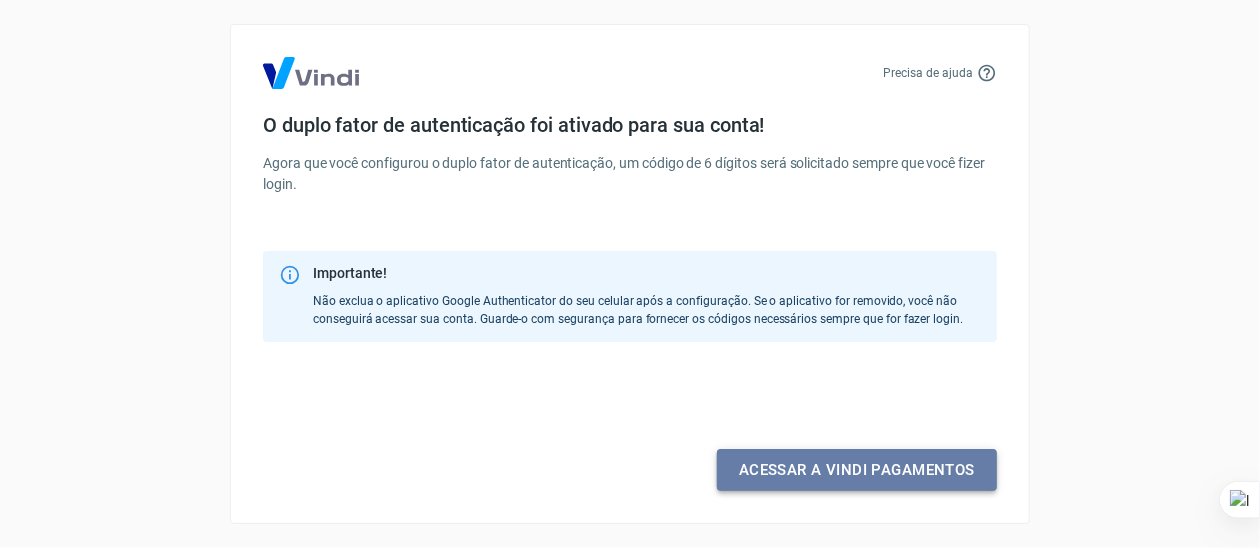 click on "Acessar a Vindi pagamentos" at bounding box center [857, 470] 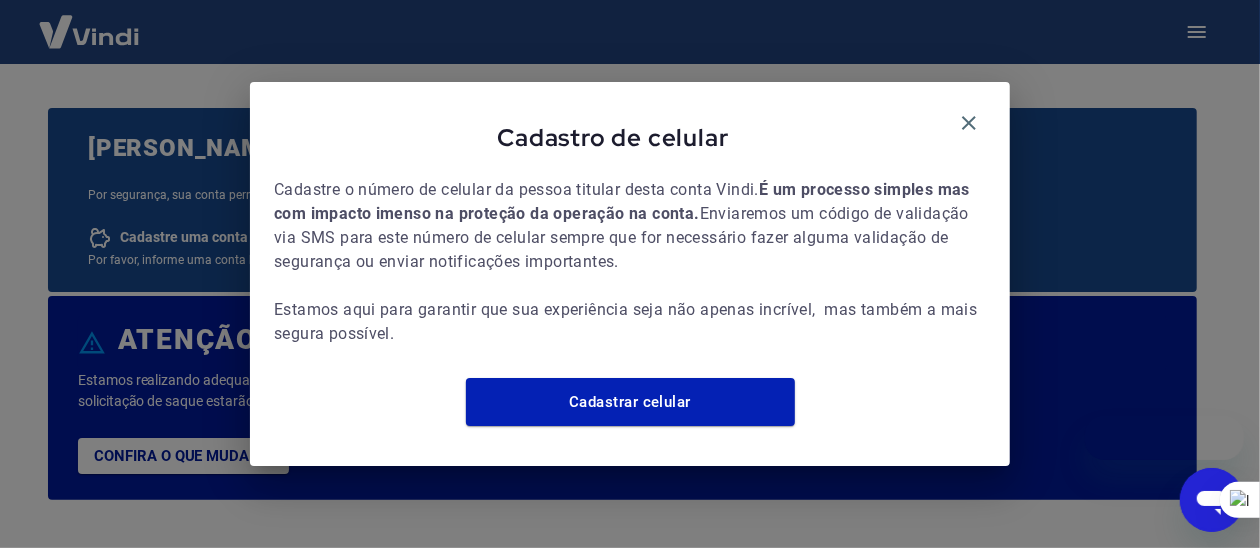 scroll, scrollTop: 0, scrollLeft: 0, axis: both 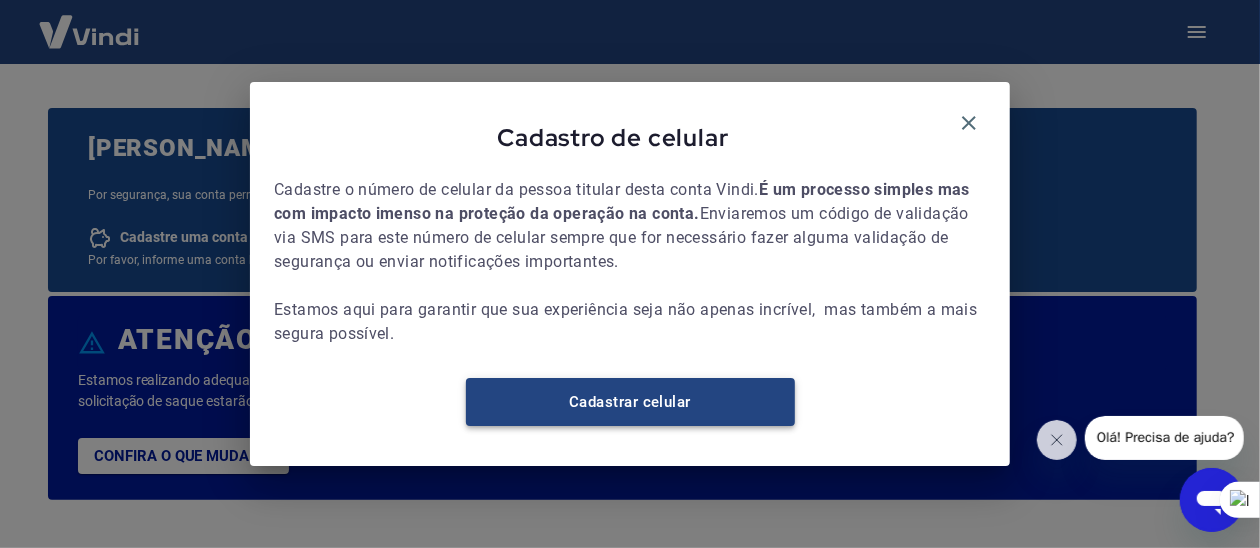 click on "Cadastrar celular" at bounding box center (630, 402) 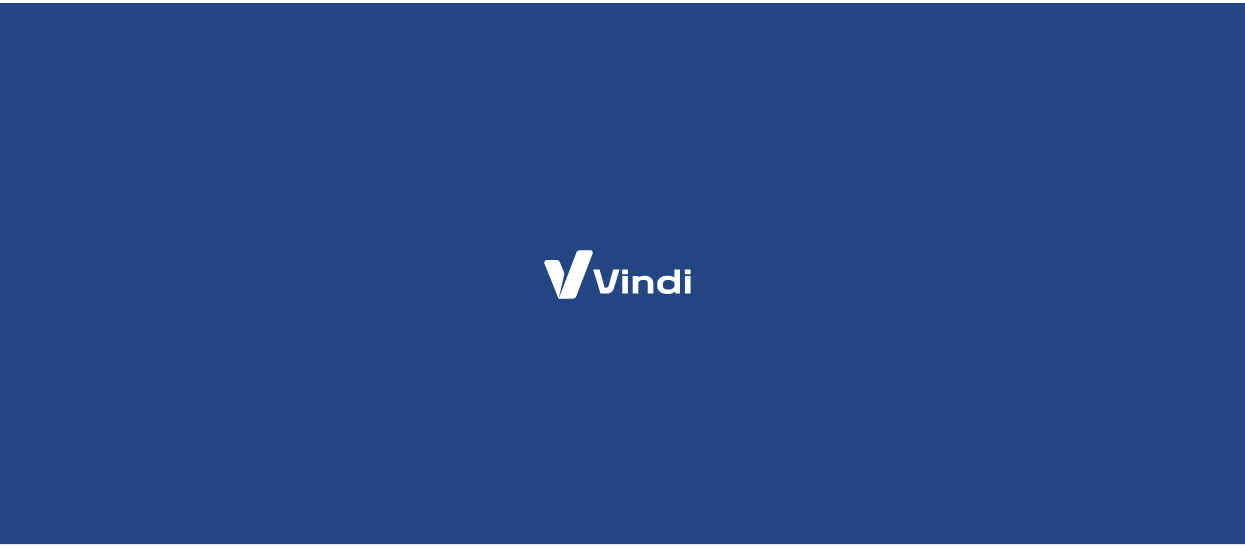 scroll, scrollTop: 0, scrollLeft: 0, axis: both 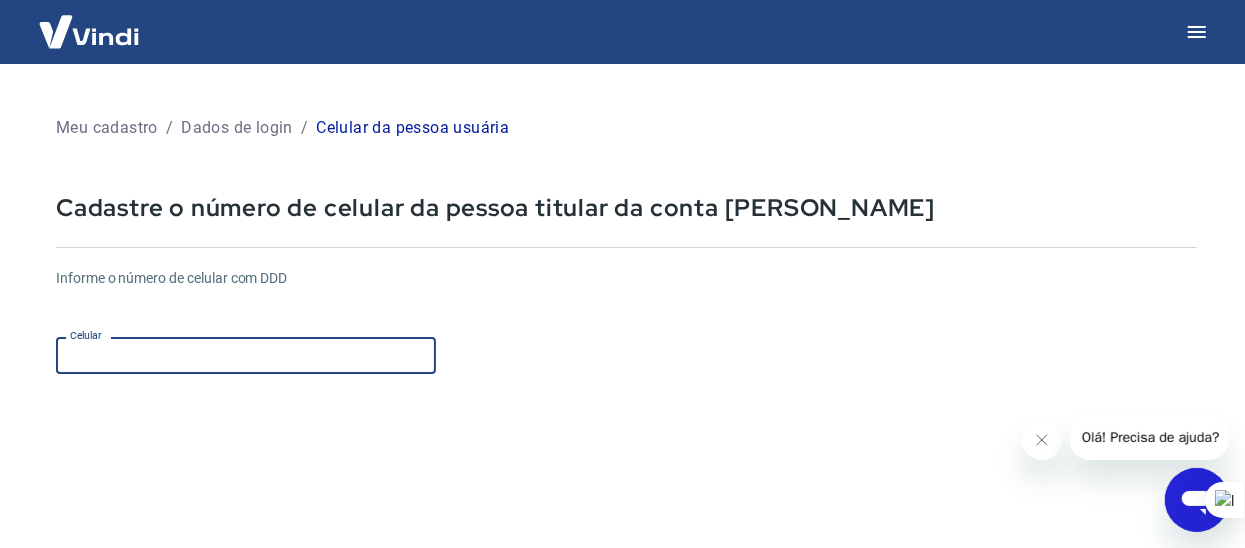 click on "Celular" at bounding box center [246, 355] 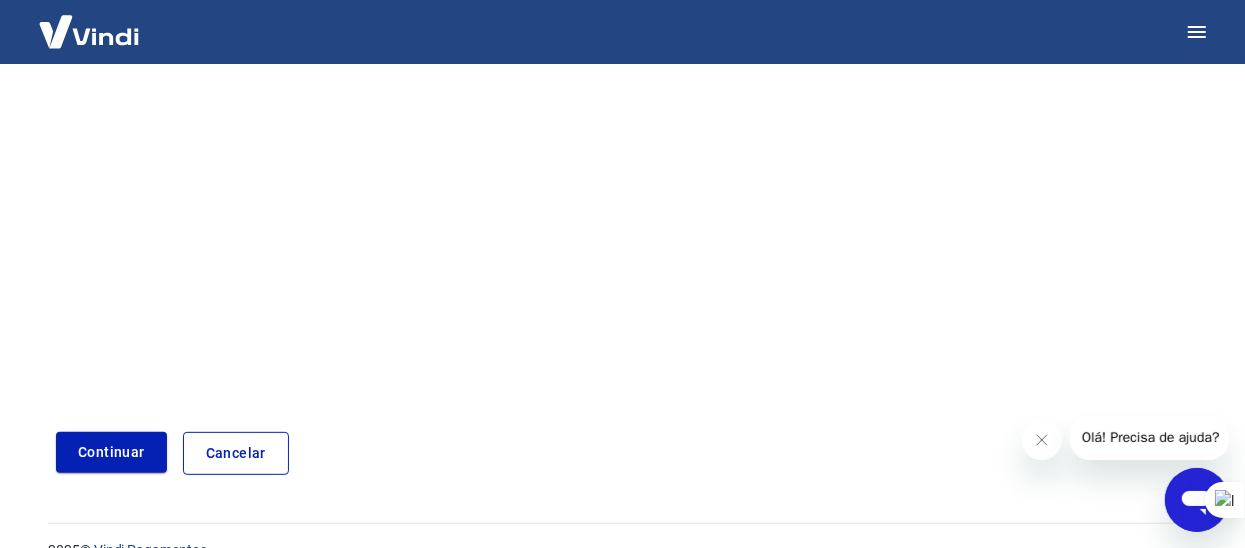 scroll, scrollTop: 397, scrollLeft: 0, axis: vertical 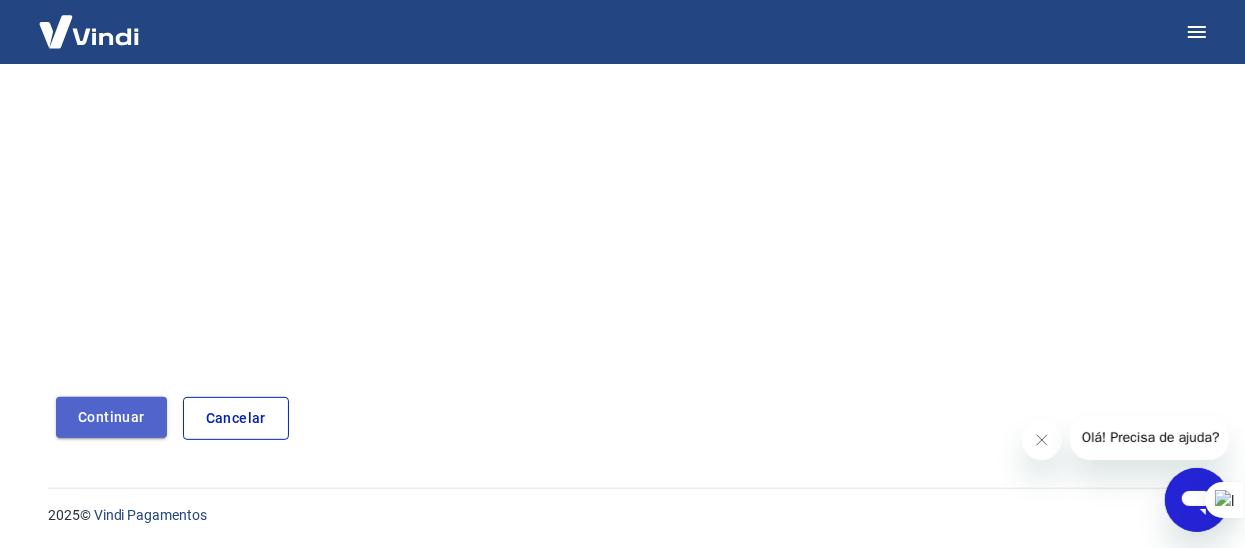 click on "Continuar" at bounding box center [111, 417] 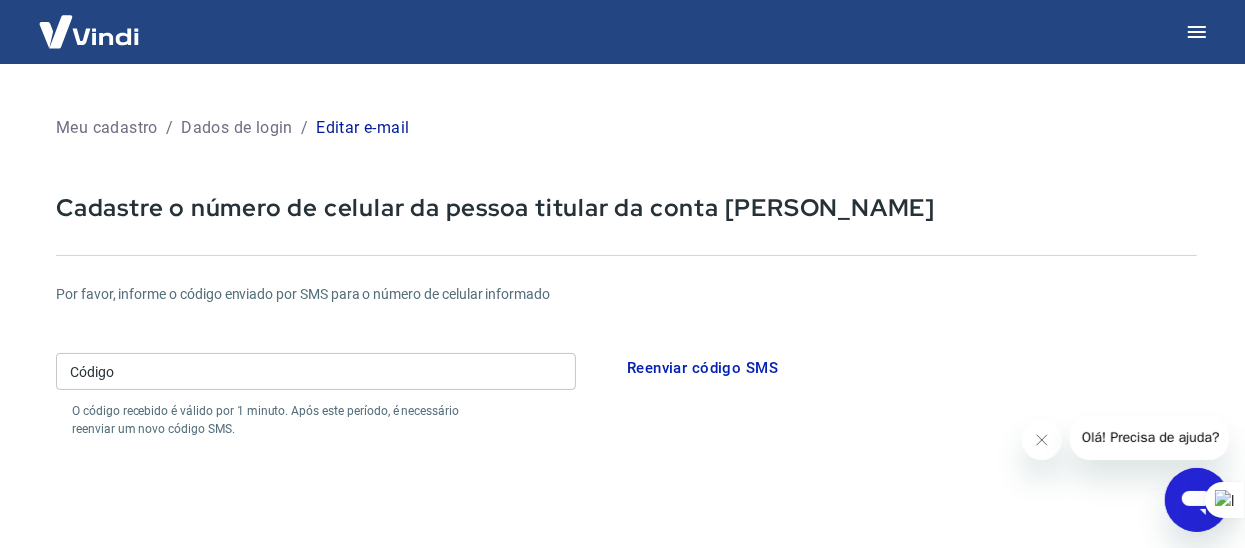 scroll, scrollTop: 0, scrollLeft: 0, axis: both 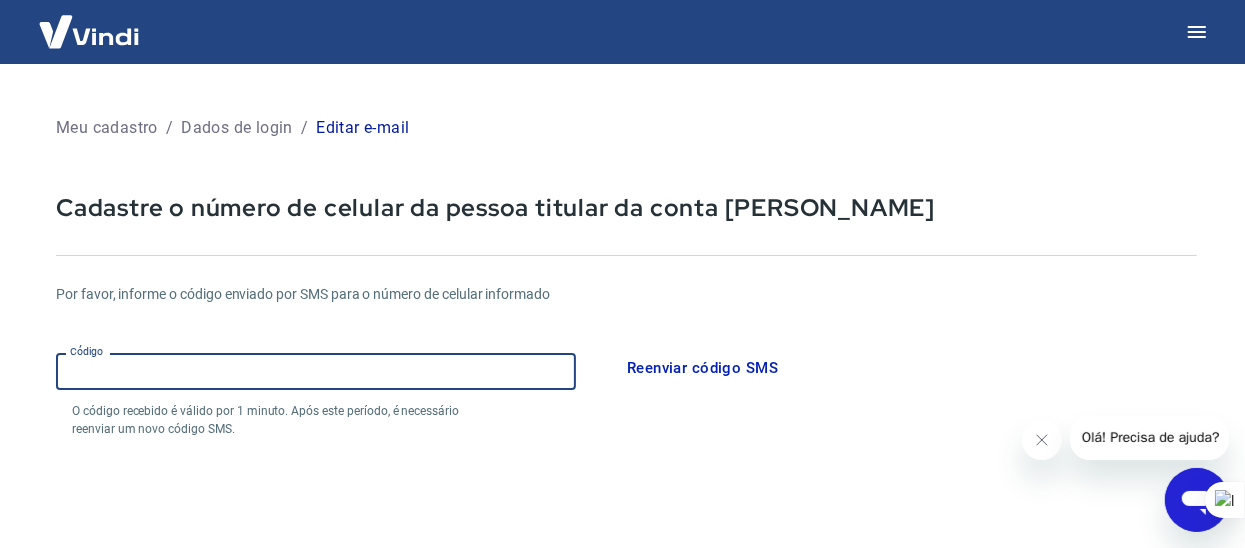 click on "Código" at bounding box center [316, 371] 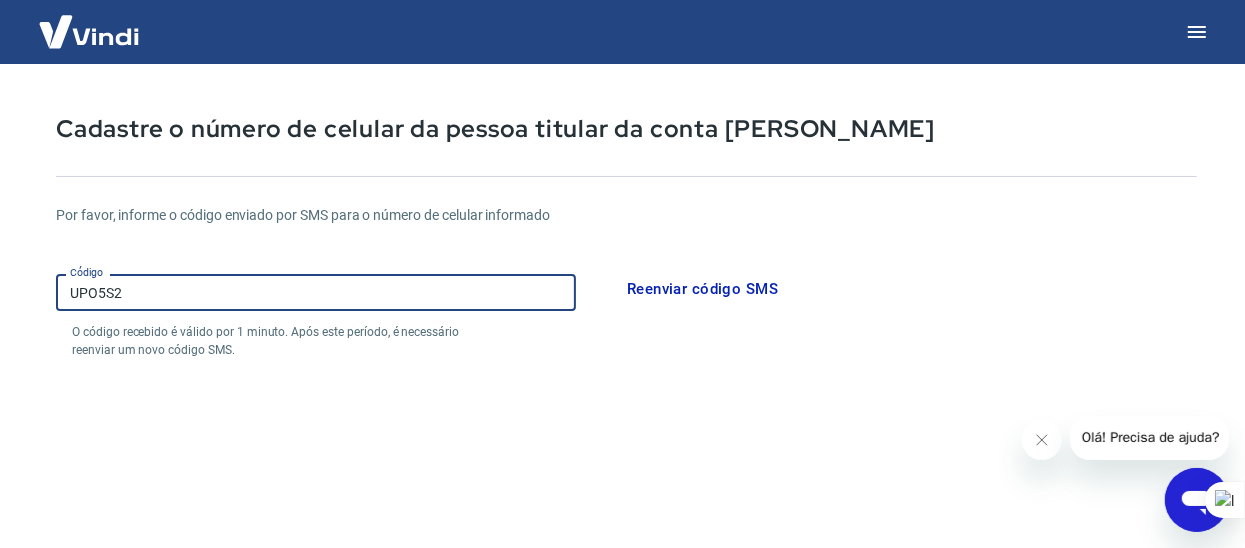 scroll, scrollTop: 399, scrollLeft: 0, axis: vertical 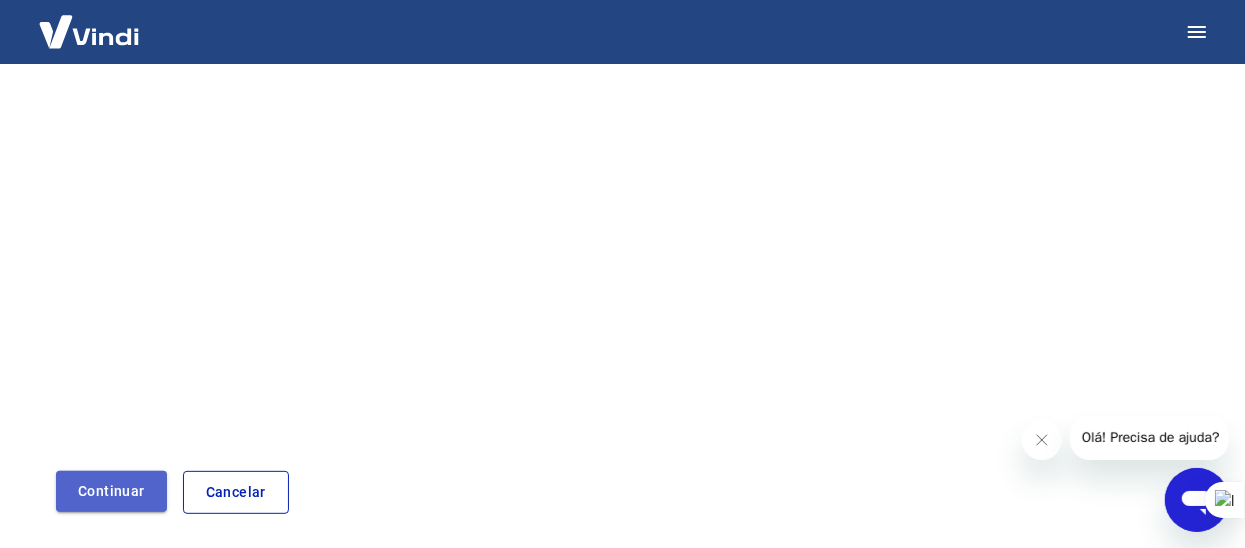 click on "Continuar" at bounding box center (111, 491) 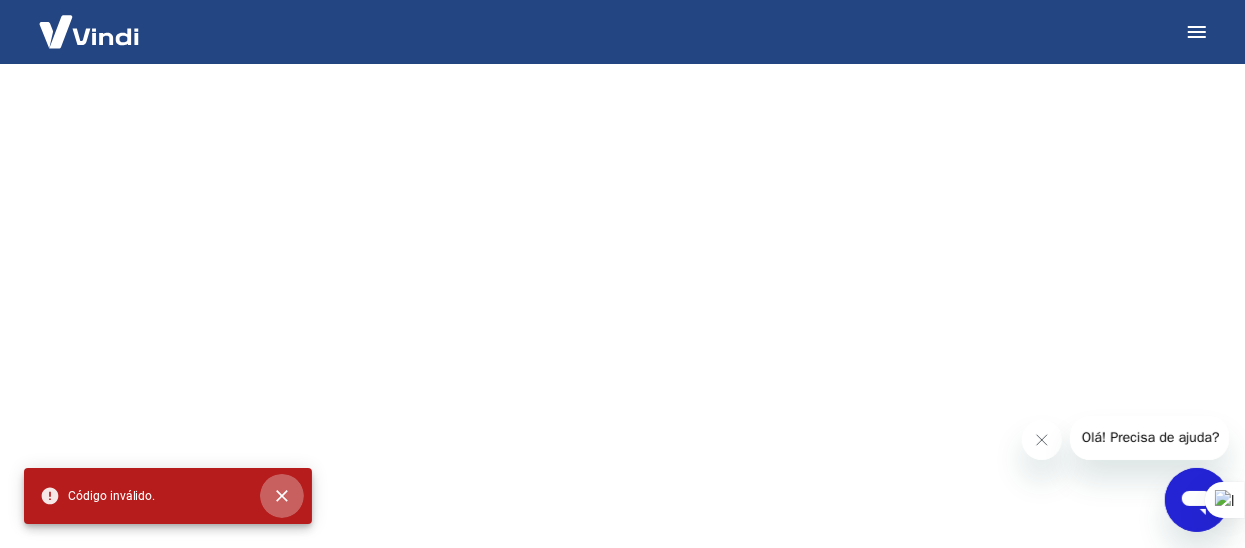 click 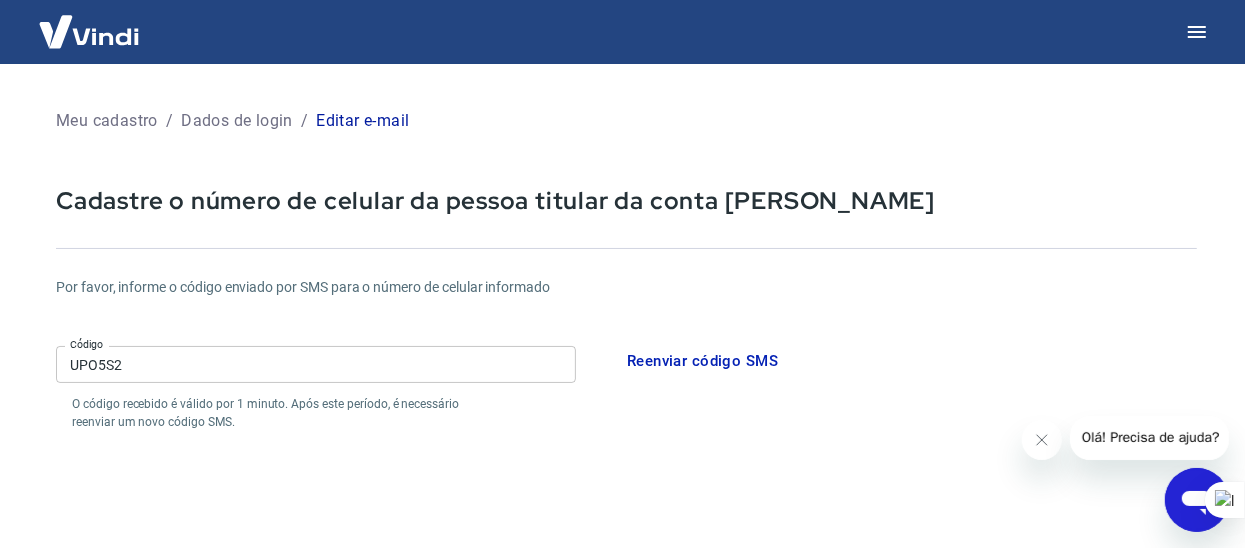 scroll, scrollTop: 0, scrollLeft: 0, axis: both 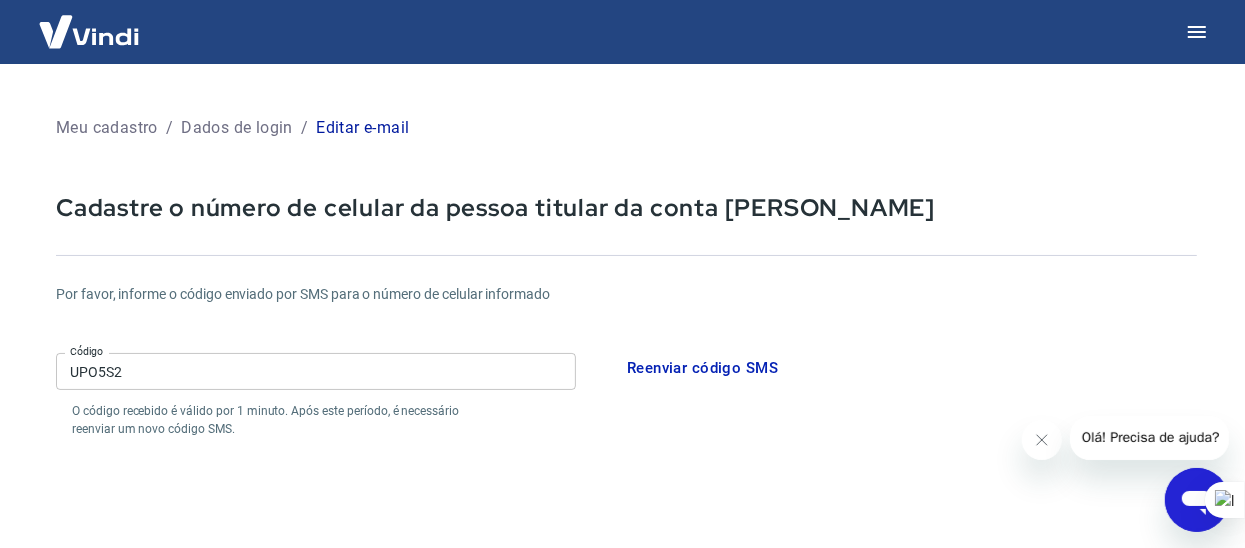 click on "UPO5S2" at bounding box center [316, 371] 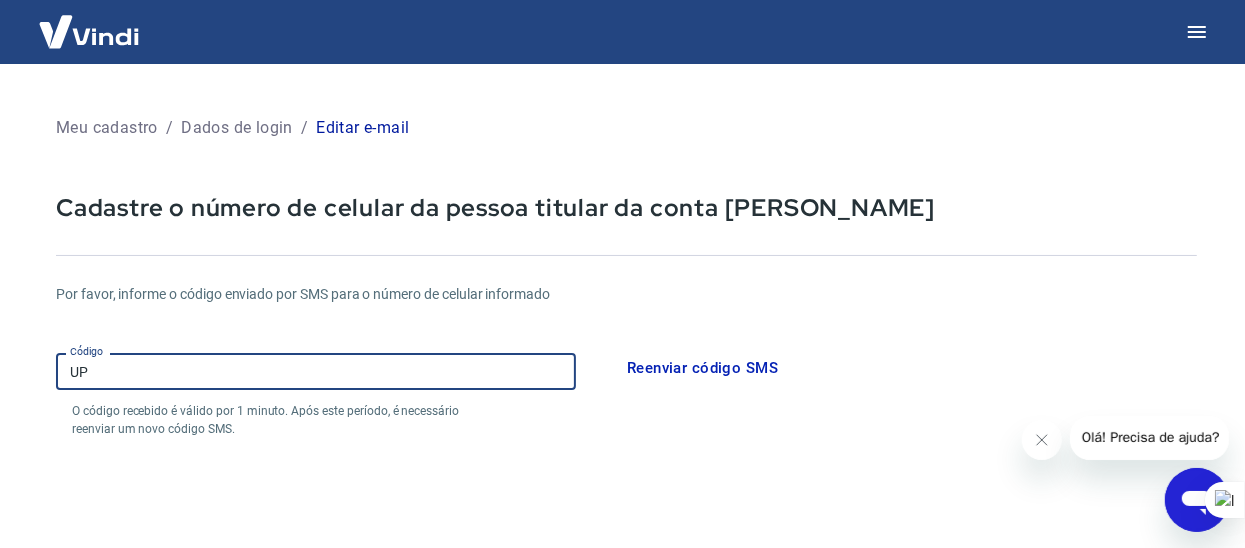 type on "U" 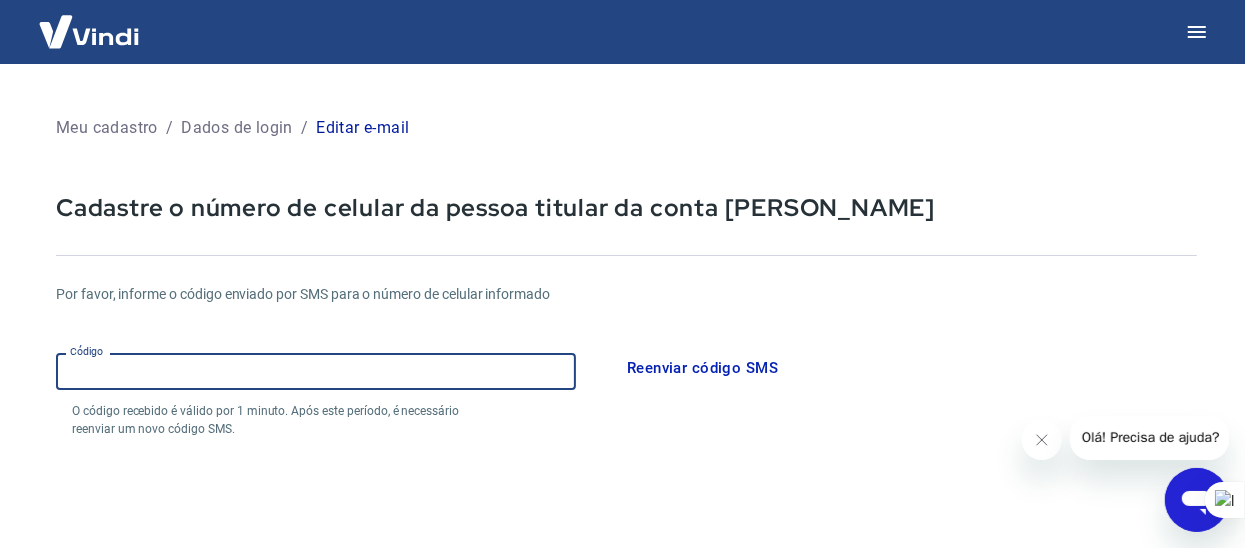 type 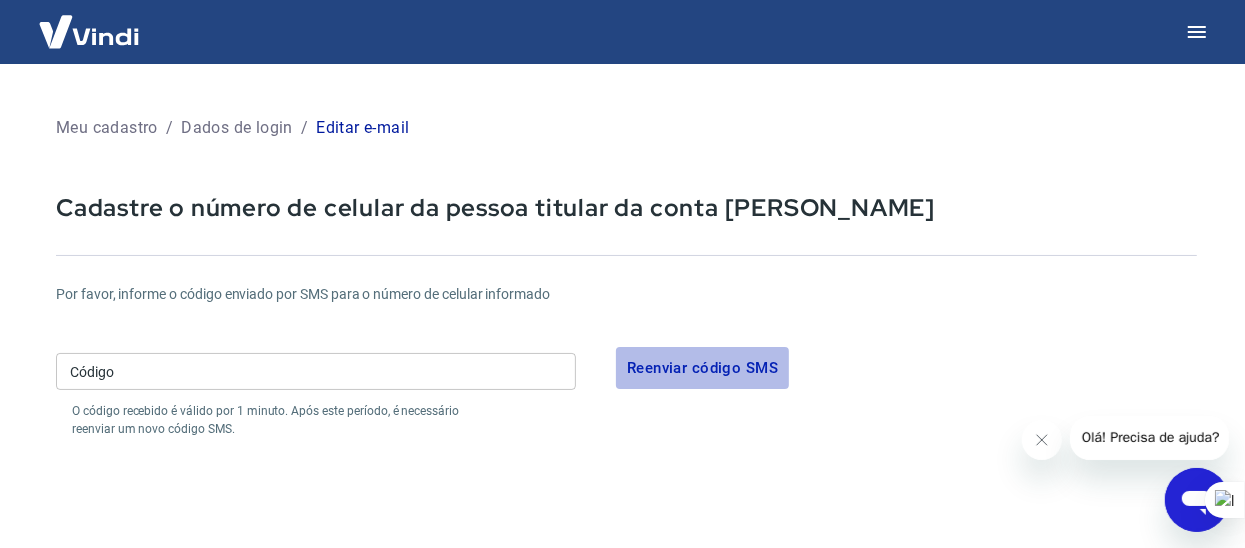 click on "Reenviar código SMS" at bounding box center [702, 368] 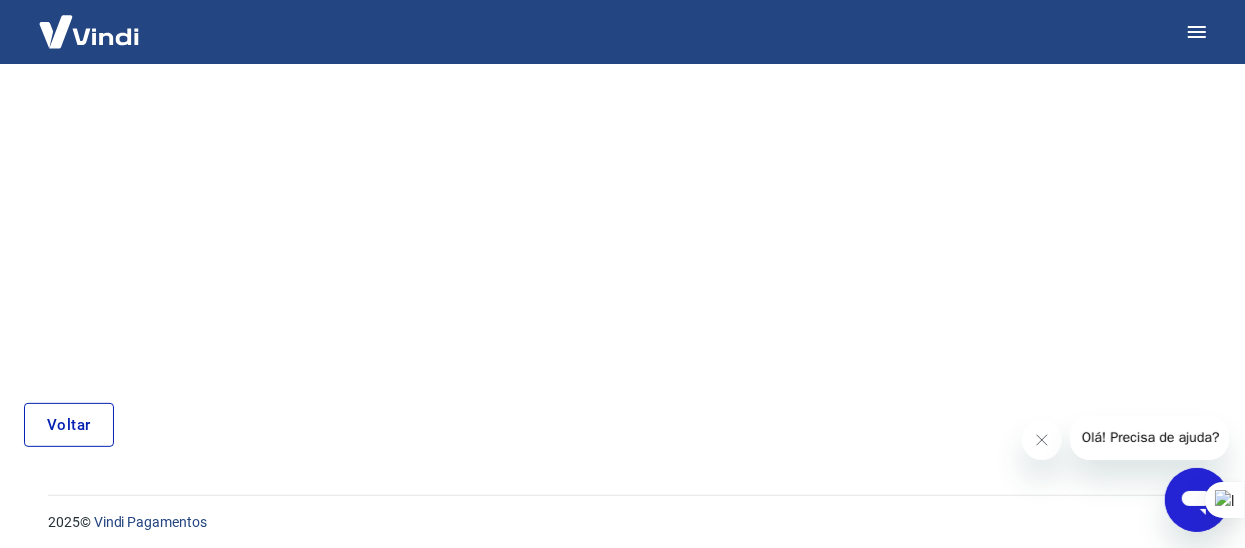 scroll, scrollTop: 299, scrollLeft: 0, axis: vertical 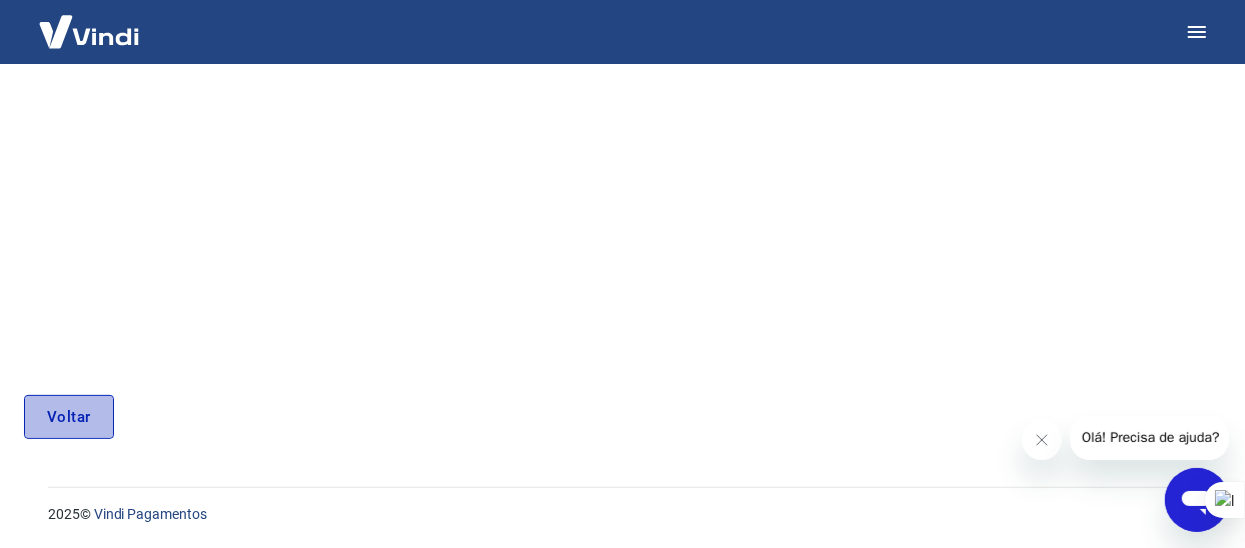 click on "Voltar" at bounding box center [69, 417] 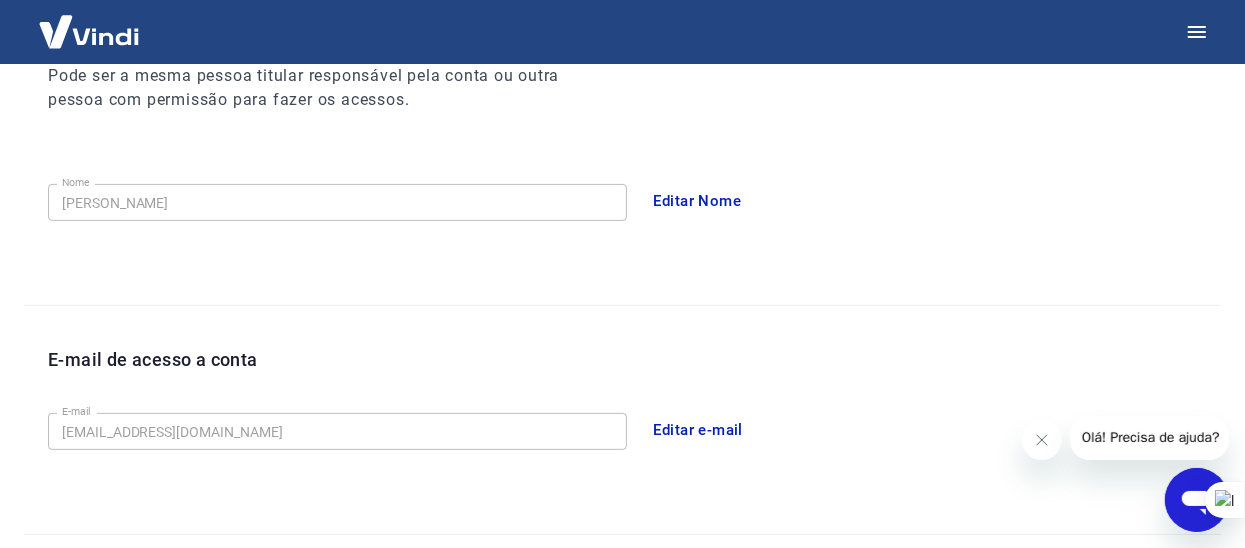 scroll, scrollTop: 662, scrollLeft: 0, axis: vertical 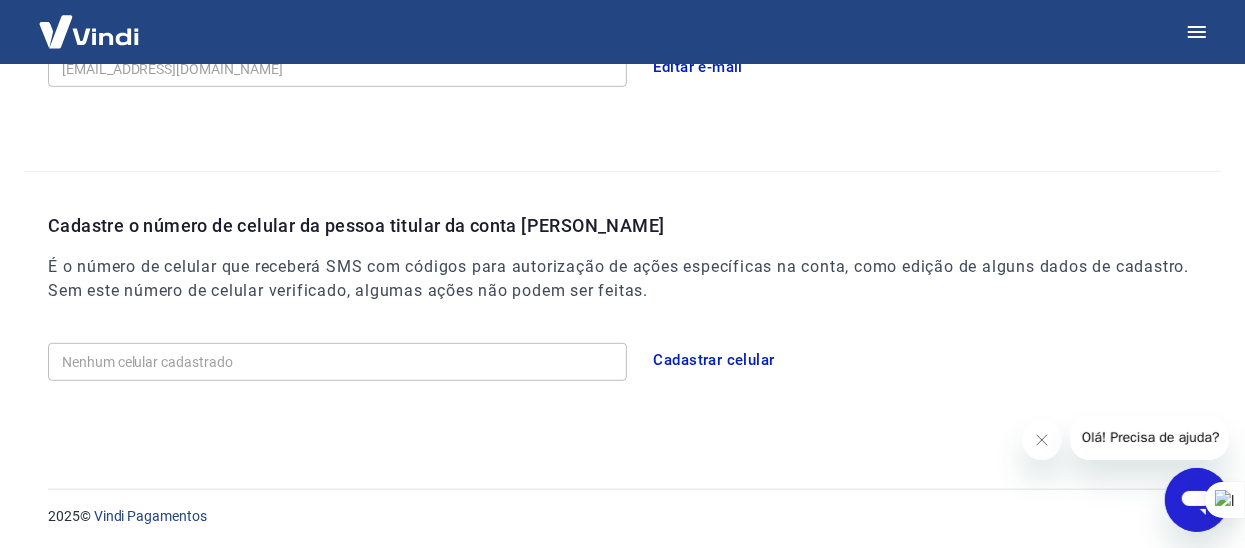 click on "Cadastrar celular" at bounding box center [714, 360] 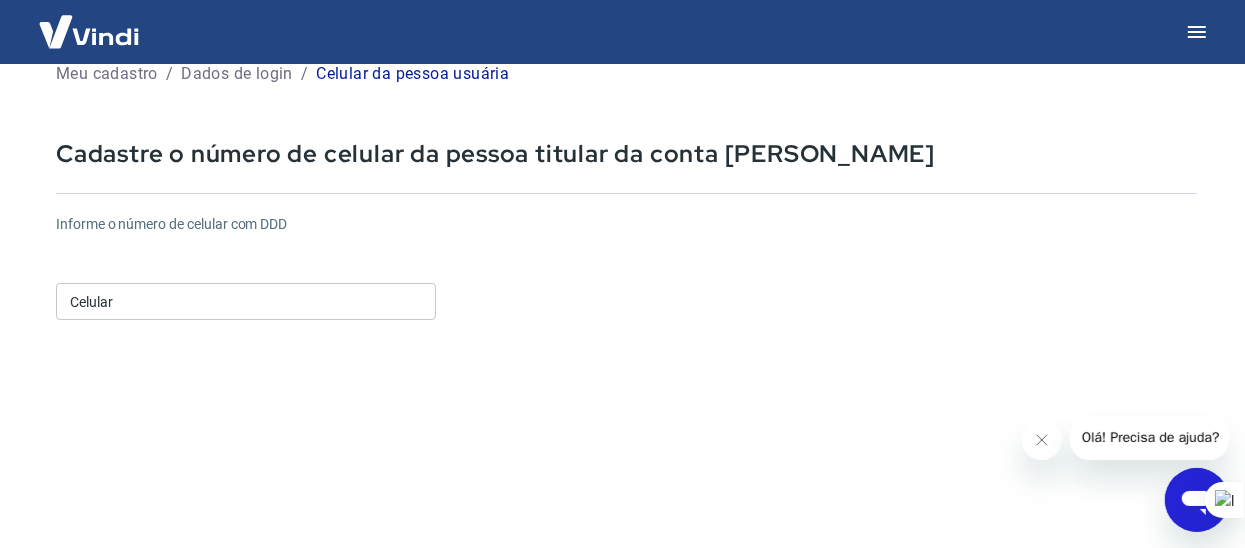 scroll, scrollTop: 0, scrollLeft: 0, axis: both 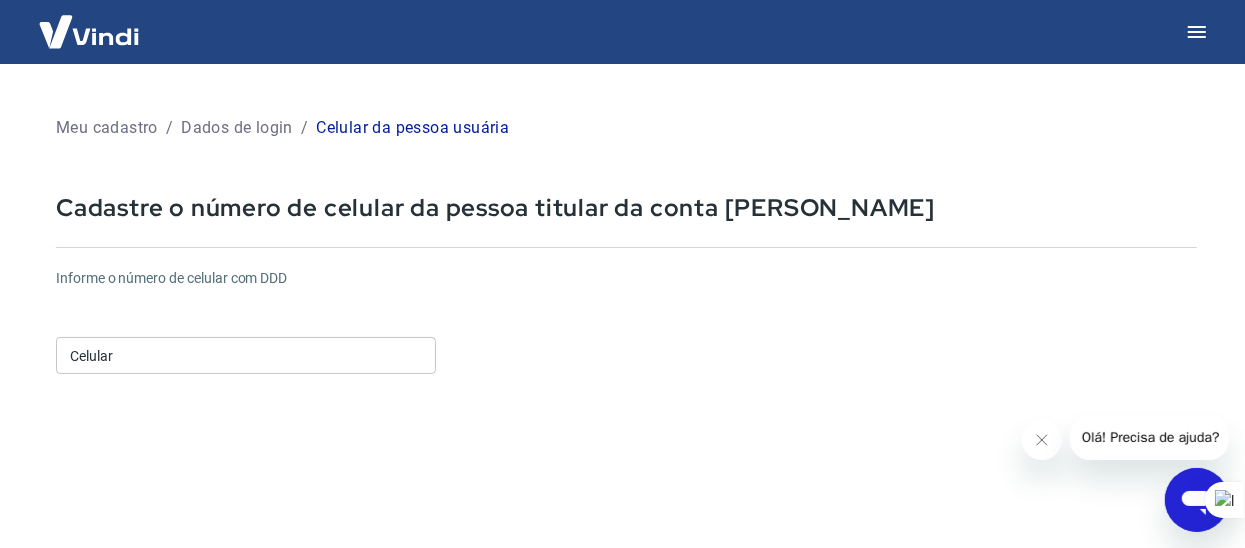 click on "Celular" at bounding box center [246, 355] 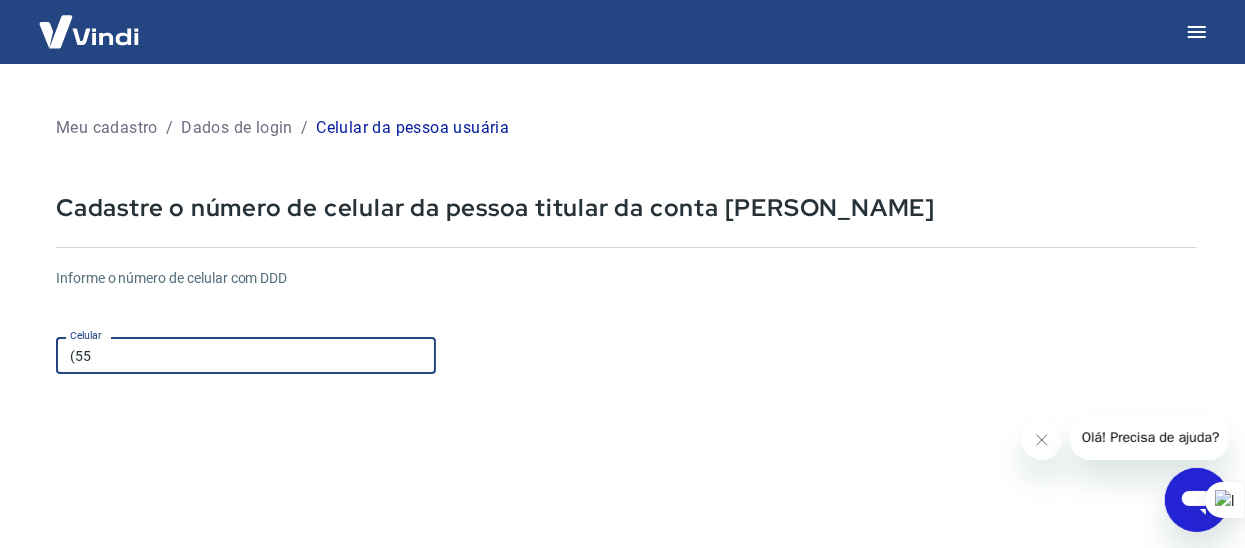 type on "(5" 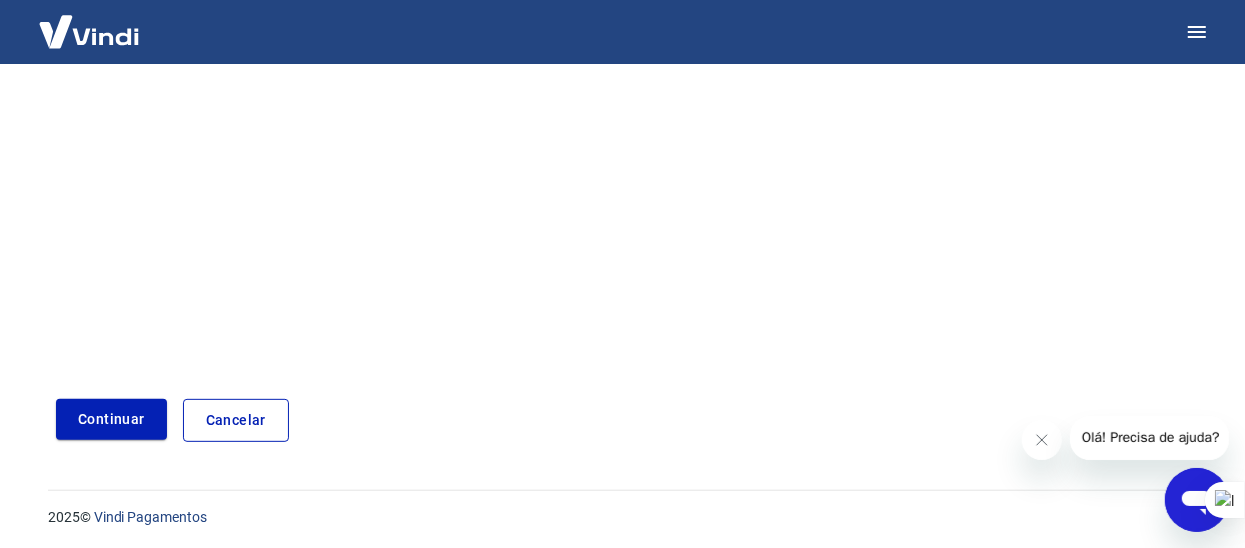 scroll, scrollTop: 397, scrollLeft: 0, axis: vertical 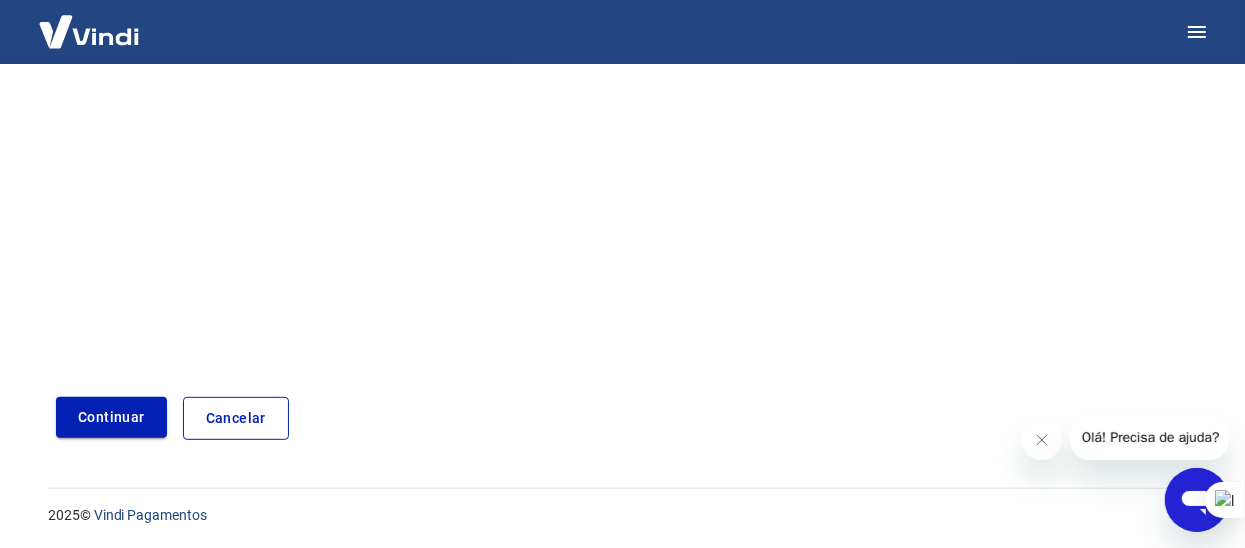 type on "(11) 94000-9655" 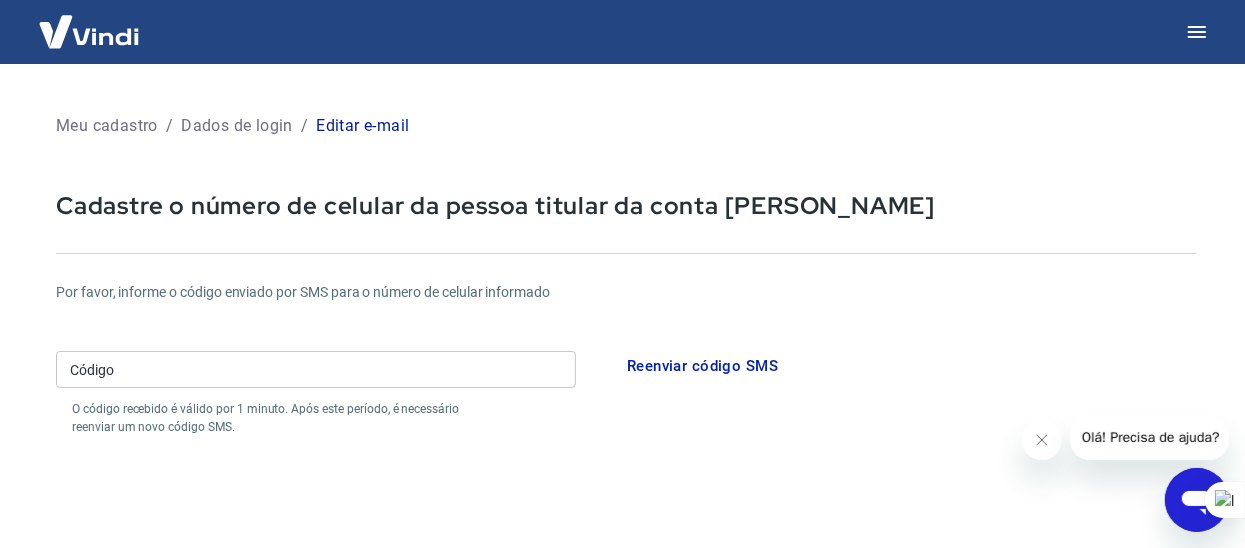 scroll, scrollTop: 0, scrollLeft: 0, axis: both 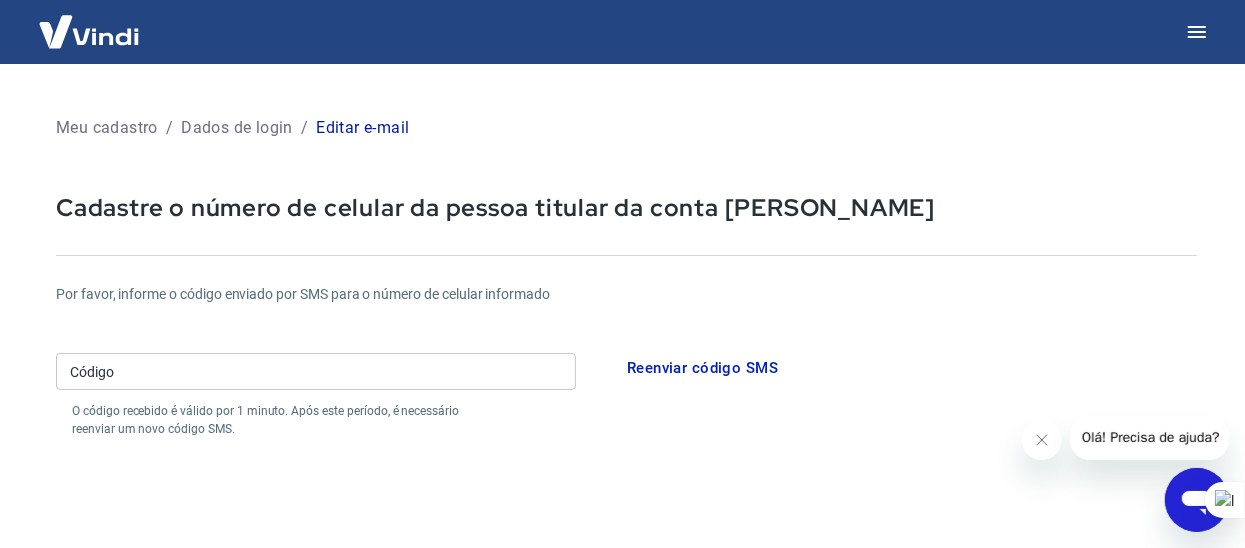 click on "Reenviar código SMS" at bounding box center (702, 368) 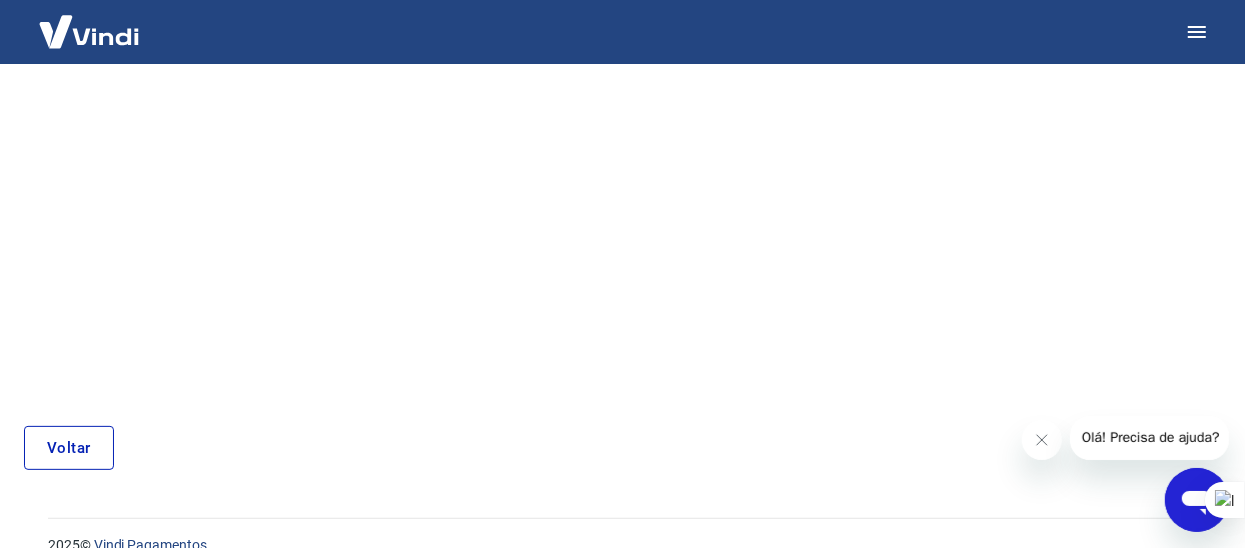 scroll, scrollTop: 299, scrollLeft: 0, axis: vertical 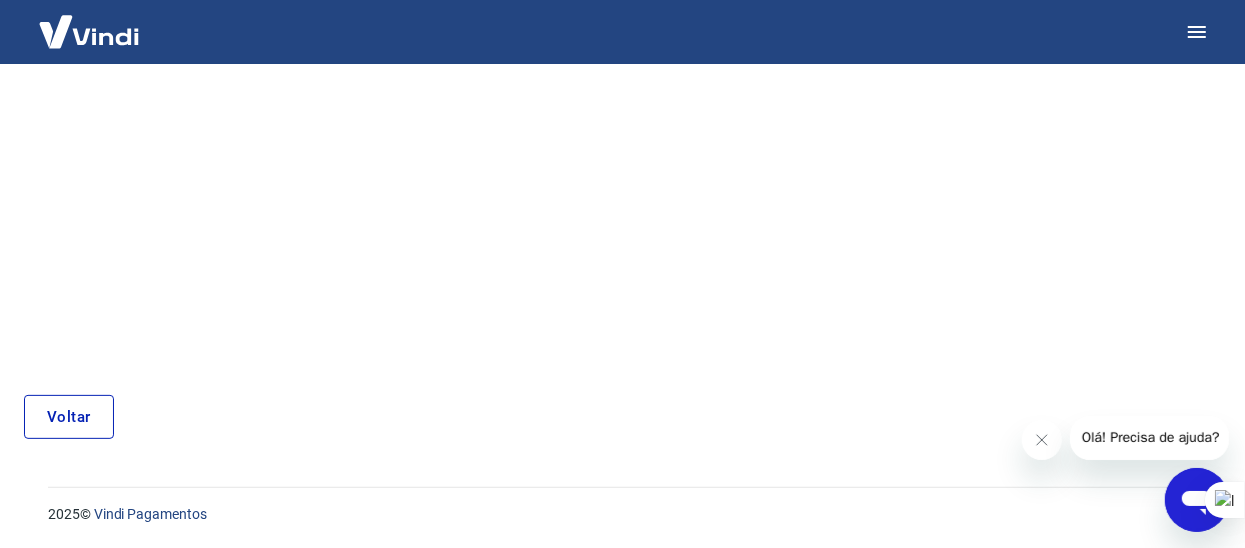 click on "Olá! Precisa de ajuda?" at bounding box center (1150, 436) 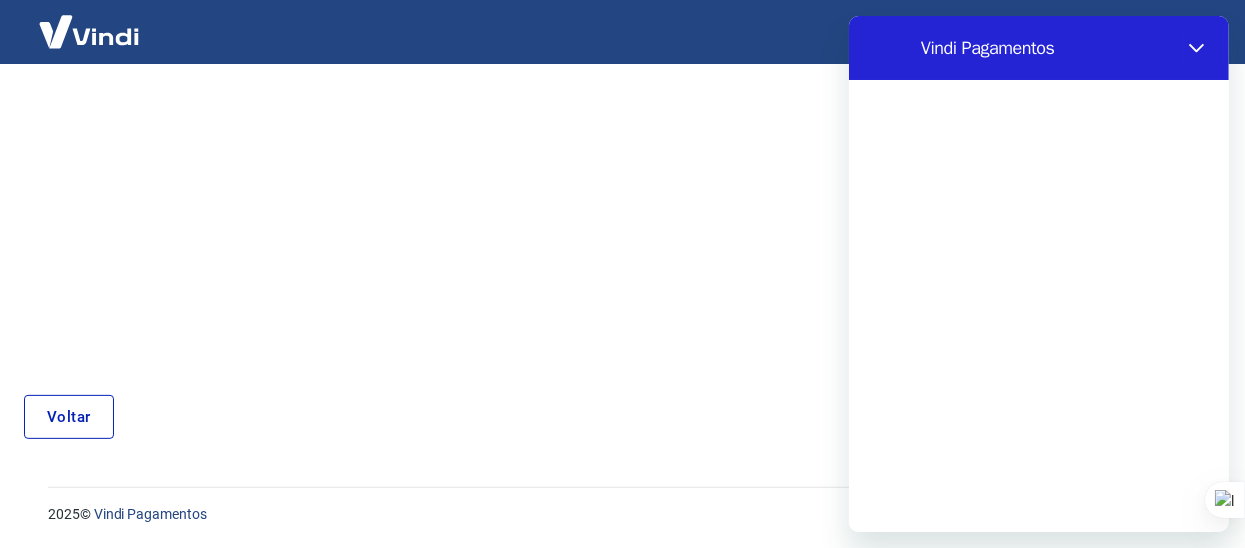scroll, scrollTop: 0, scrollLeft: 0, axis: both 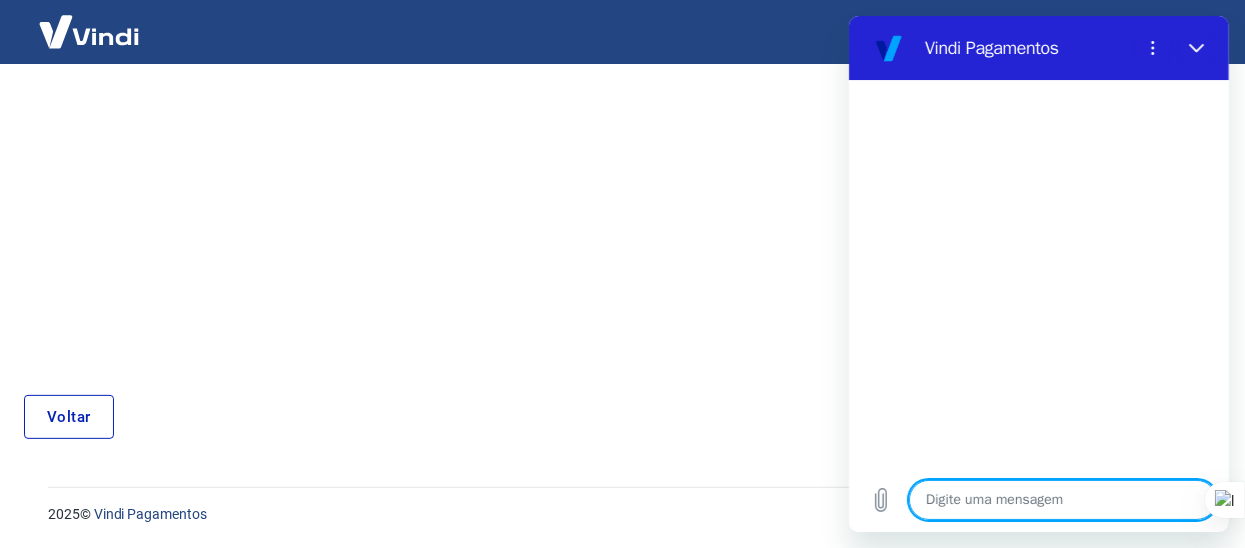 type on "n" 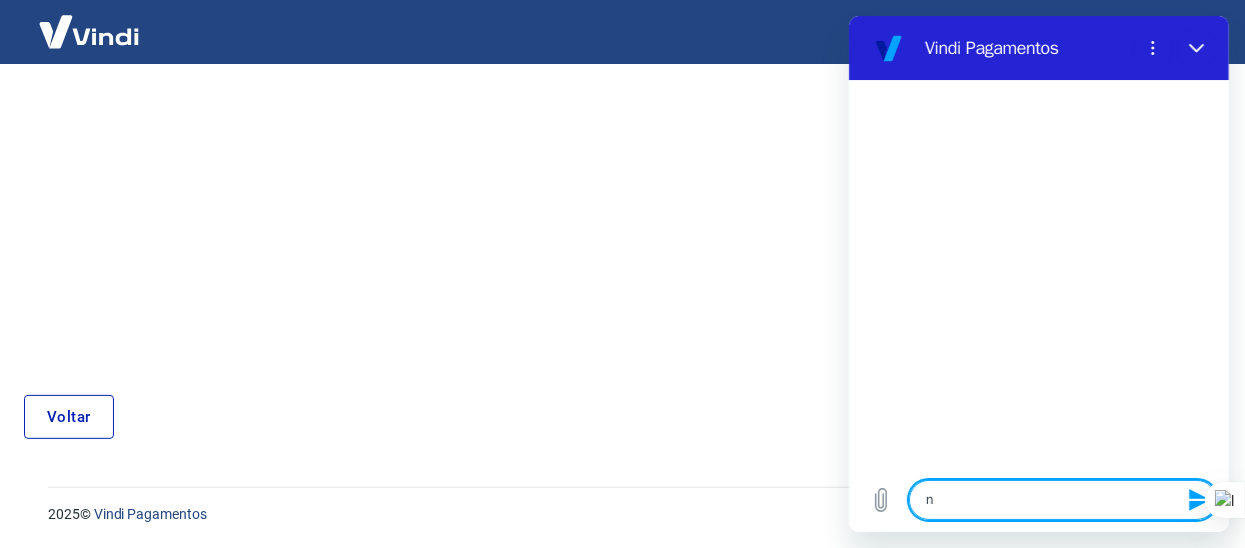 type on "nã" 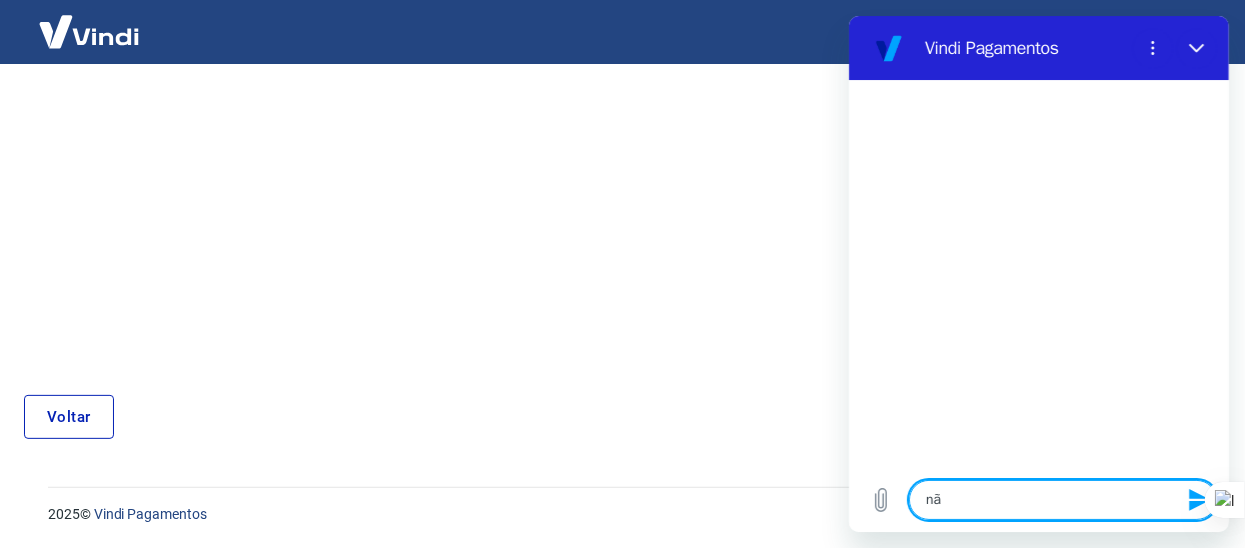 type on "não" 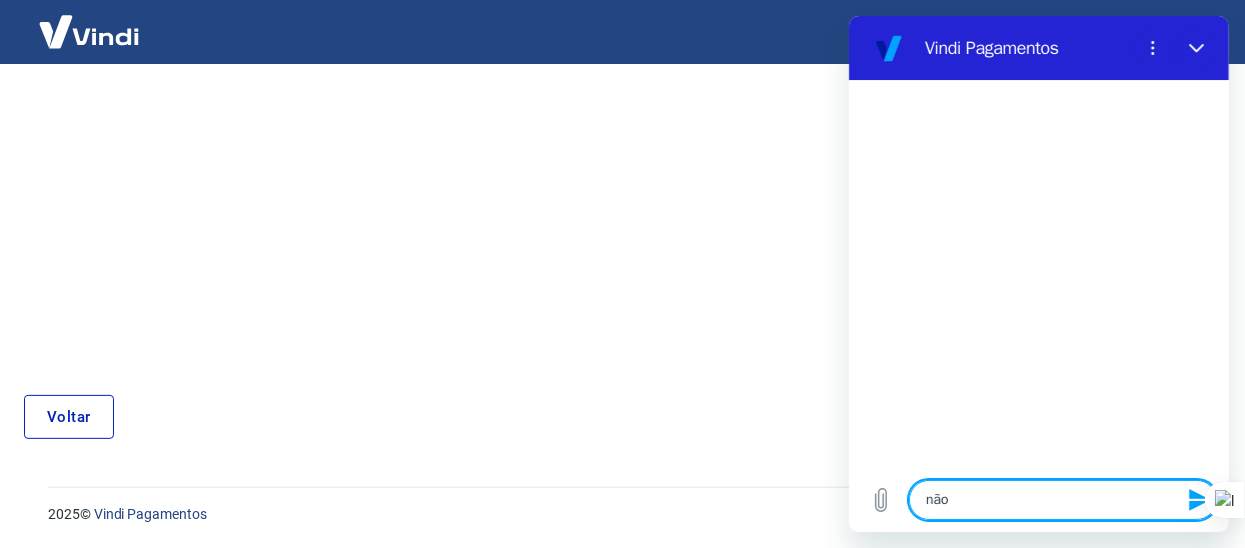 type on "não" 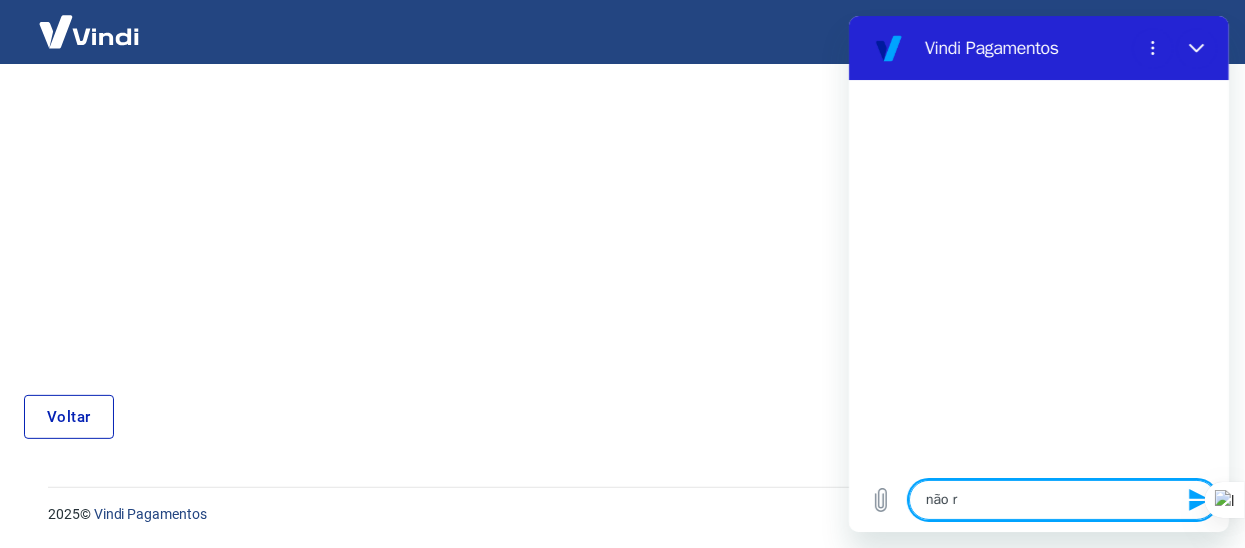 type on "x" 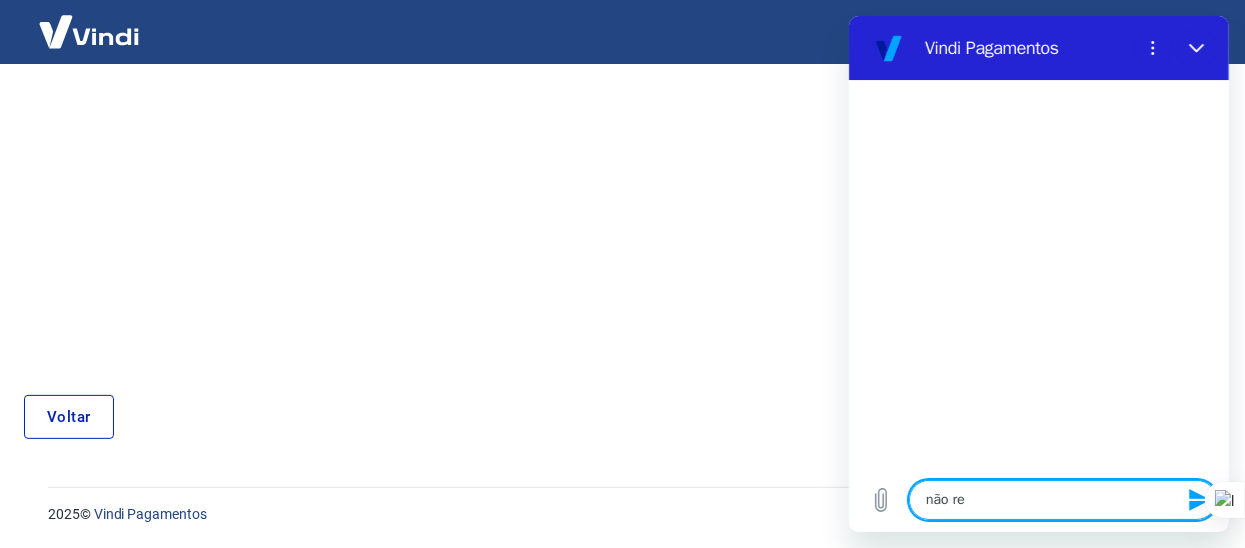 type on "não rec" 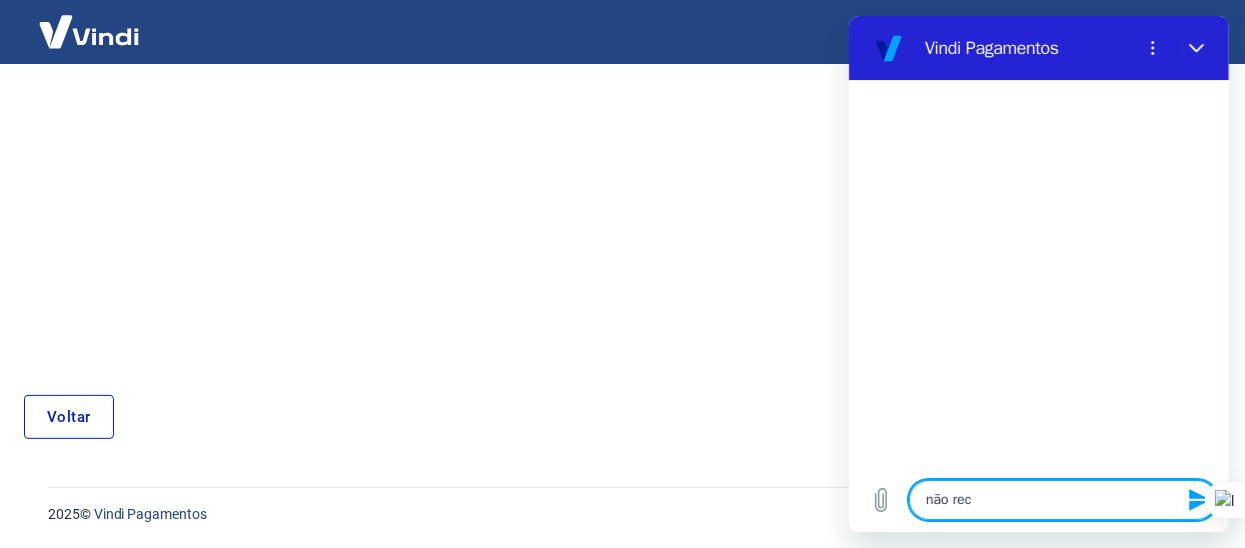 type on "não rece" 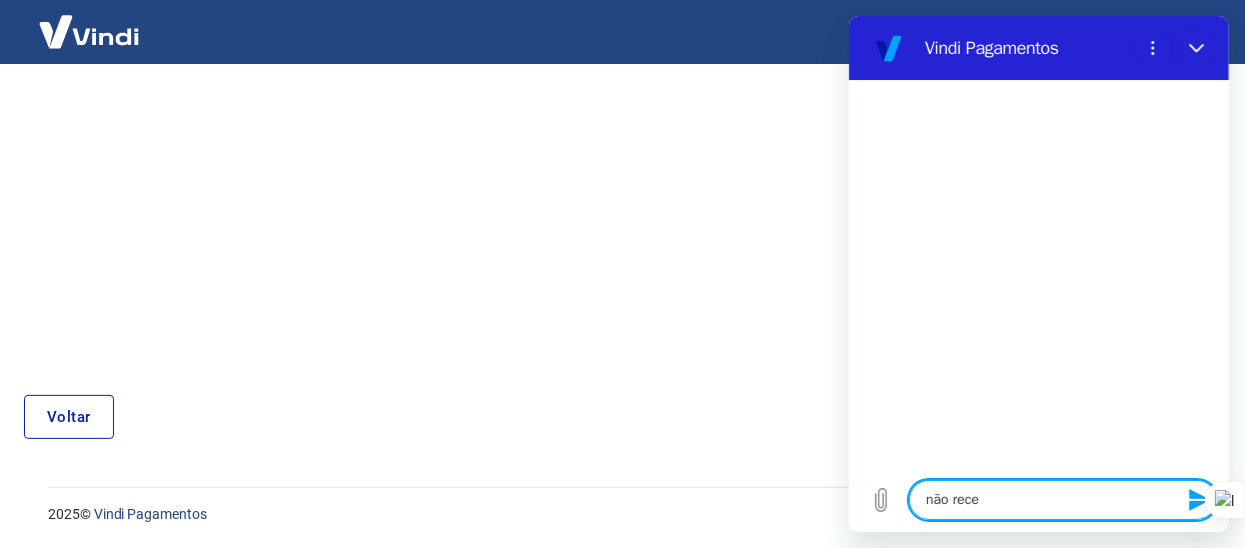 type on "não receb" 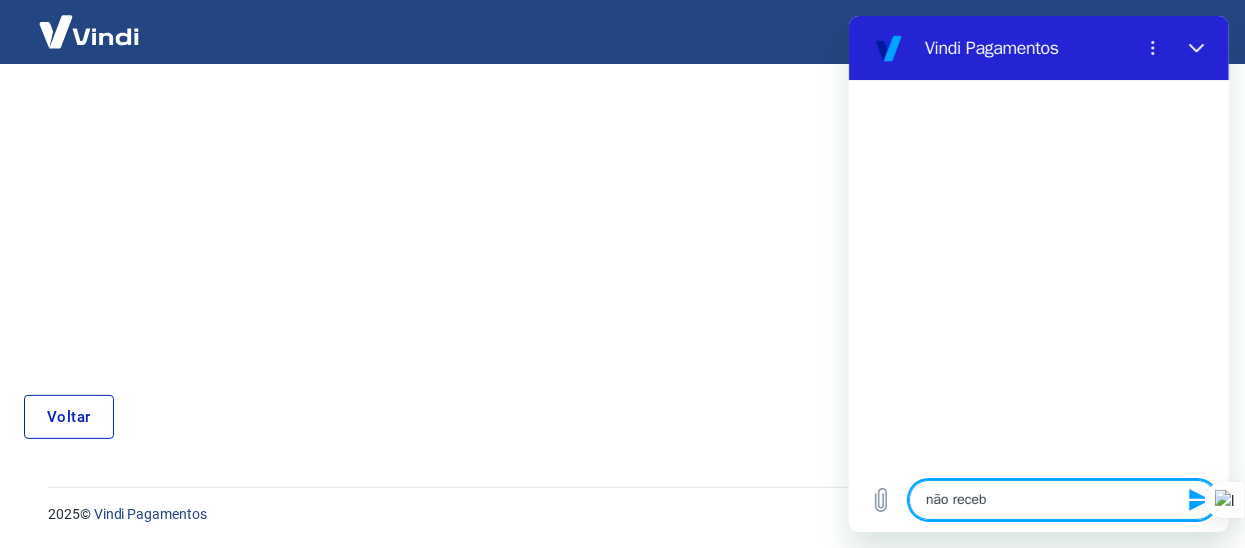 type on "não recebi" 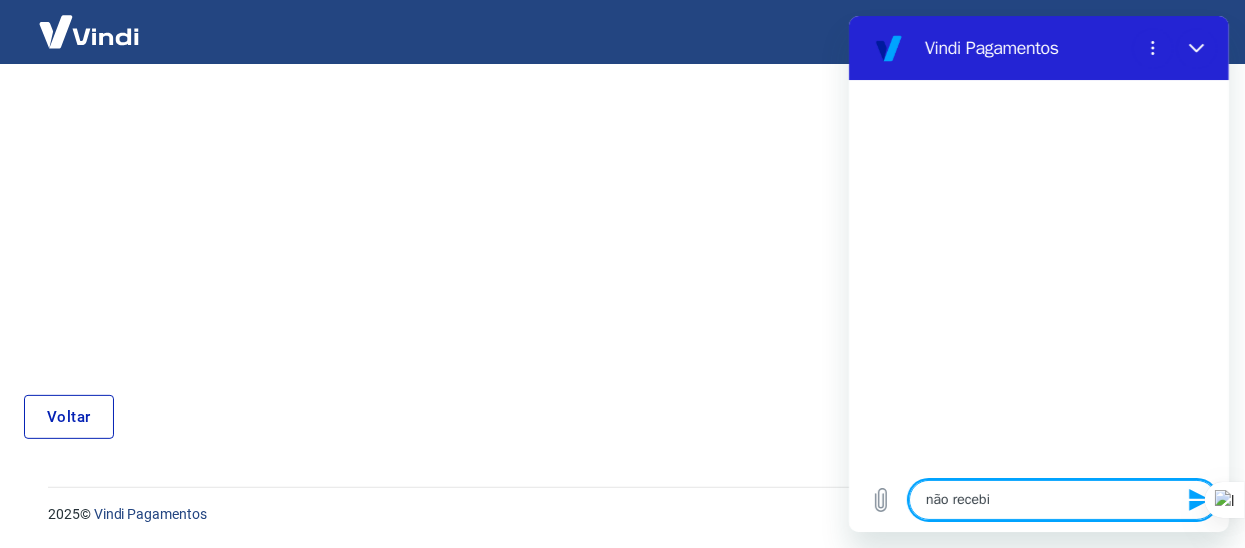 type on "não recebi" 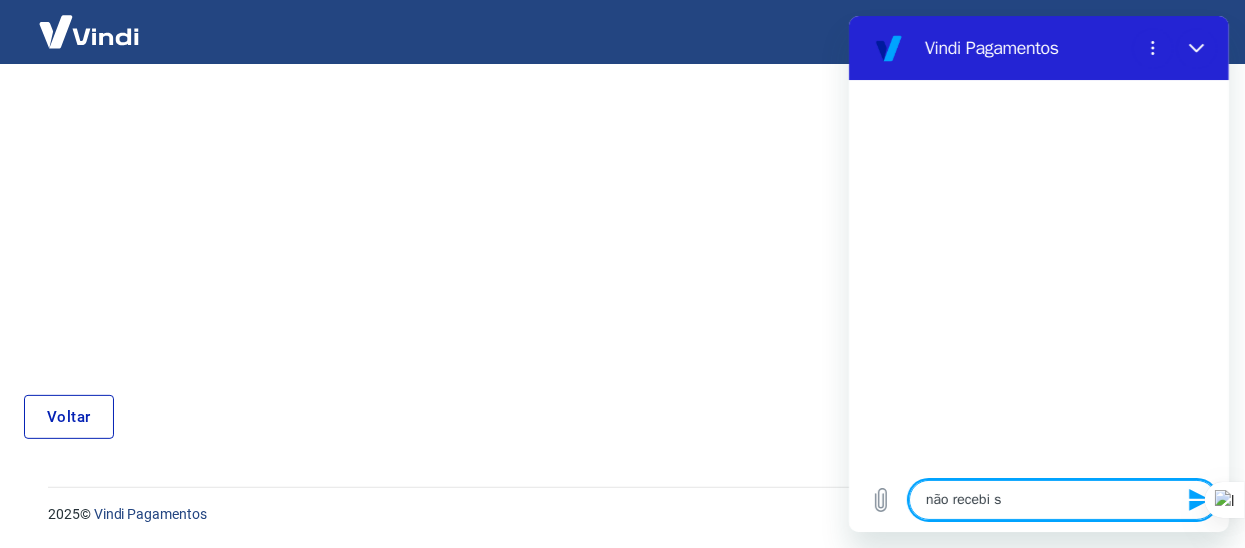 type on "não recebi sm" 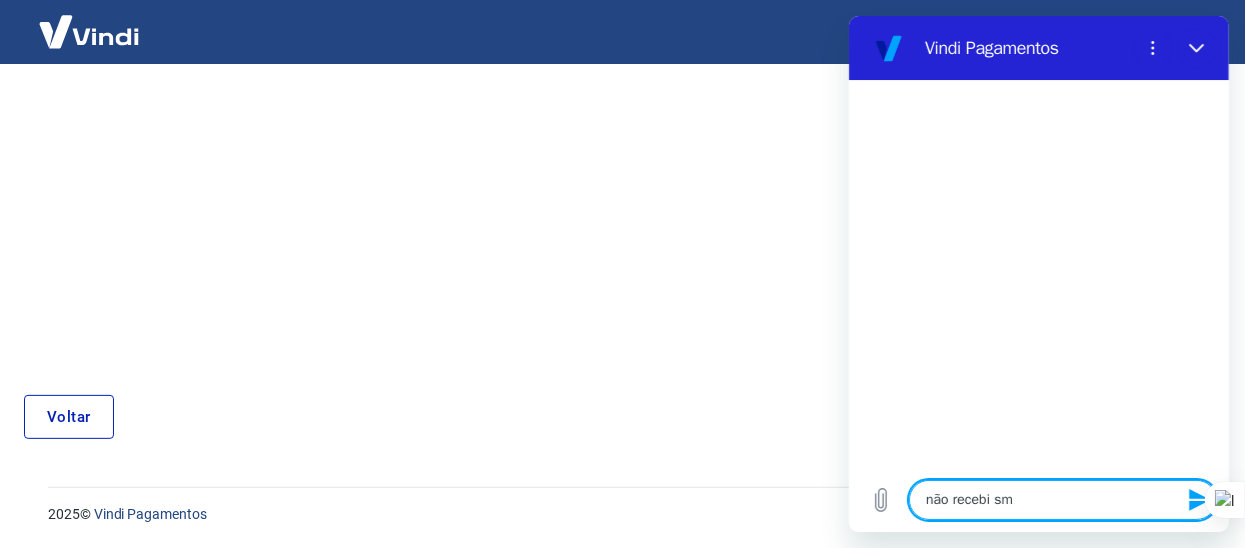 type on "não recebi sms" 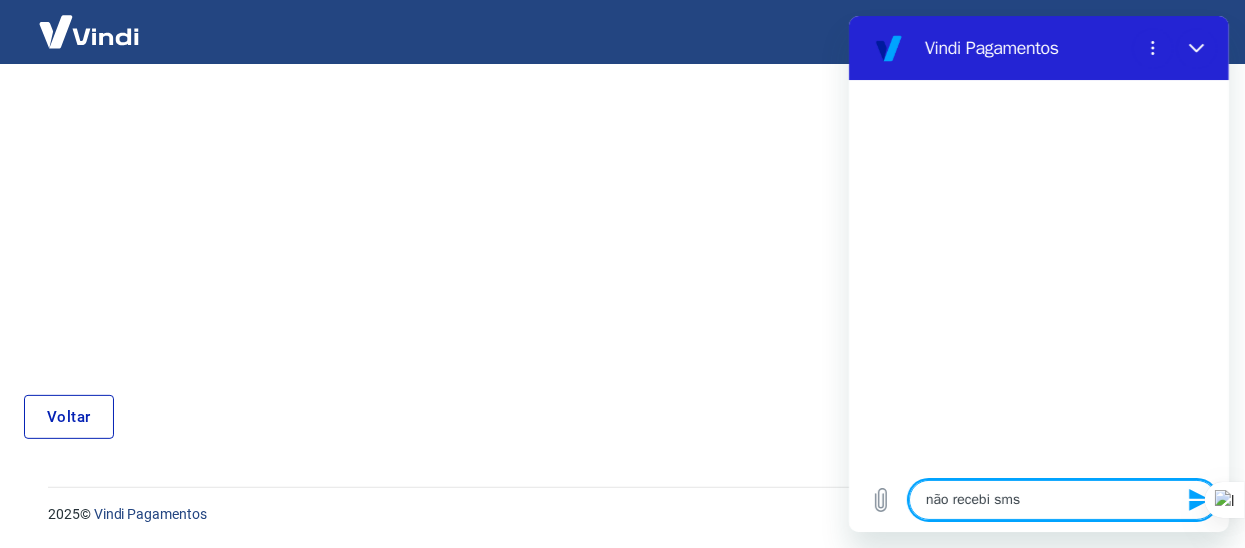type on "não recebi sms" 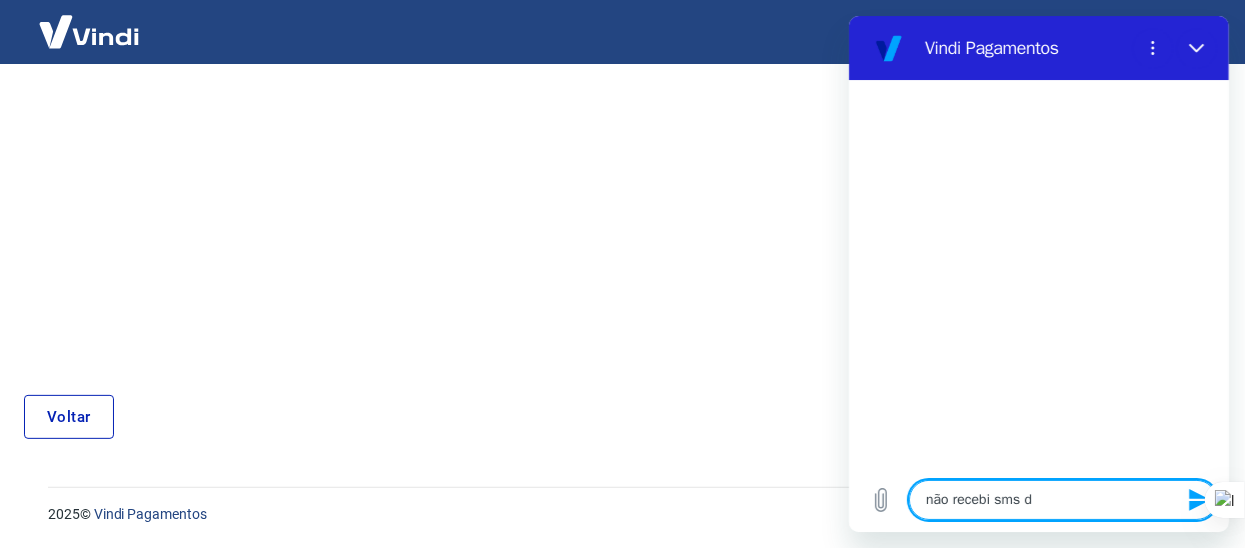 type on "não recebi sms de" 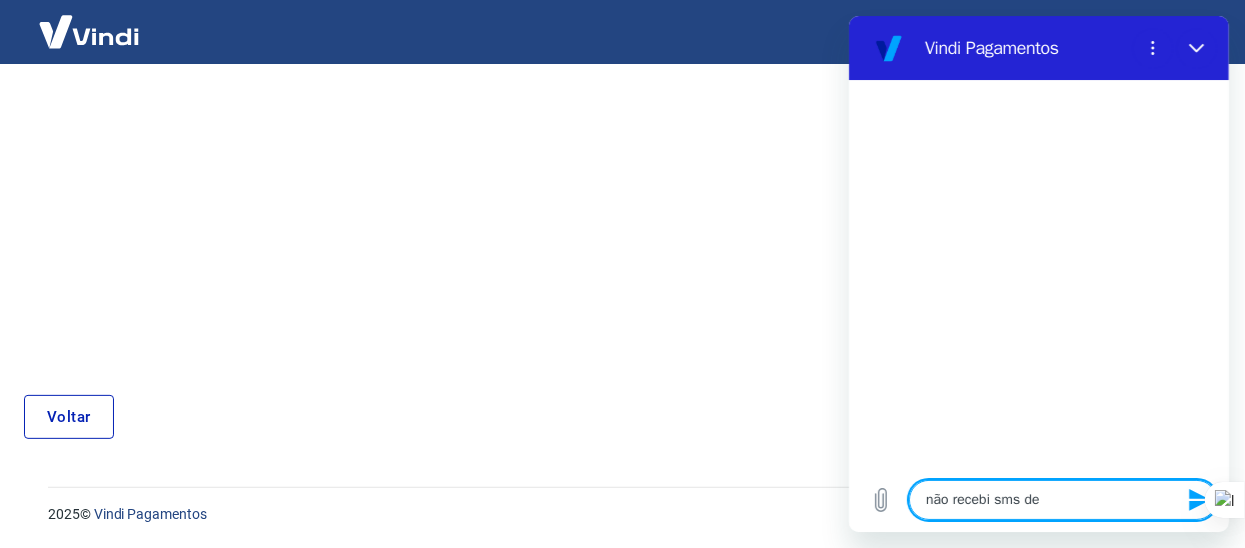 type on "não recebi sms de" 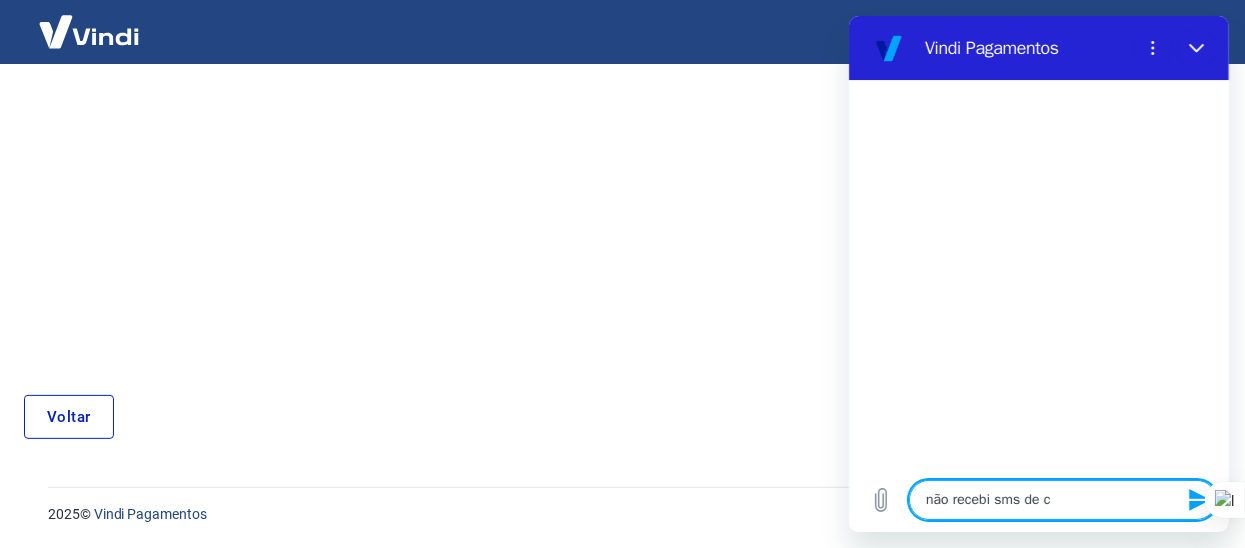 type on "não recebi sms de co" 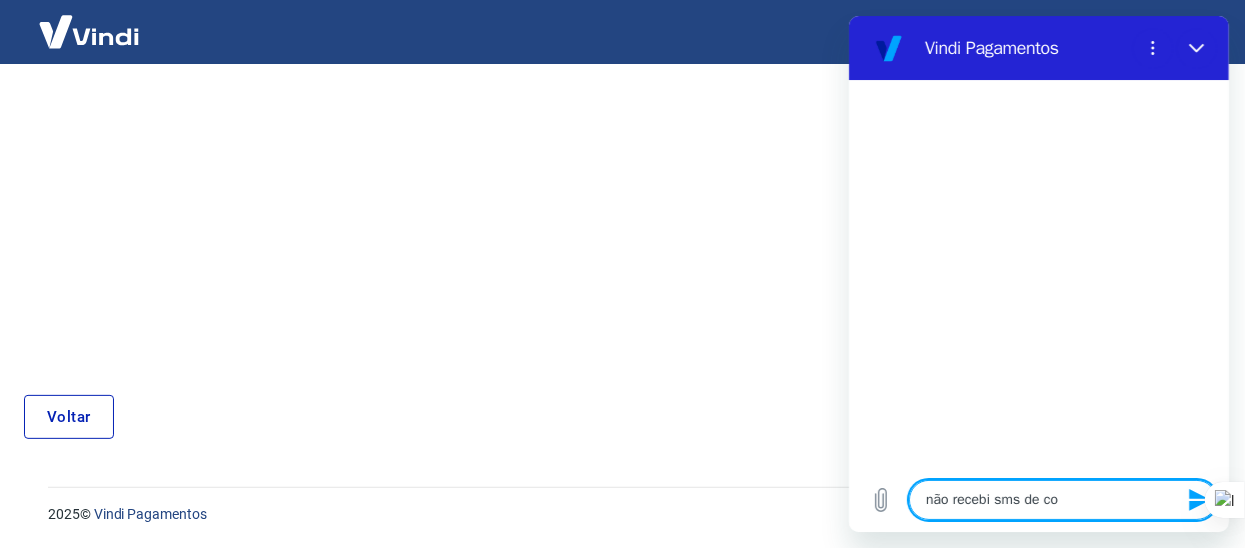 type on "não recebi sms de con" 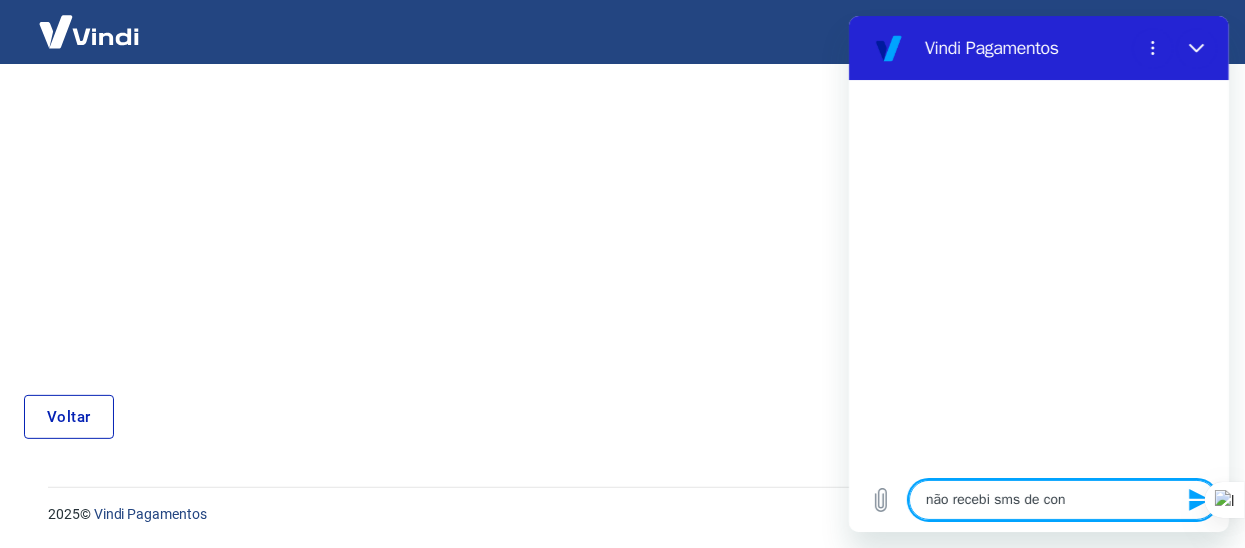 type on "x" 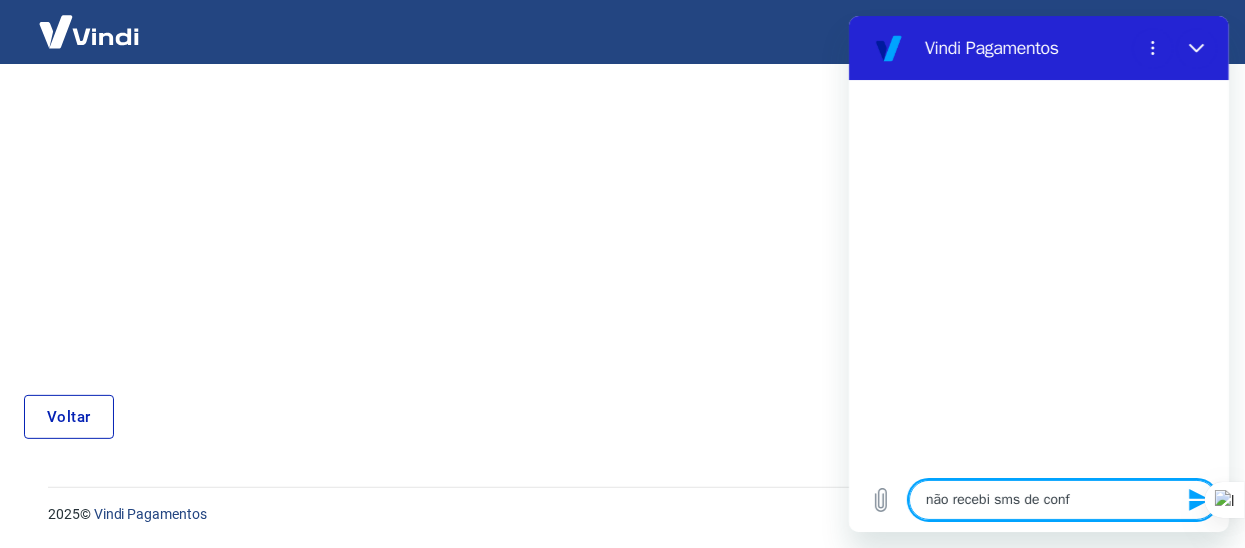 type on "não recebi sms de confi" 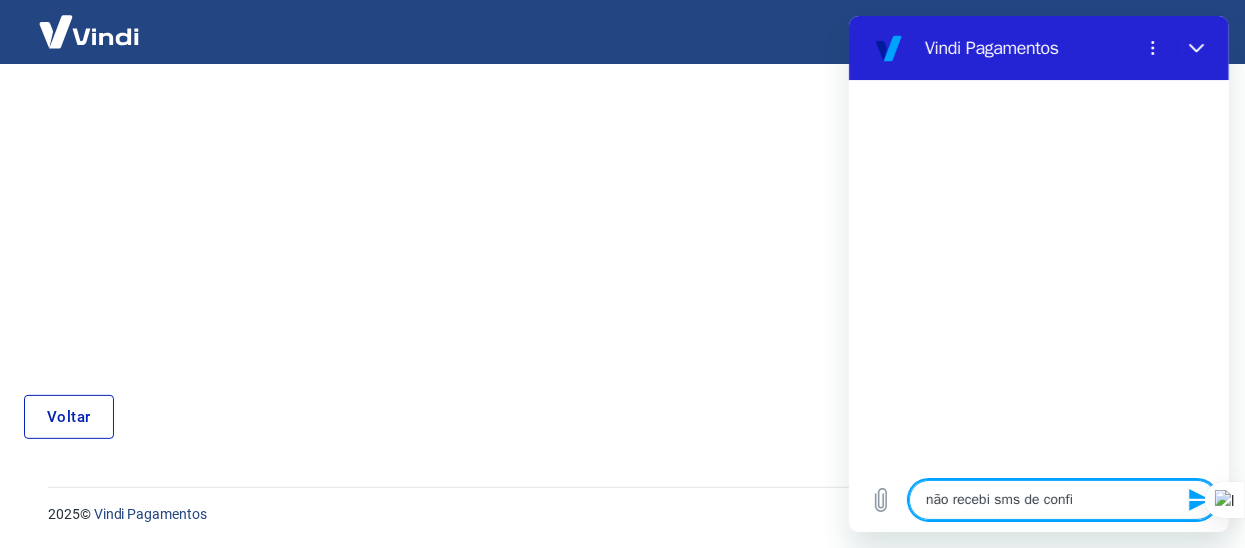 type on "não recebi sms de confir" 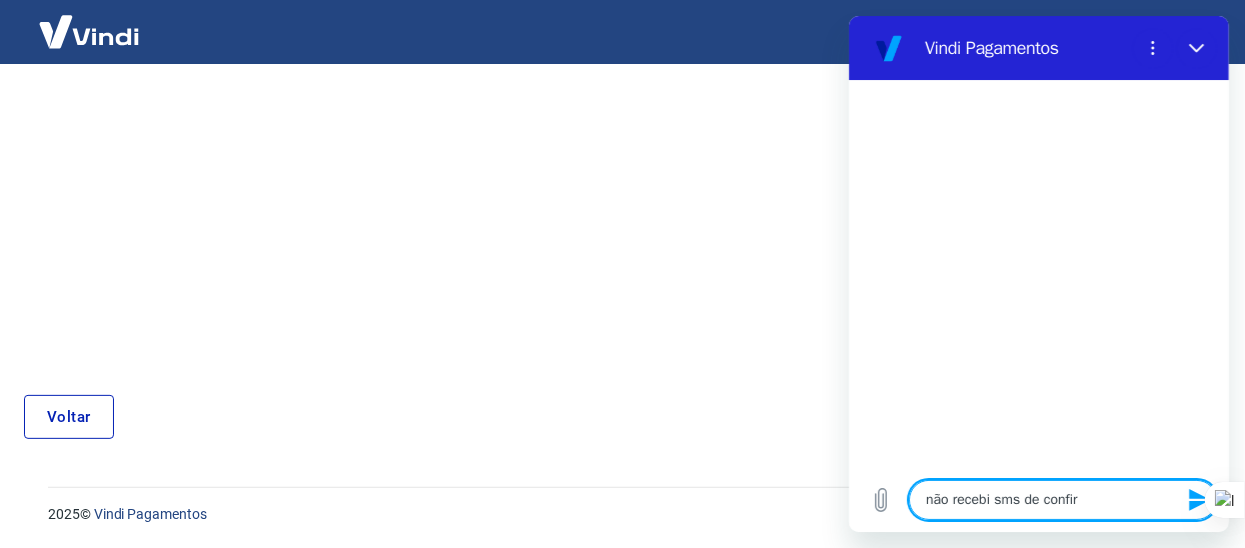 type on "não recebi sms de confirm" 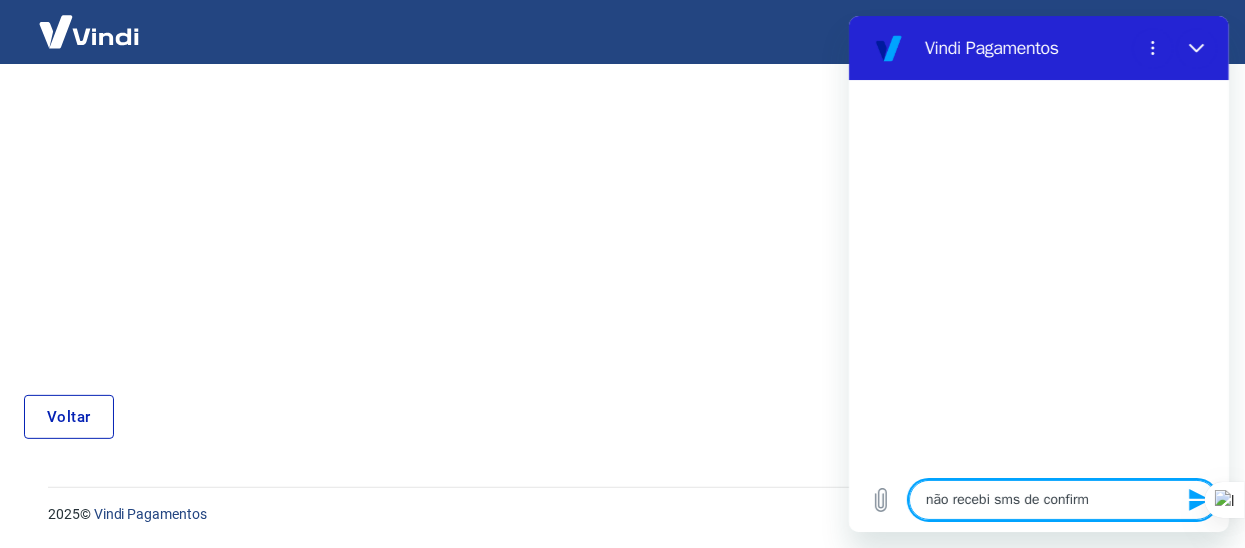 type on "não recebi sms de confirma" 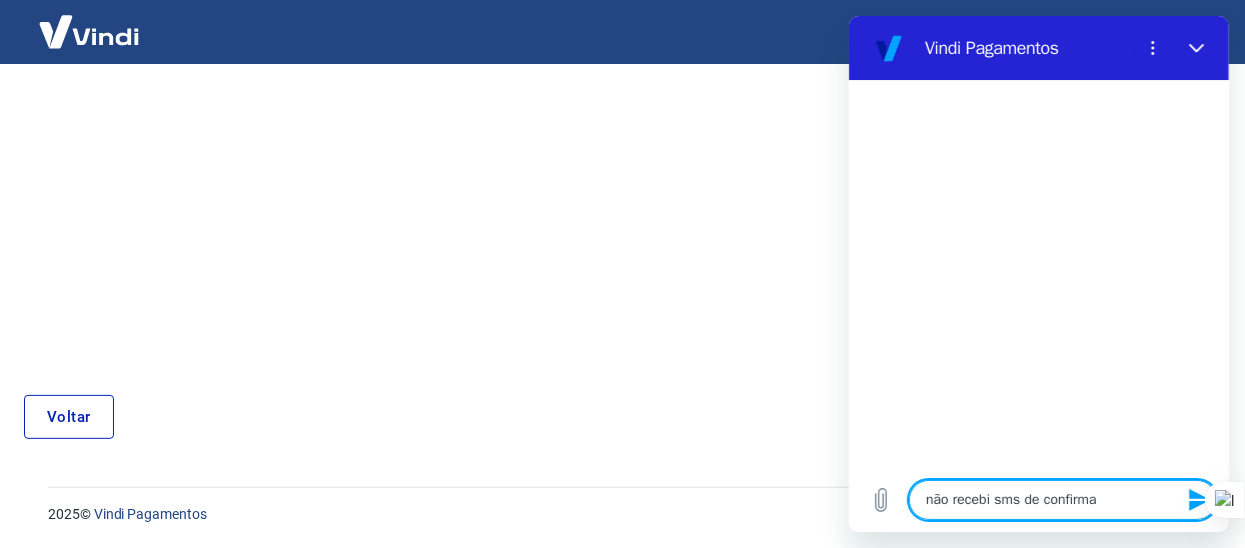 type on "não recebi sms de confirmaç" 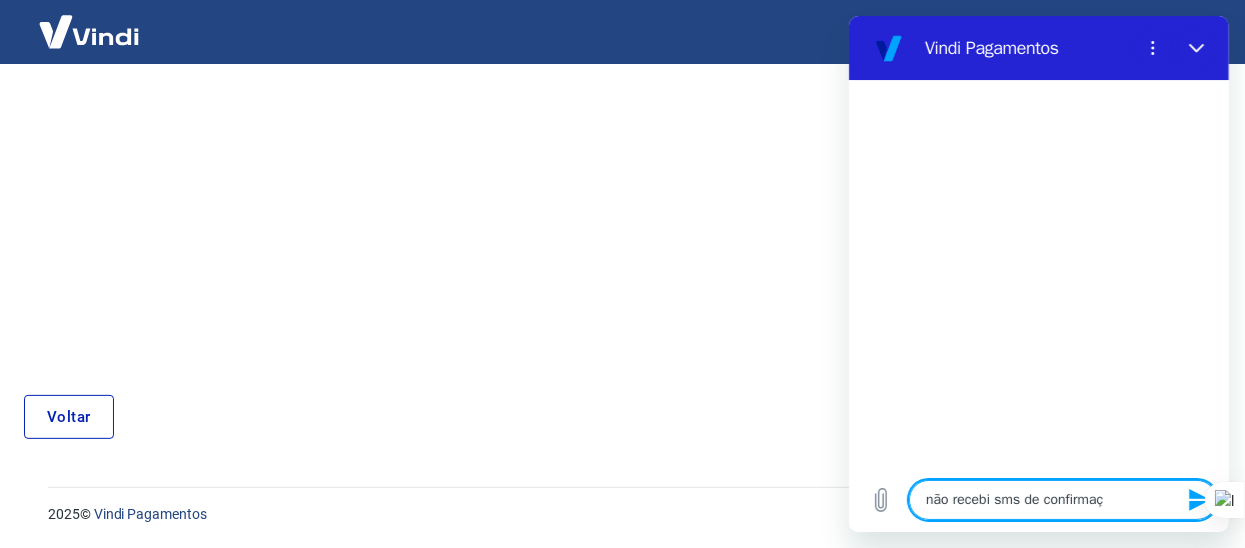 type on "não recebi sms de confirmaçã" 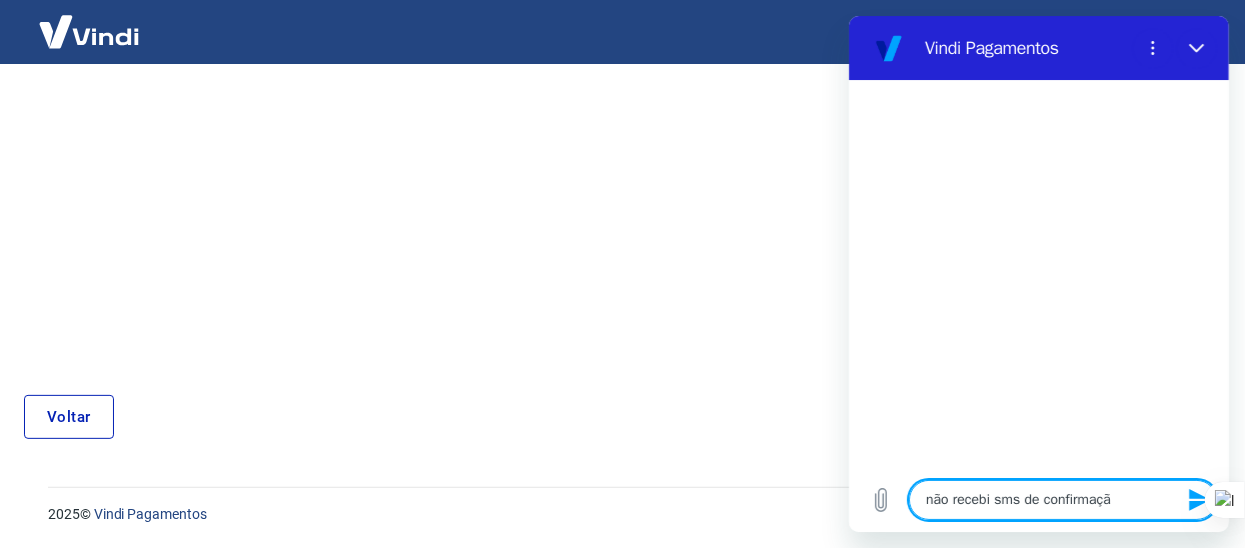 type on "não recebi sms de confirmação" 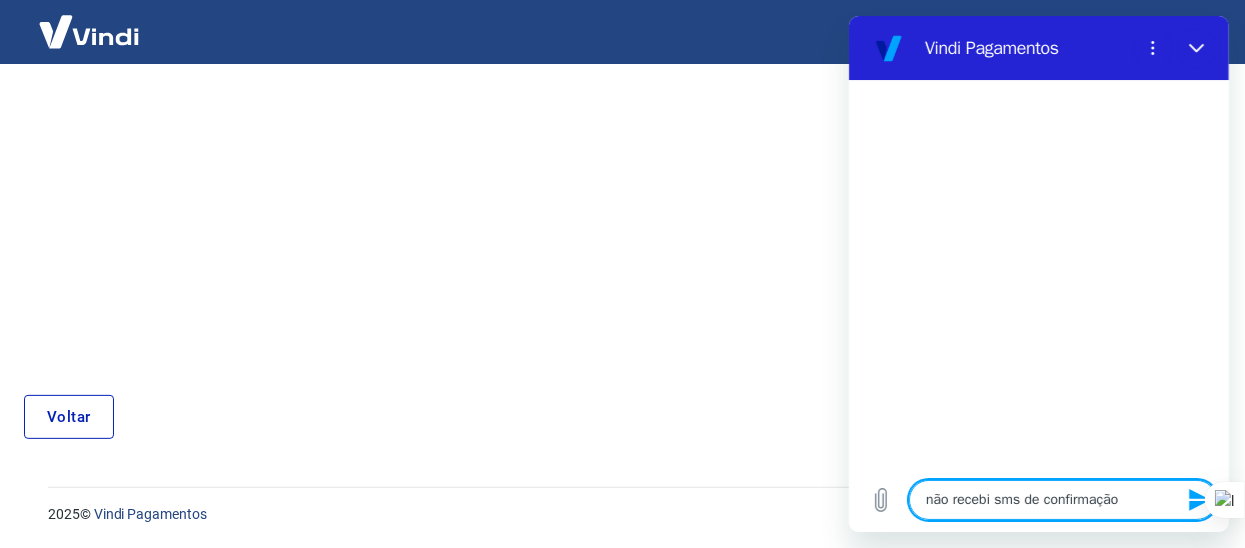type on "não recebi sms de confirmação" 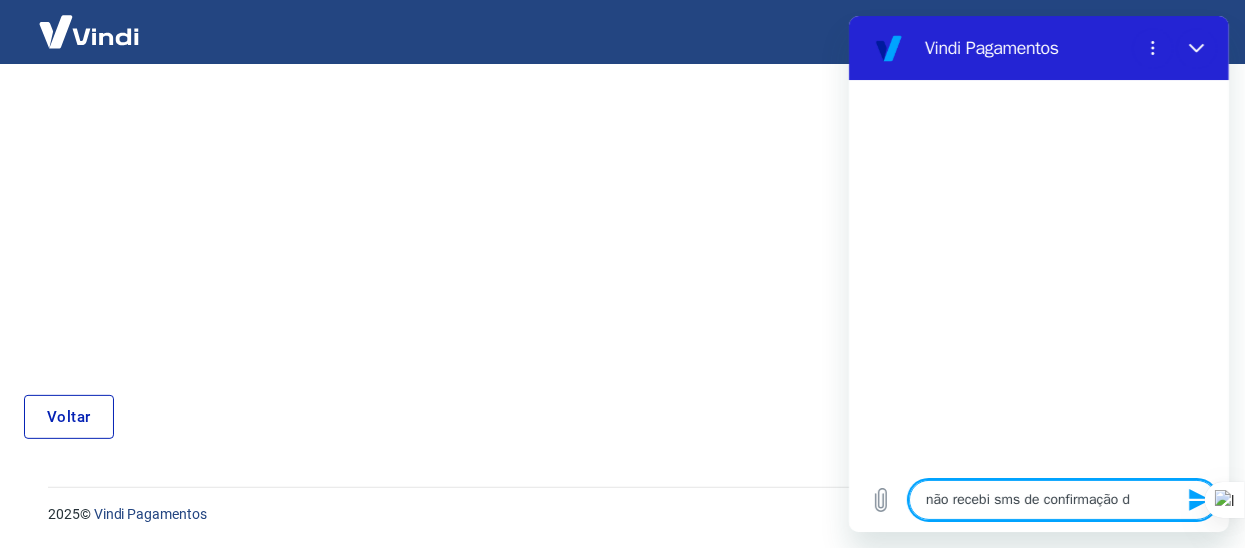 type on "não recebi sms de confirmação de" 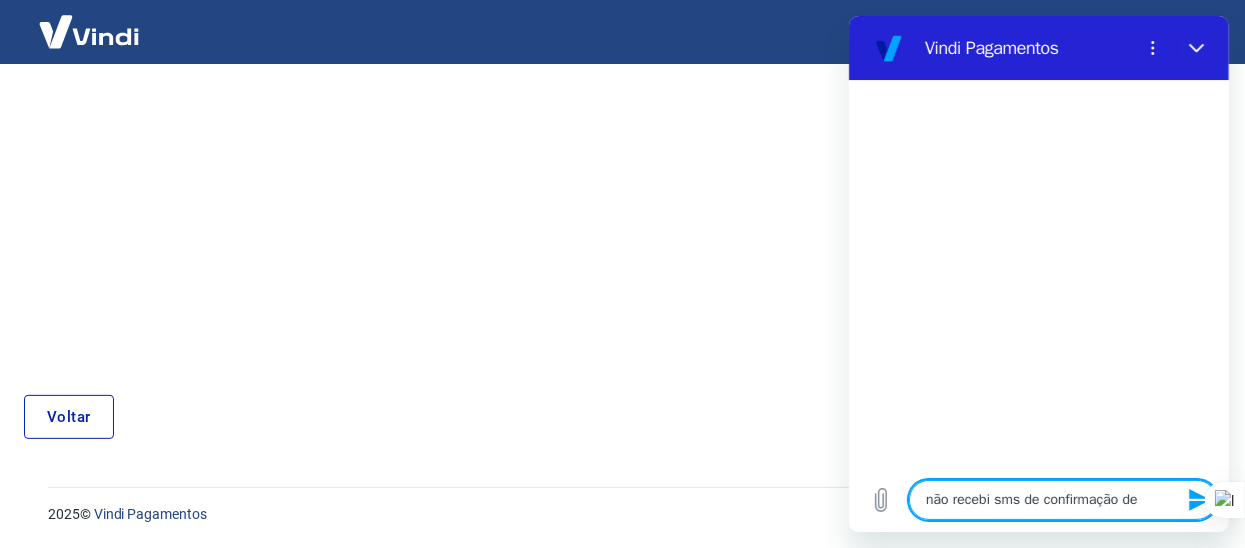 type on "não recebi sms de confirmação de" 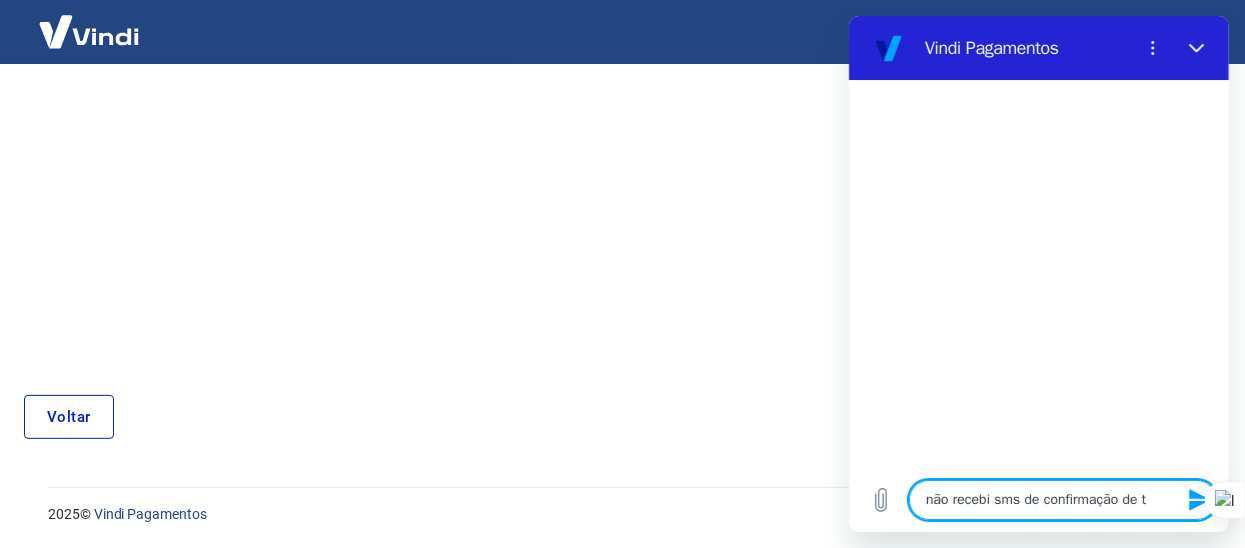 type on "x" 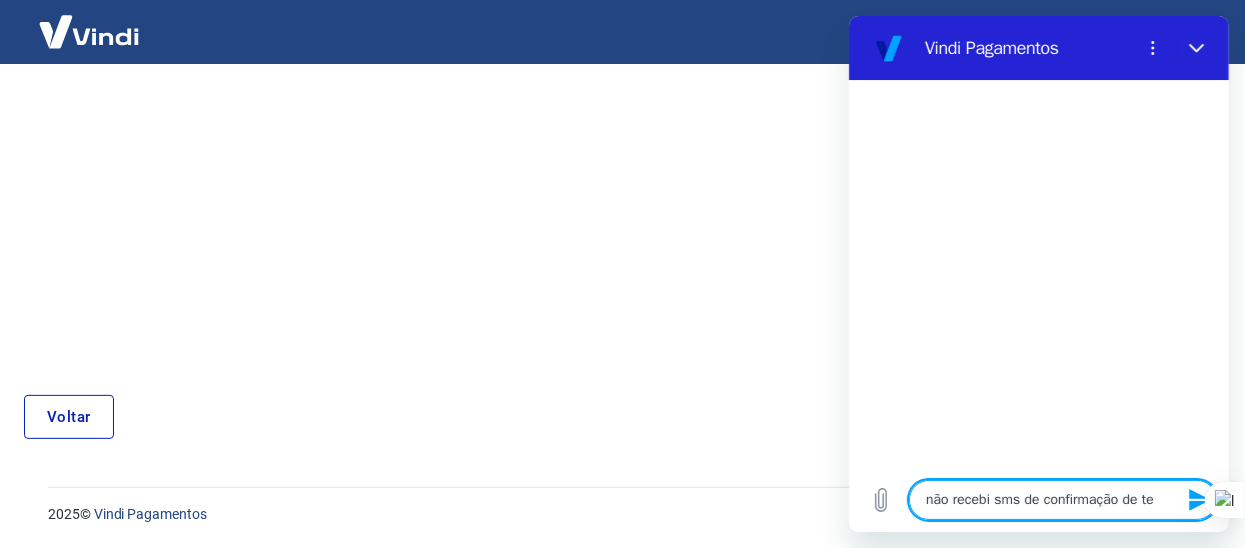 type on "não recebi sms de confirmação de tel" 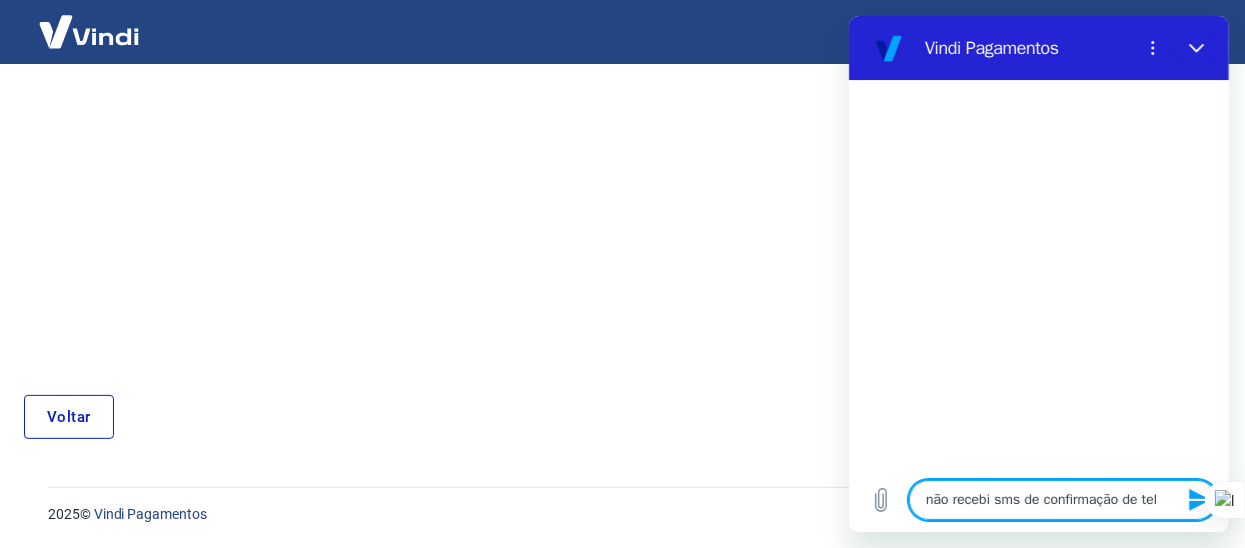 type on "não recebi sms de confirmação de tele" 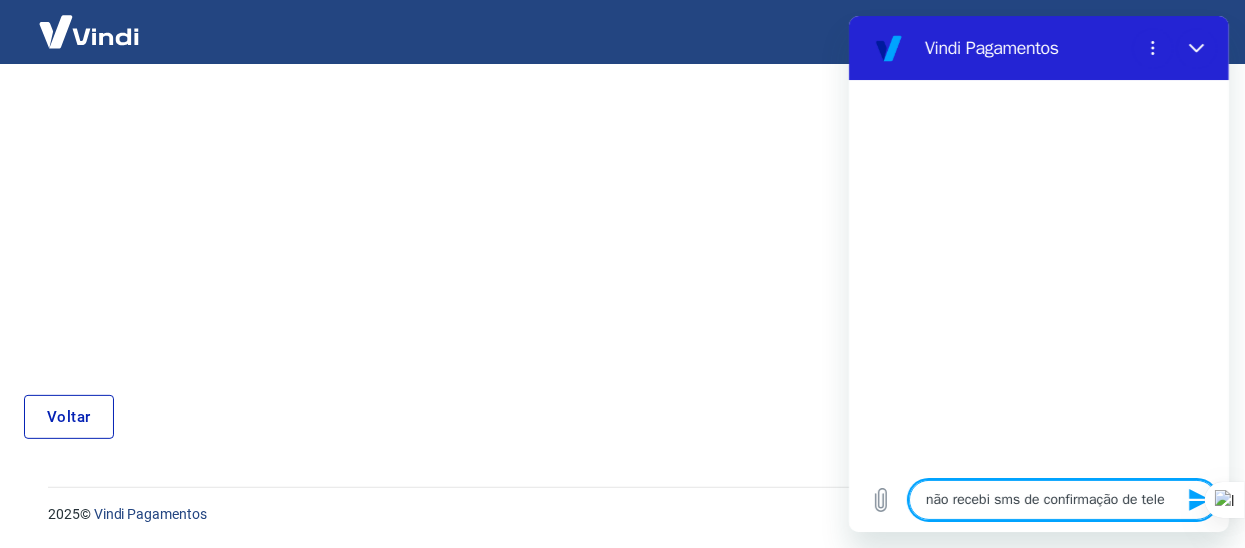 type on "não recebi sms de confirmação de telef" 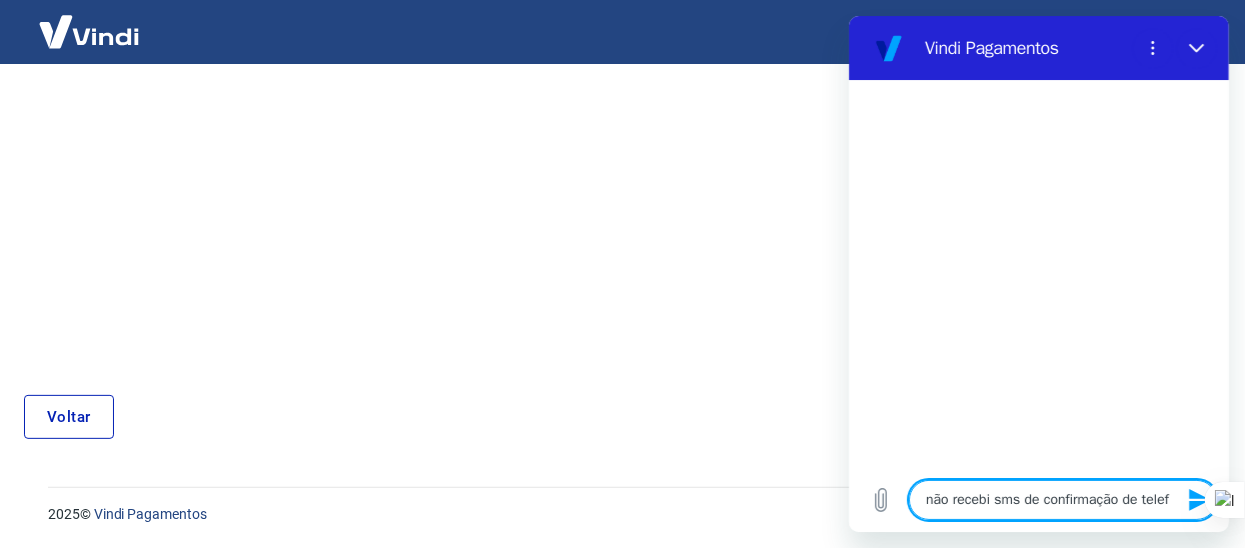 type on "não recebi sms de confirmação de telefo" 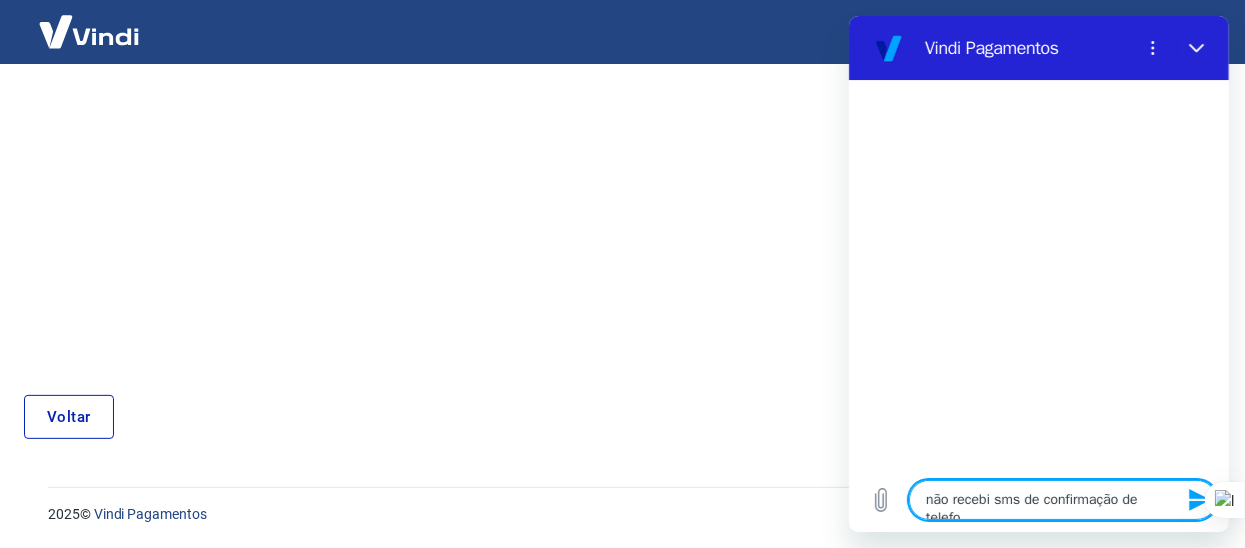 type on "não recebi sms de confirmação de telefon" 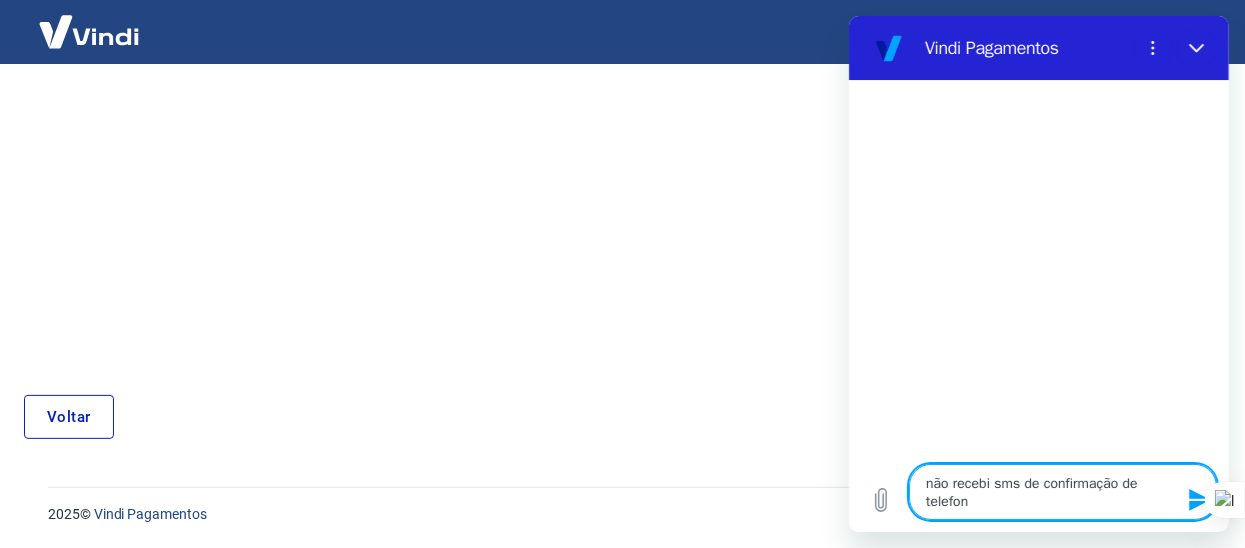type on "não recebi sms de confirmação de telefone" 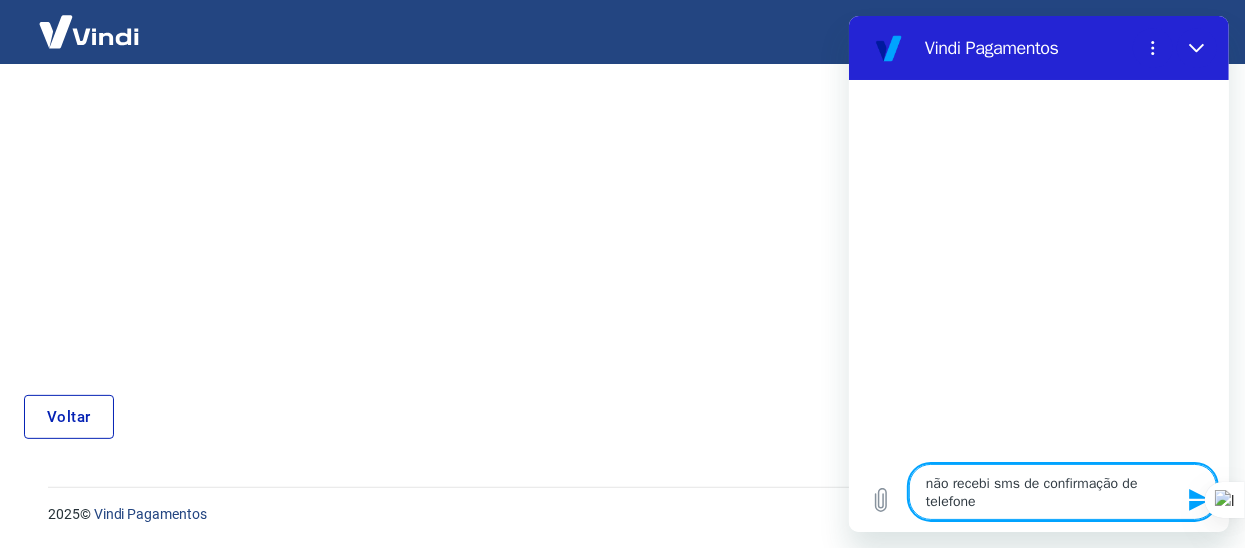type 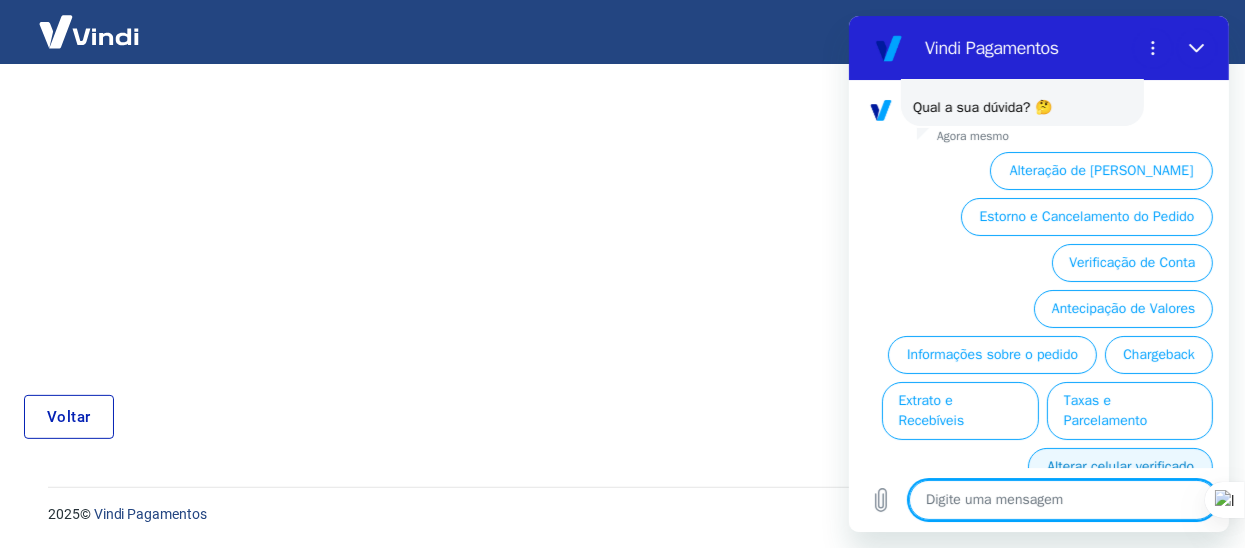 scroll, scrollTop: 199, scrollLeft: 0, axis: vertical 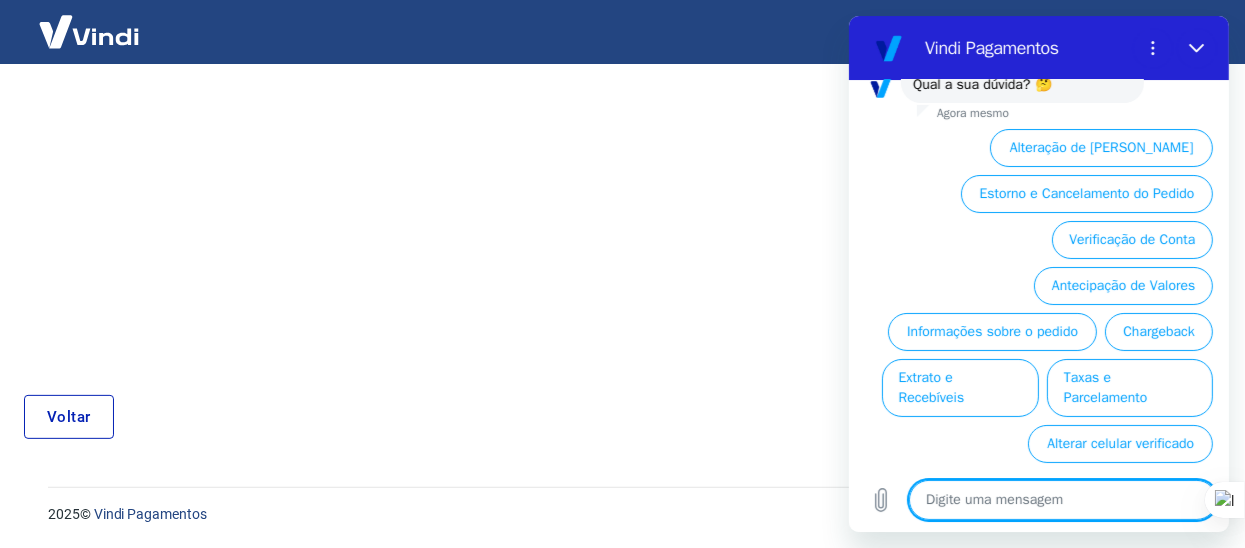 click on "Alterar celular verificado" at bounding box center (1119, 444) 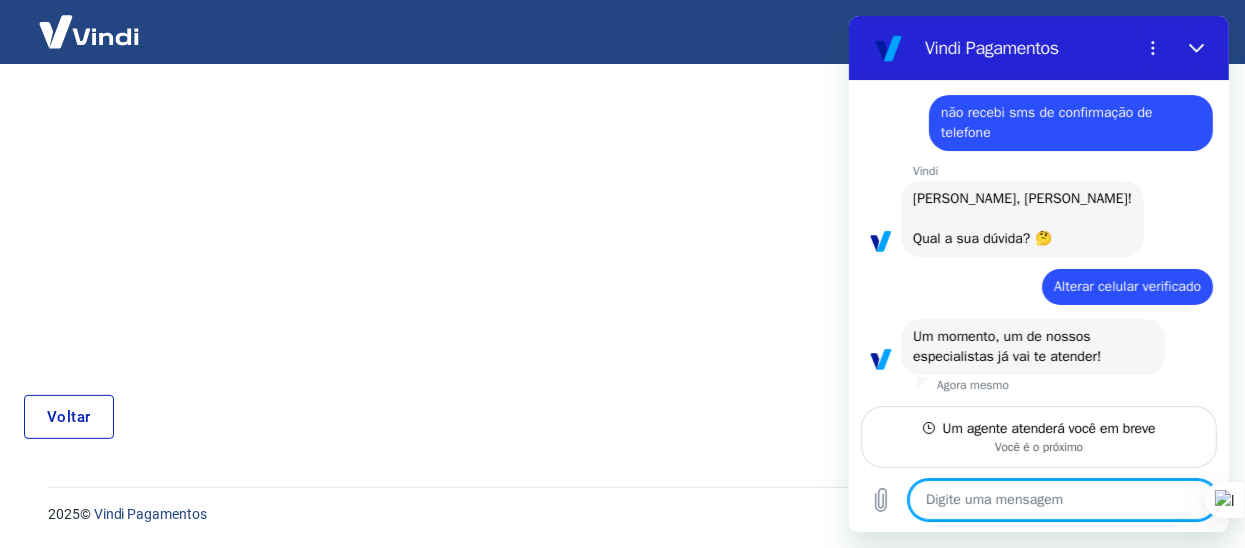 scroll, scrollTop: 24, scrollLeft: 0, axis: vertical 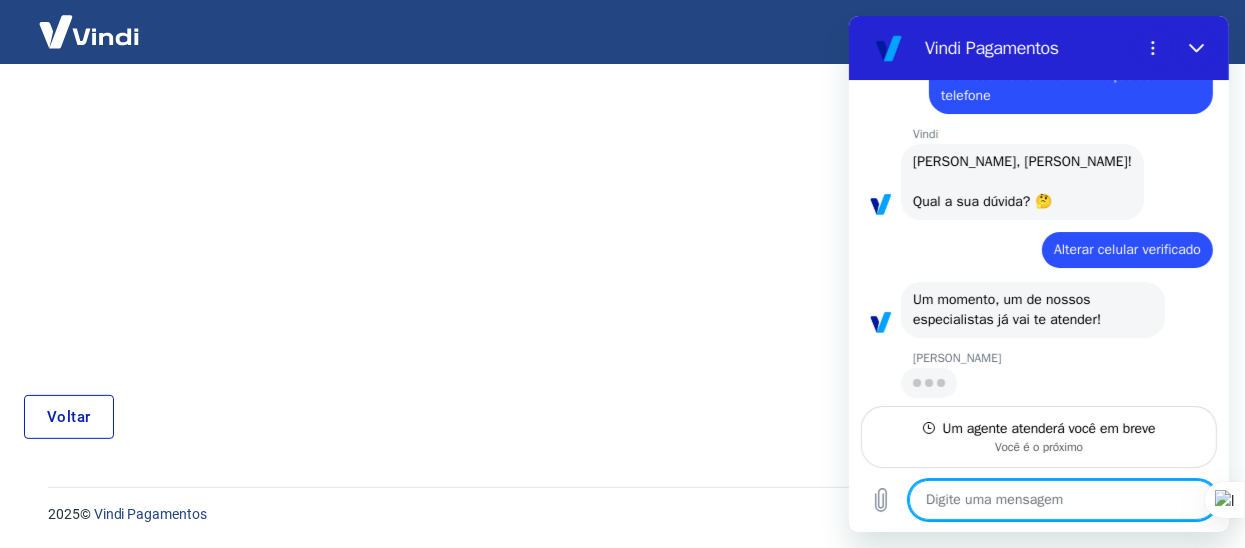type on "x" 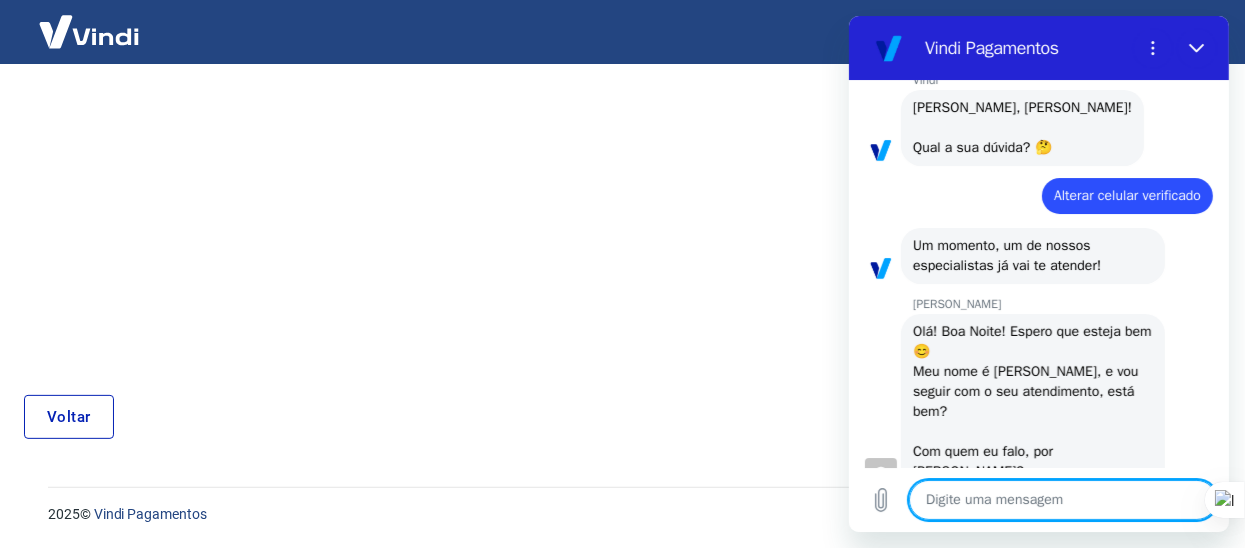 scroll, scrollTop: 120, scrollLeft: 0, axis: vertical 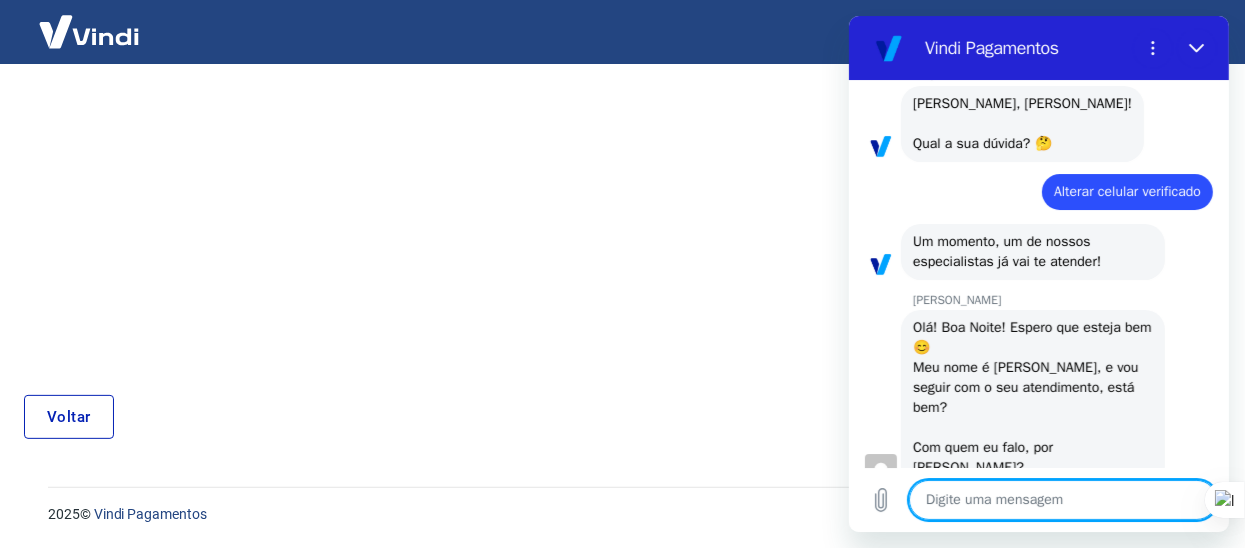 type on "B" 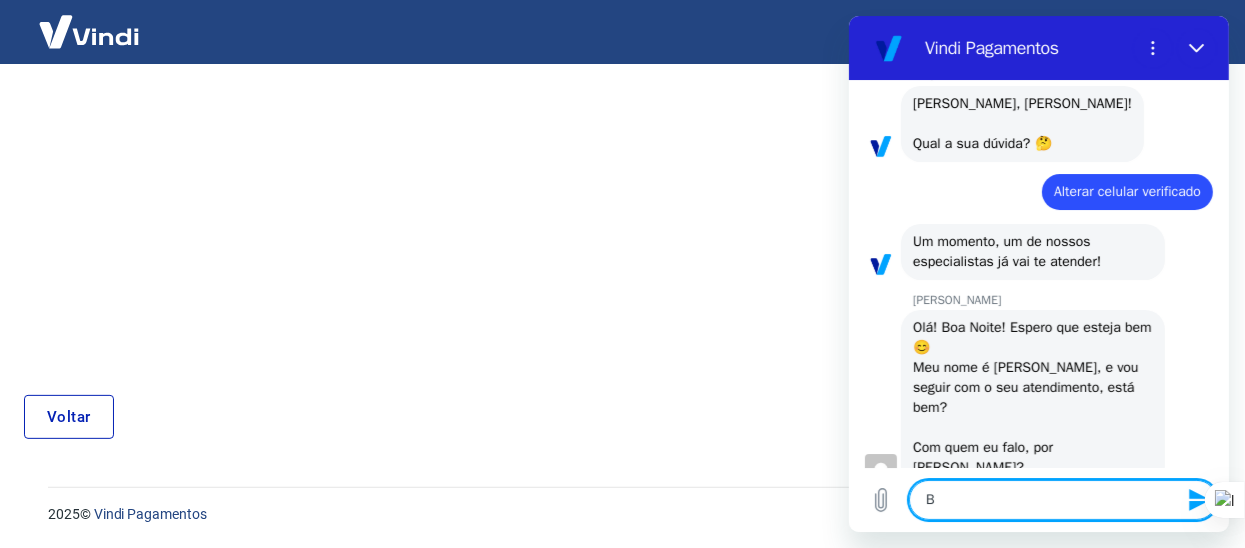 type on "Bo" 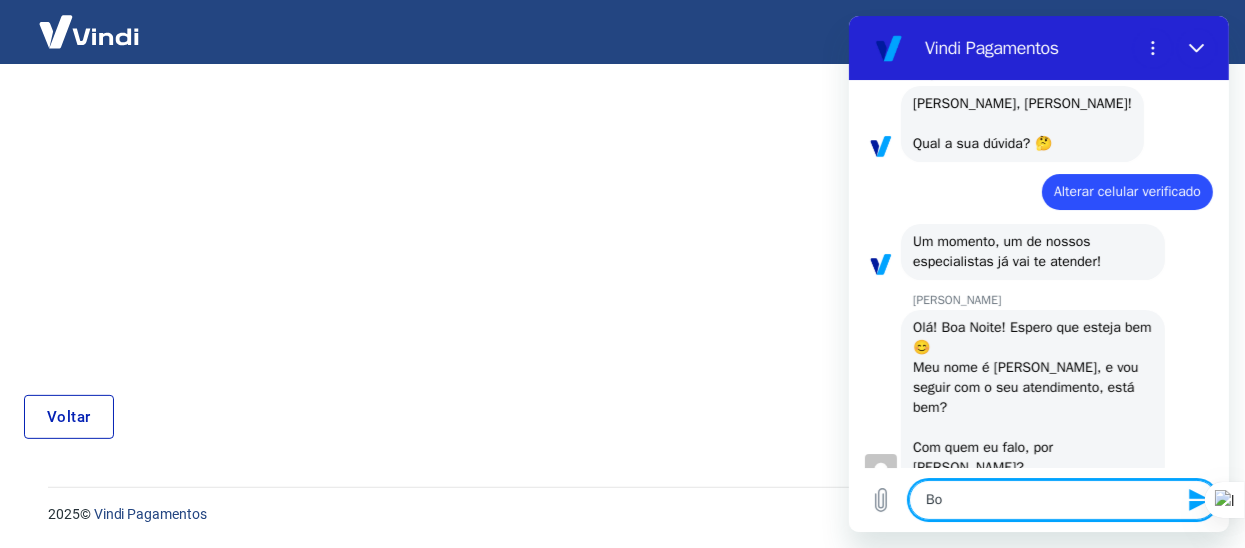 type on "Boa" 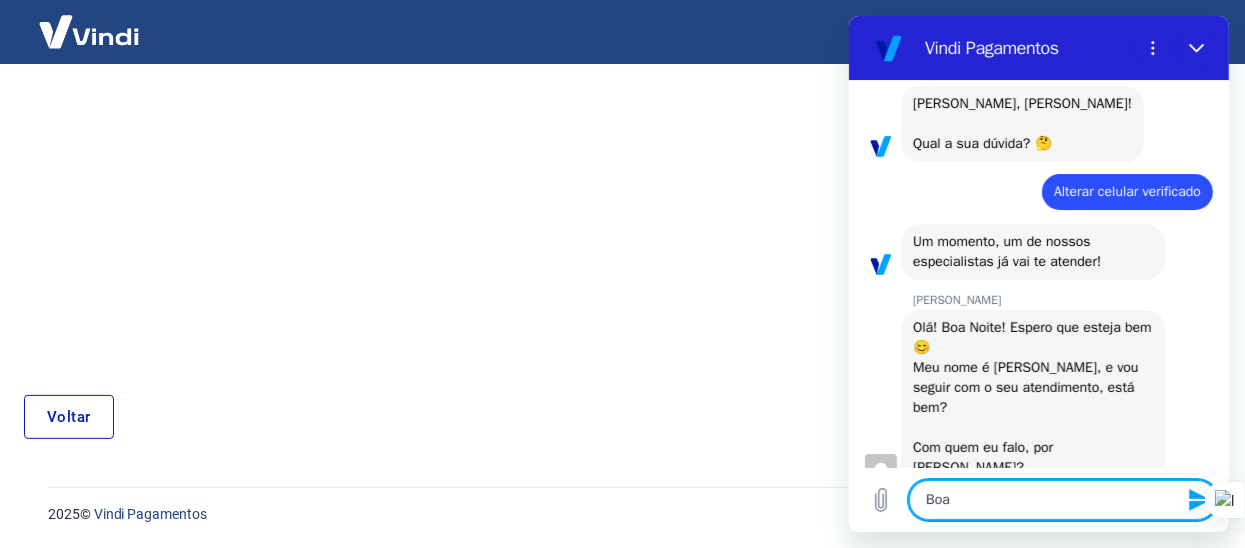 type on "Boa" 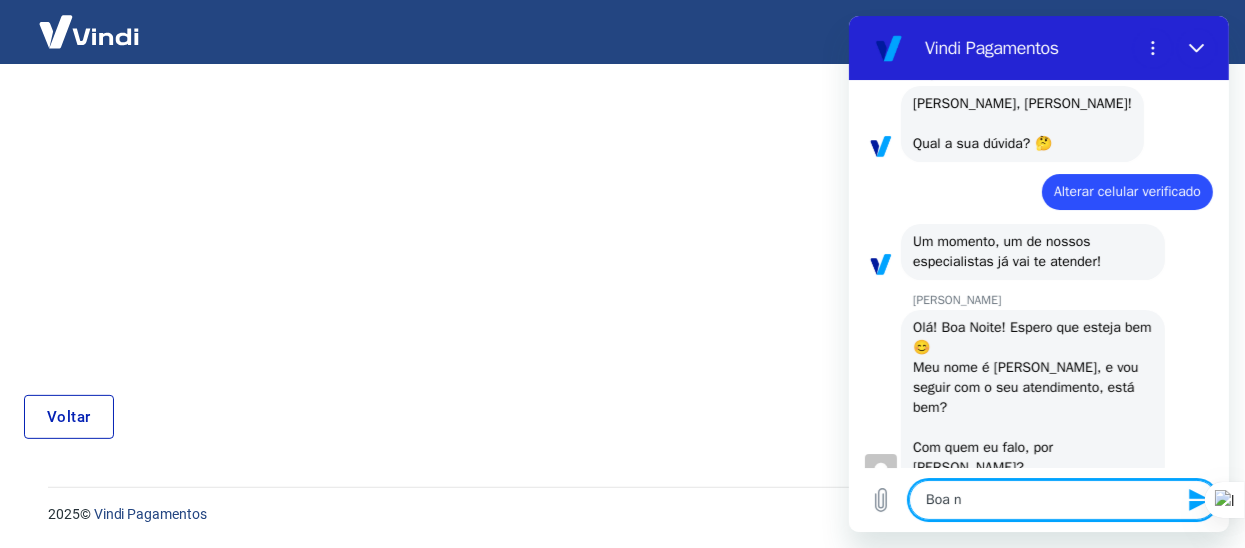 type on "Boa no" 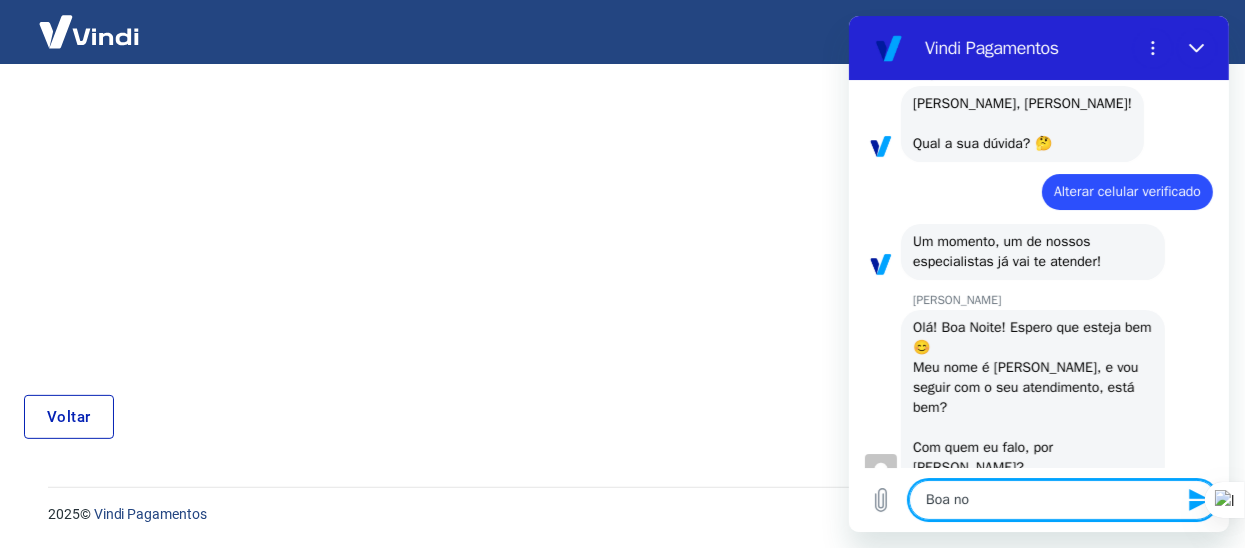 type on "Boa noi" 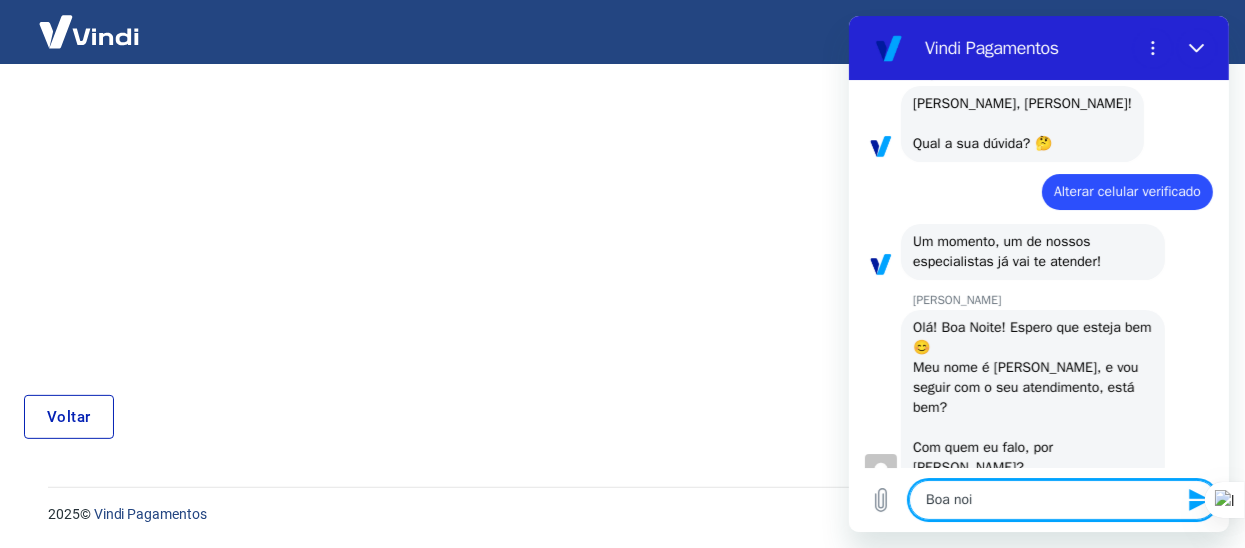 type on "Boa noit" 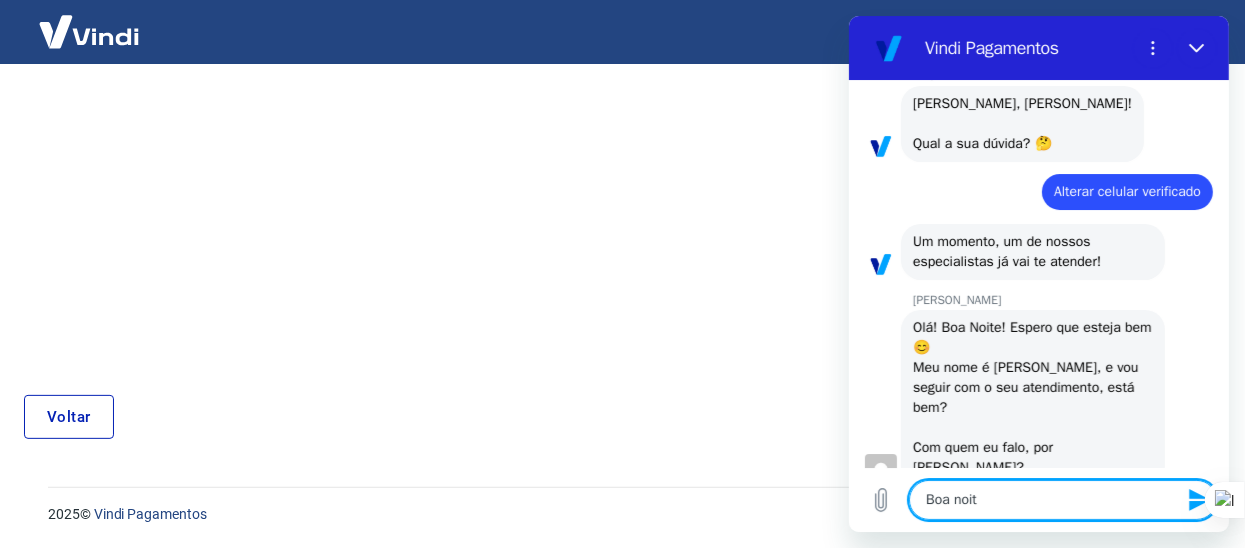 type on "x" 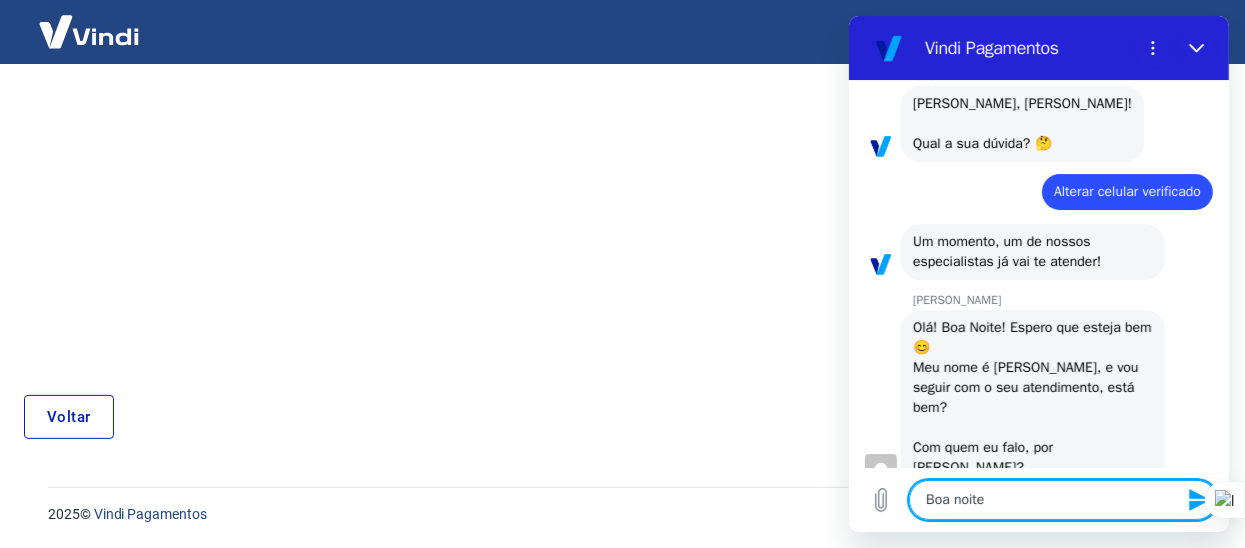 type on "Boa noite" 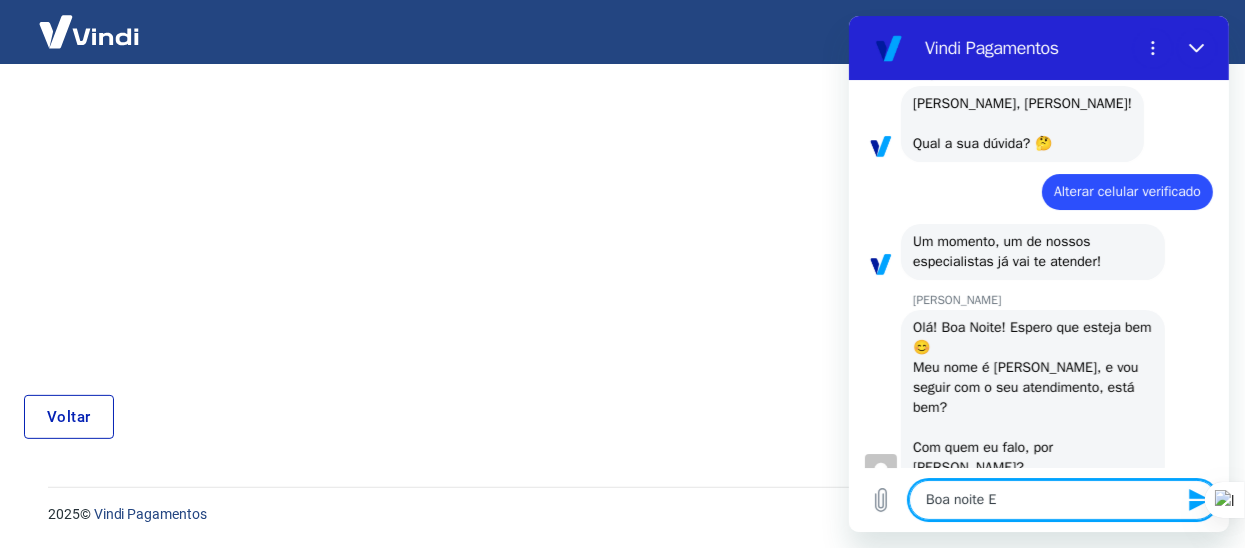 type on "Boa noite Ed" 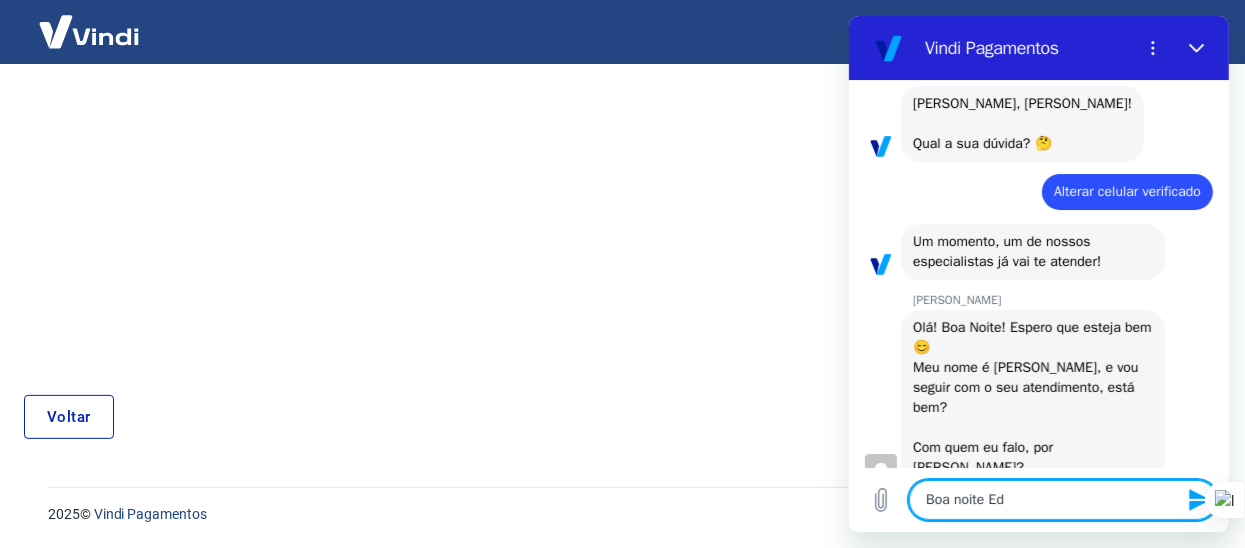 type on "Boa noite Edu" 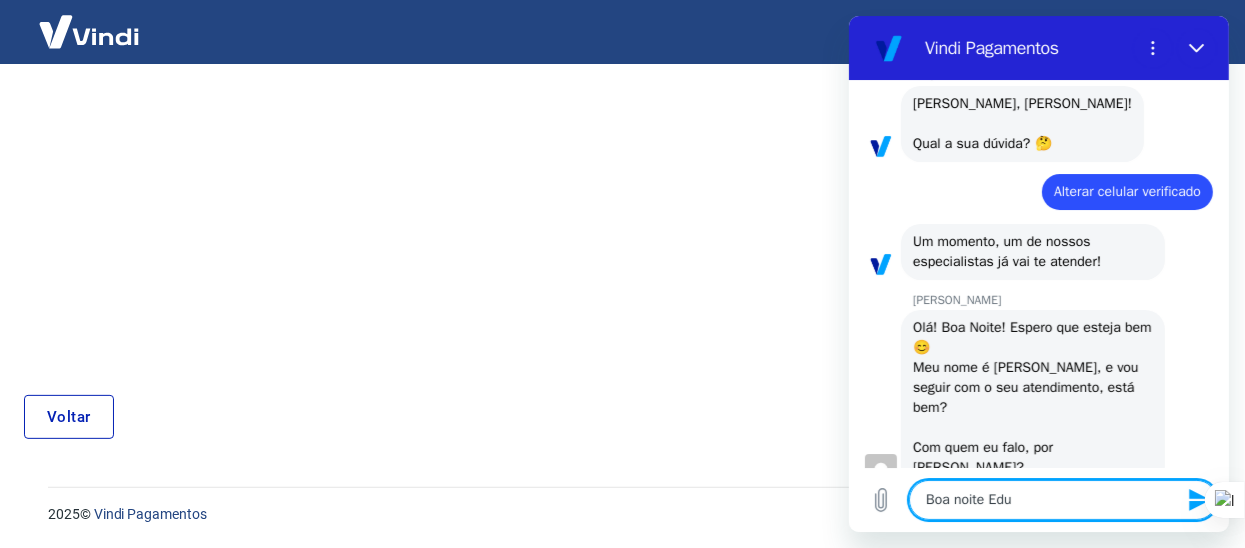 type on "Boa noite Edua" 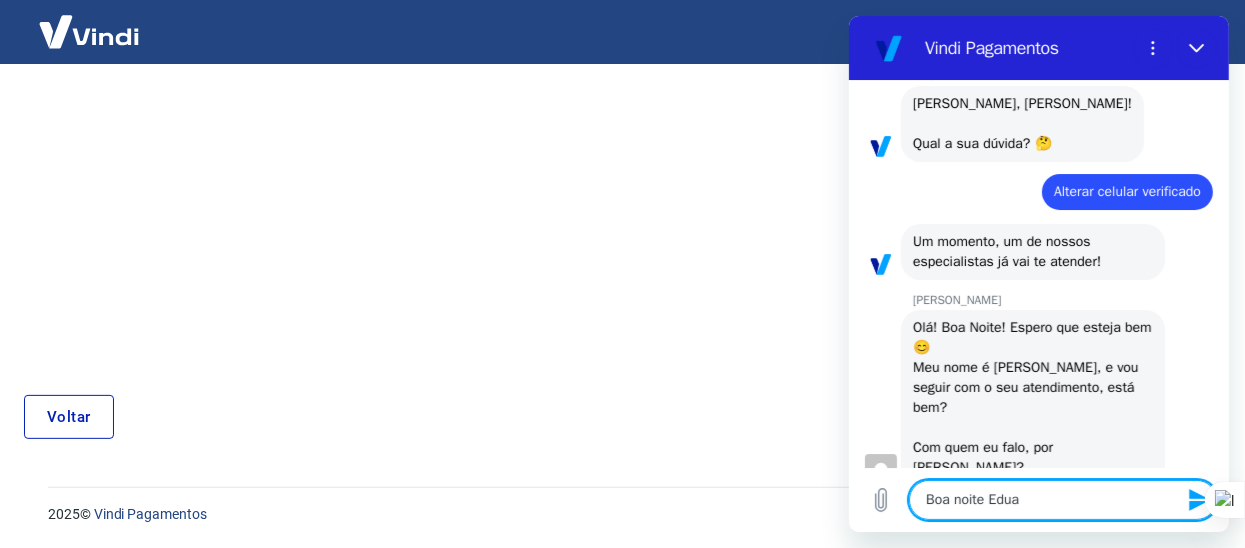 type on "Boa noite Eduar" 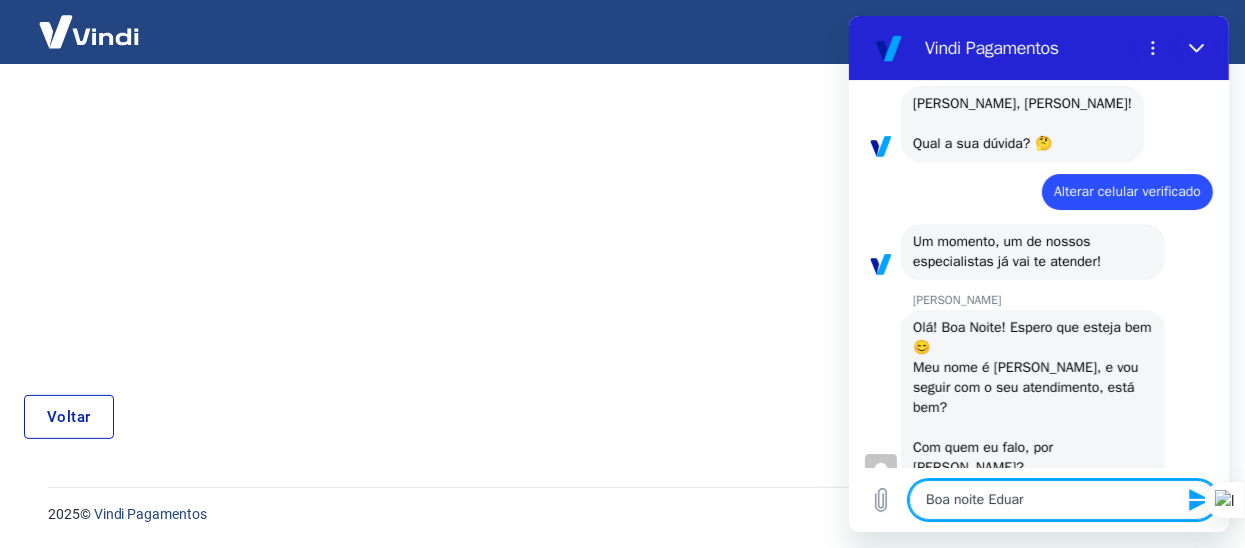 type on "Boa noite Eduard" 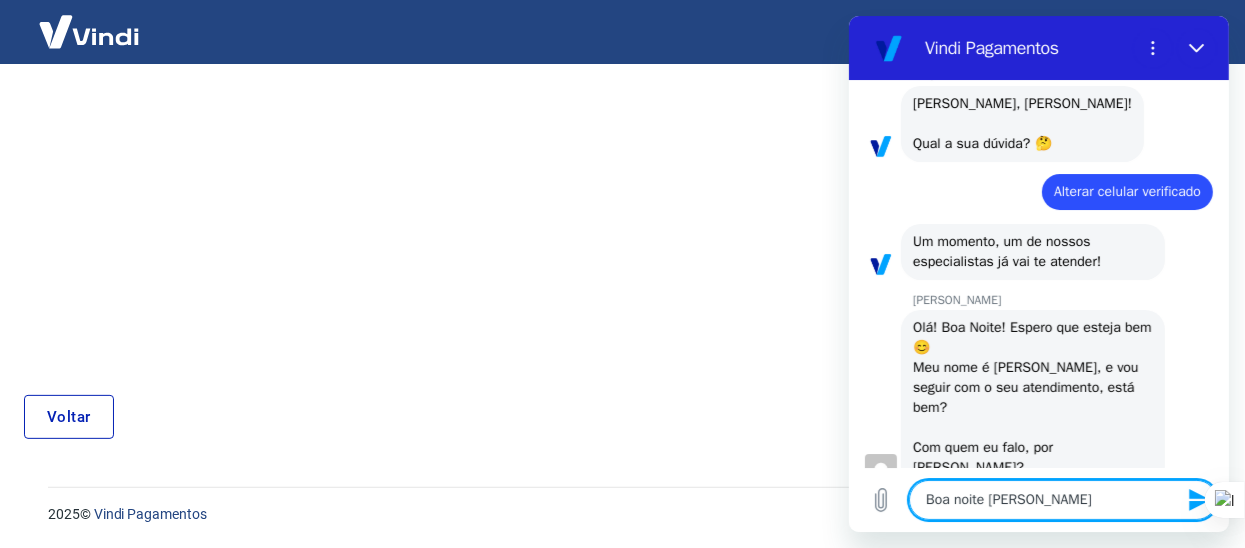 type on "Boa noite Eduardo" 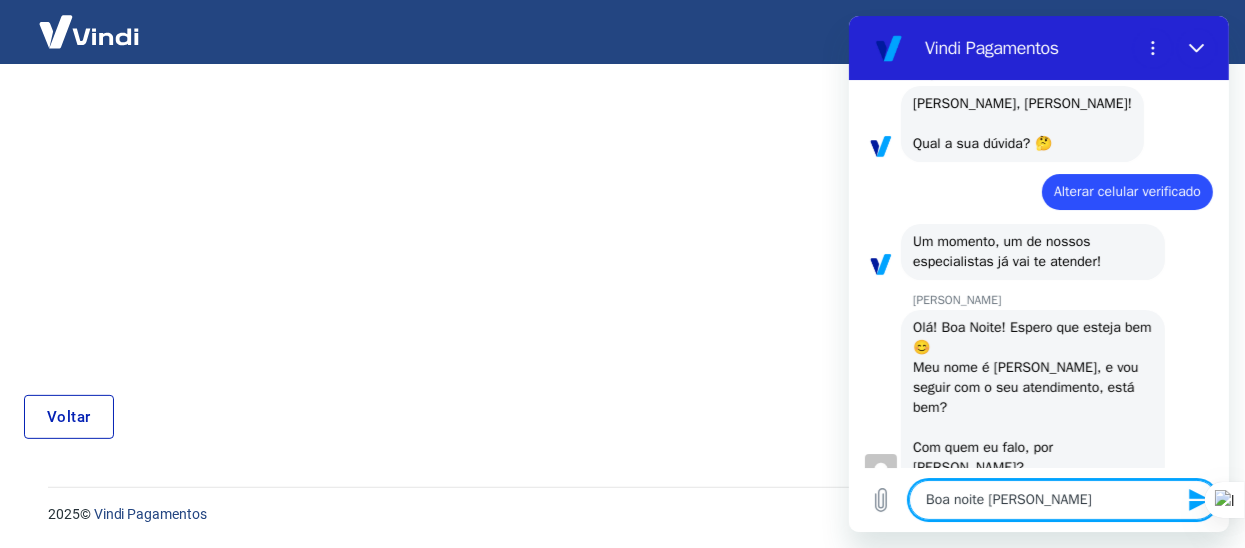 type on "Boa noite MEduardo" 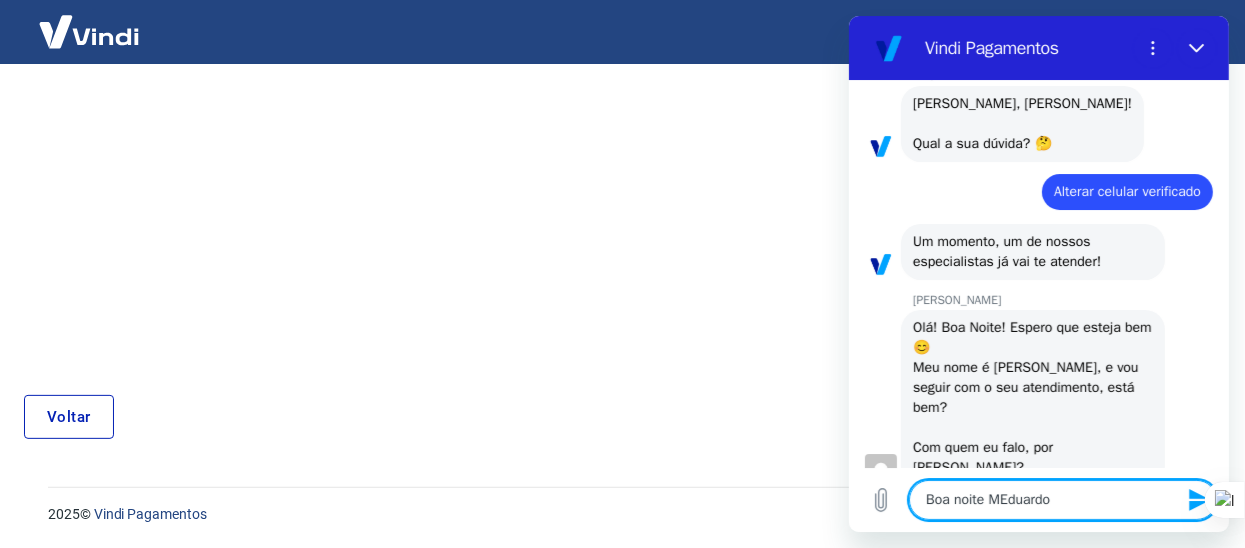 type on "Boa noite MaEduardo" 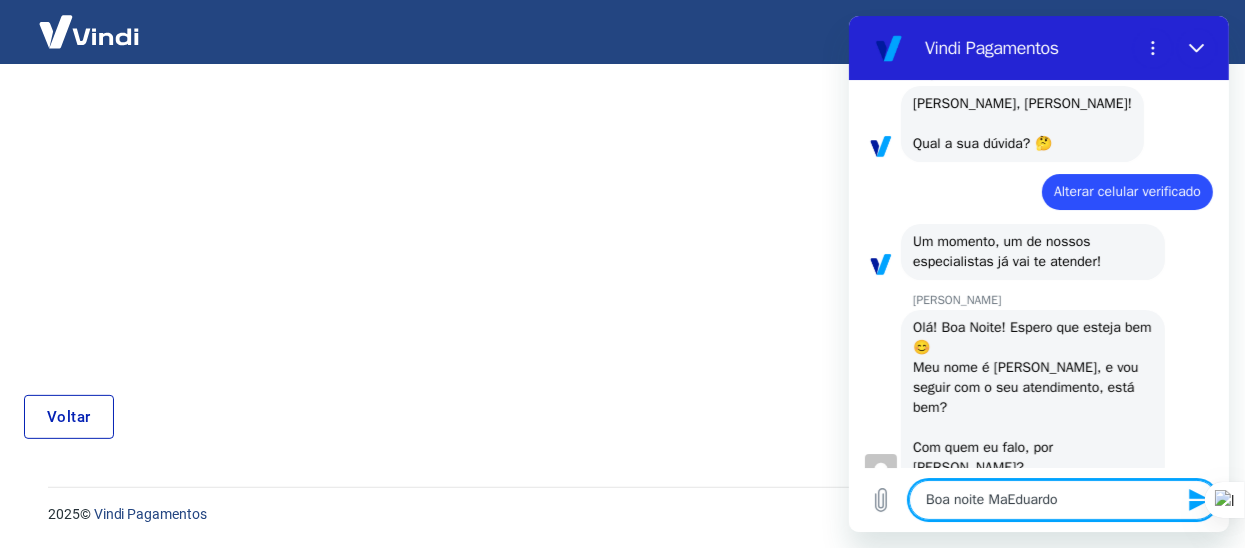 type on "Boa noite MarEduardo" 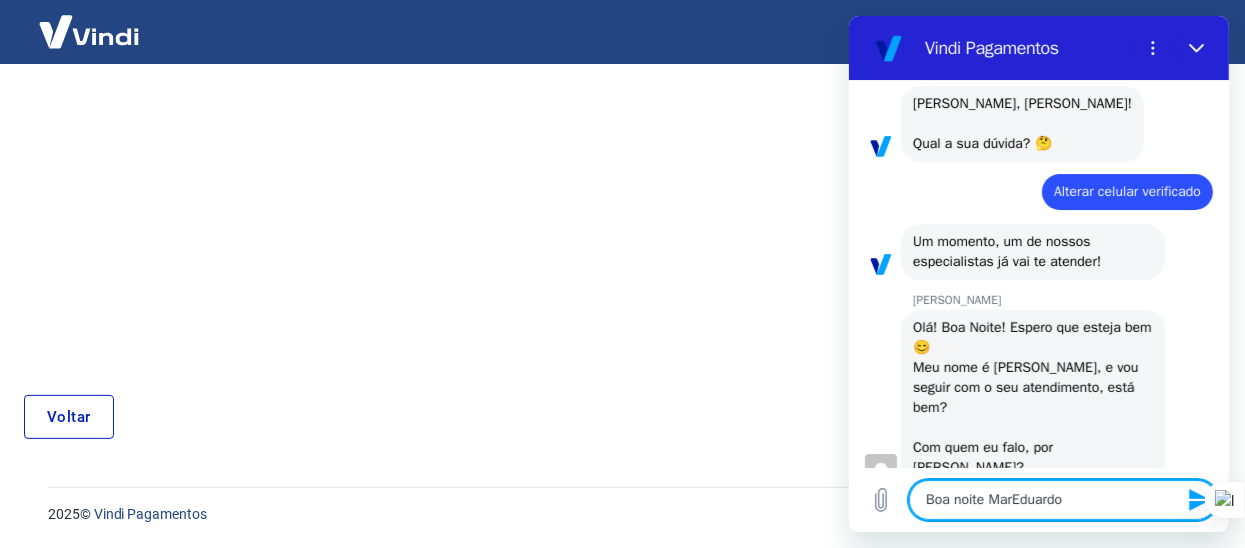 type on "Boa noite MarcEduardo" 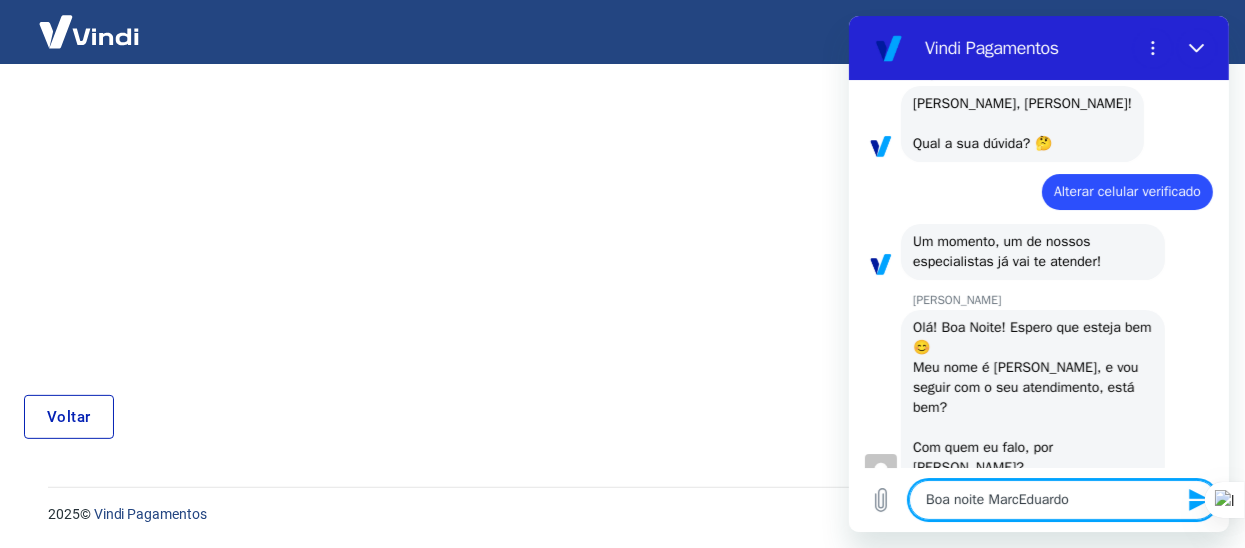type on "Boa noite MarceEduardo" 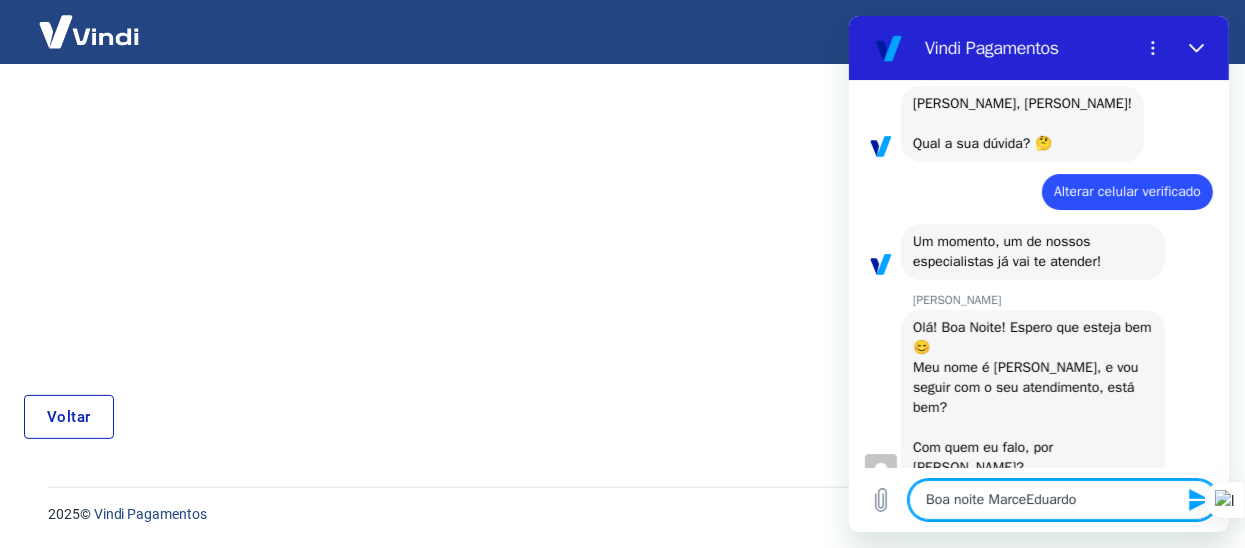 type on "Boa noite MarcelEduardo" 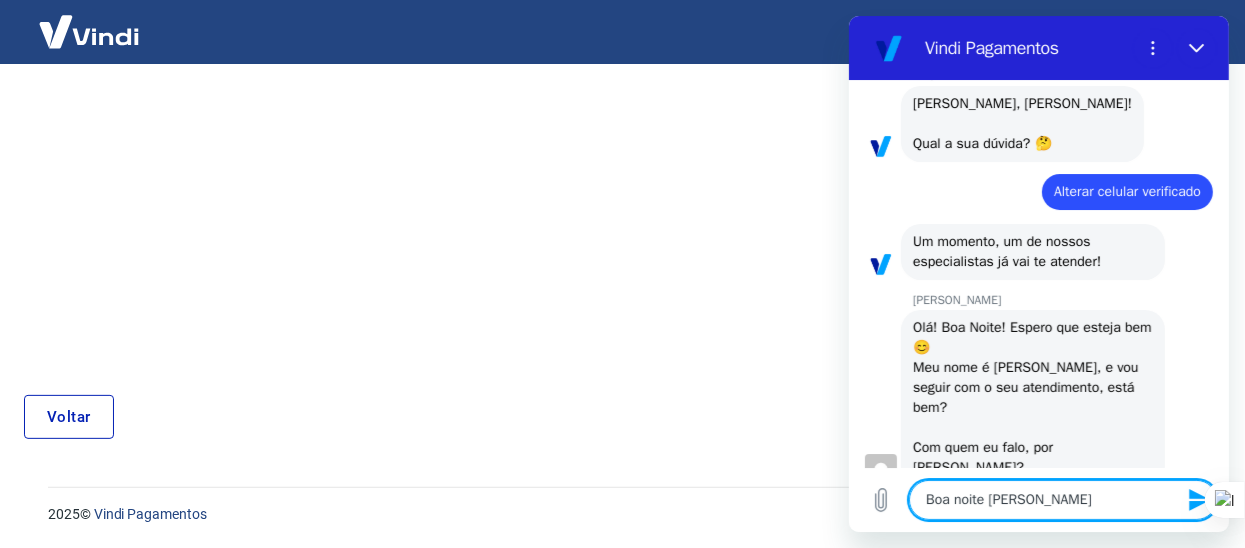 type on "Boa noite MarceleEduardo" 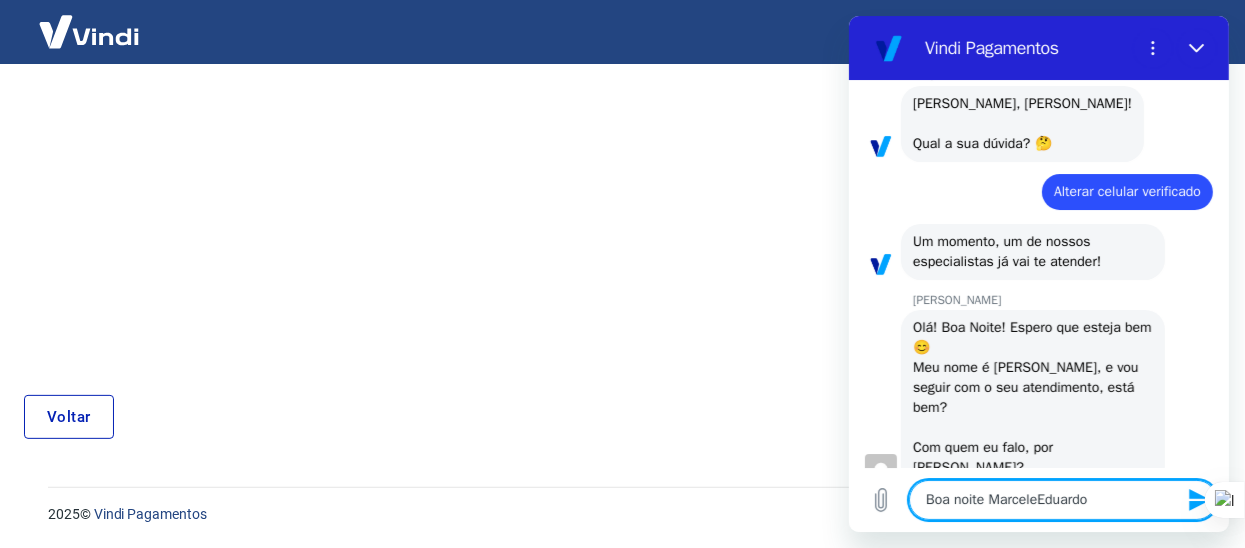 type on "x" 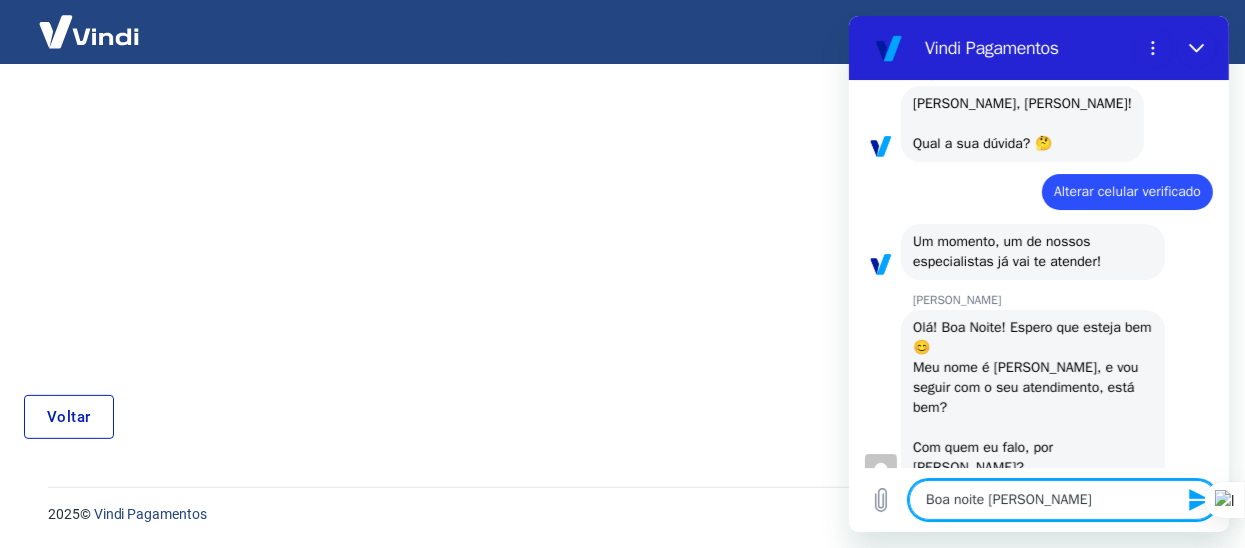 type on "Boa noite Marcele ,Eduardo" 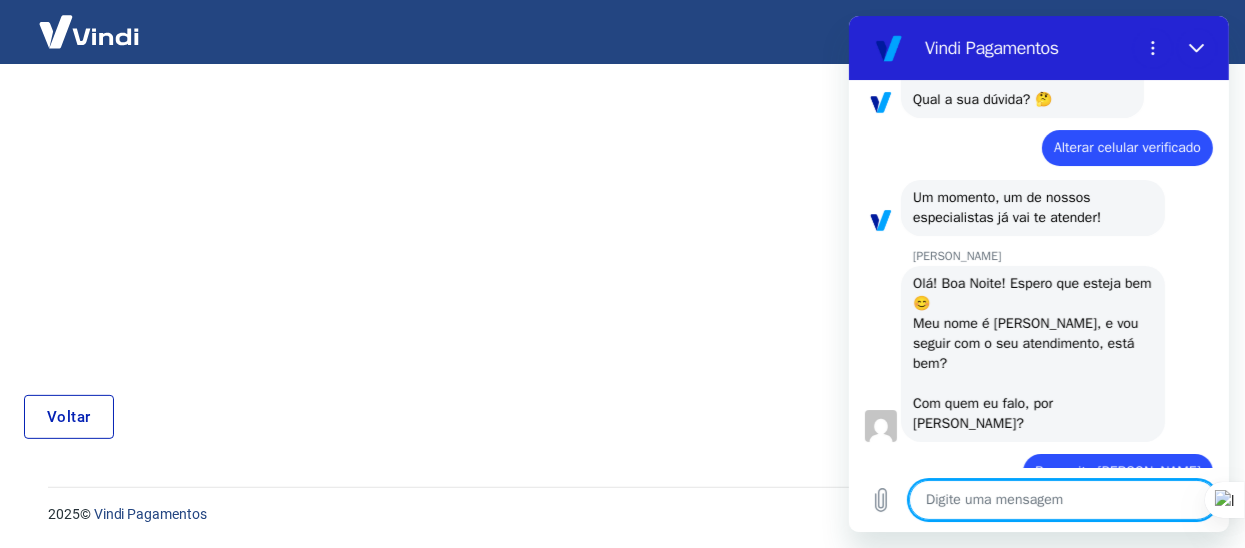 scroll, scrollTop: 168, scrollLeft: 0, axis: vertical 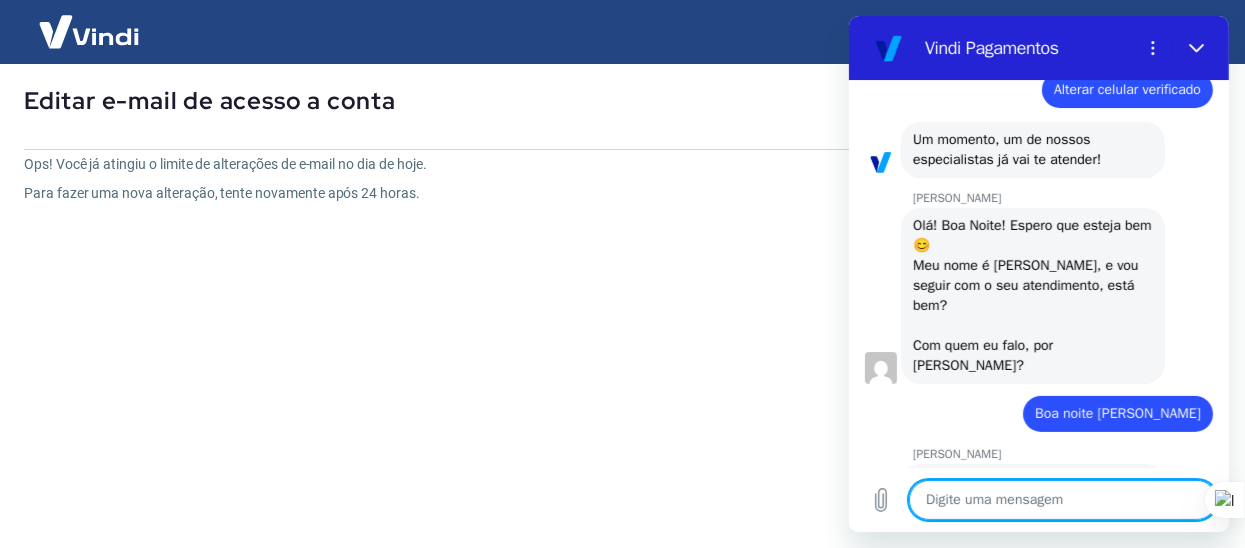 type on "x" 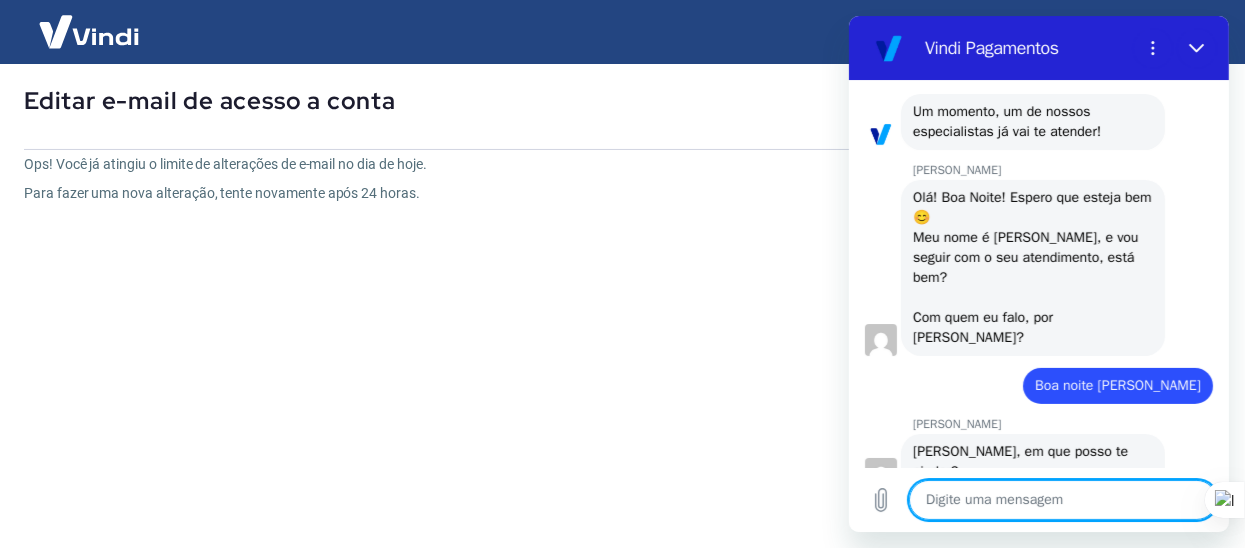 scroll, scrollTop: 254, scrollLeft: 0, axis: vertical 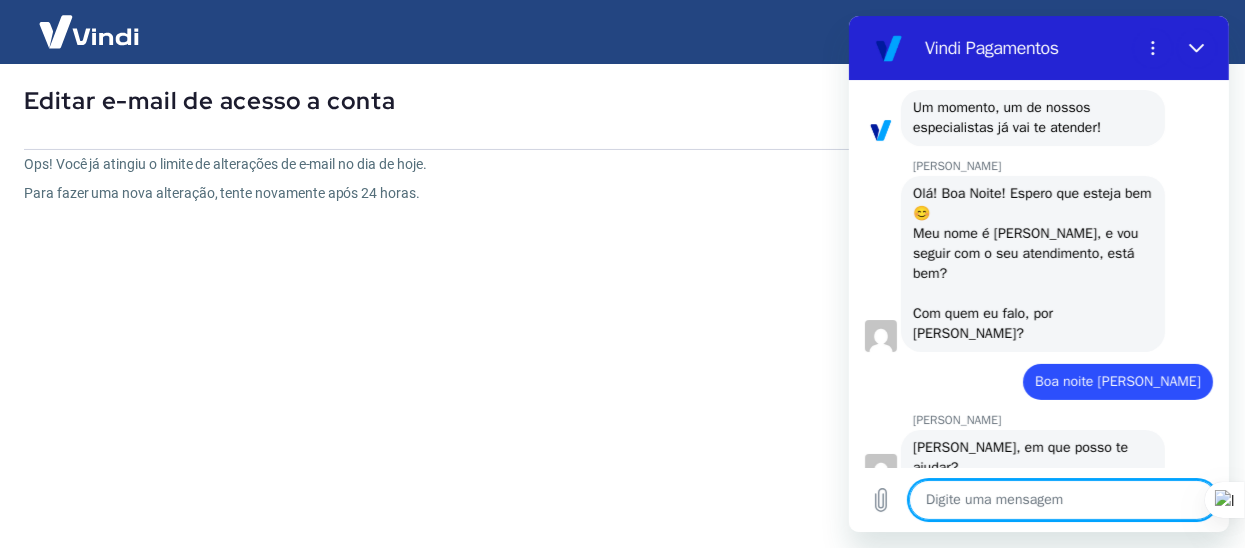 type on "E" 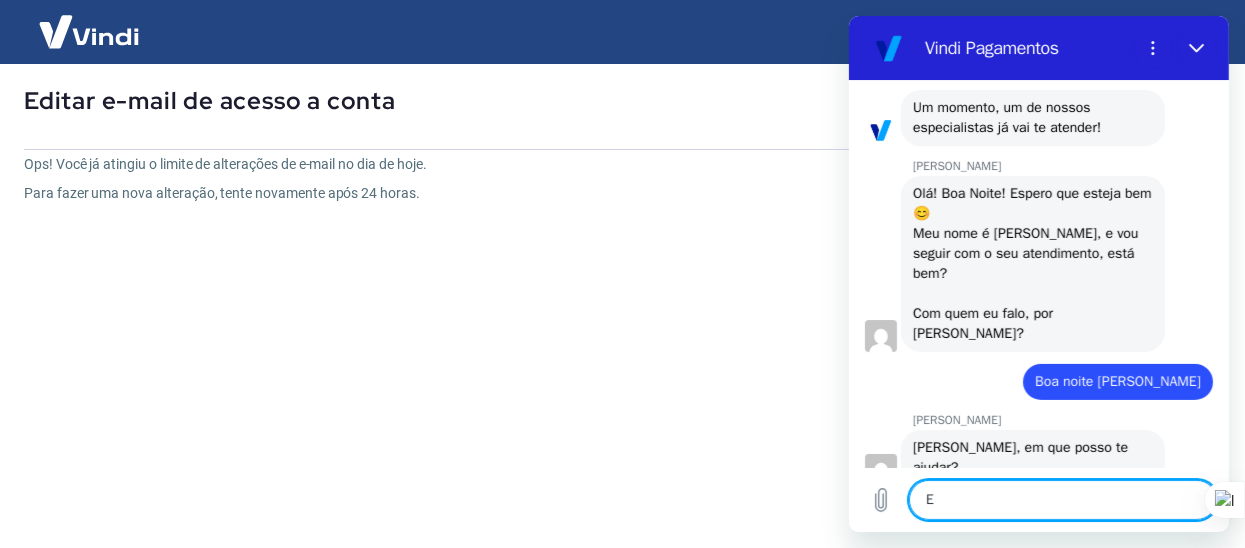 type on "x" 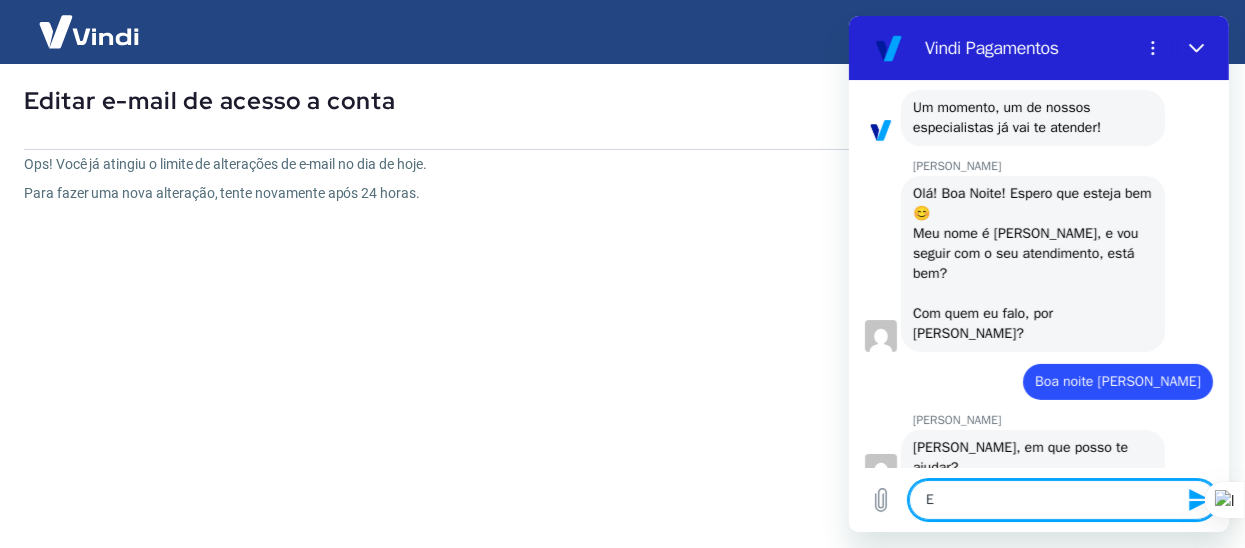 type on "Es" 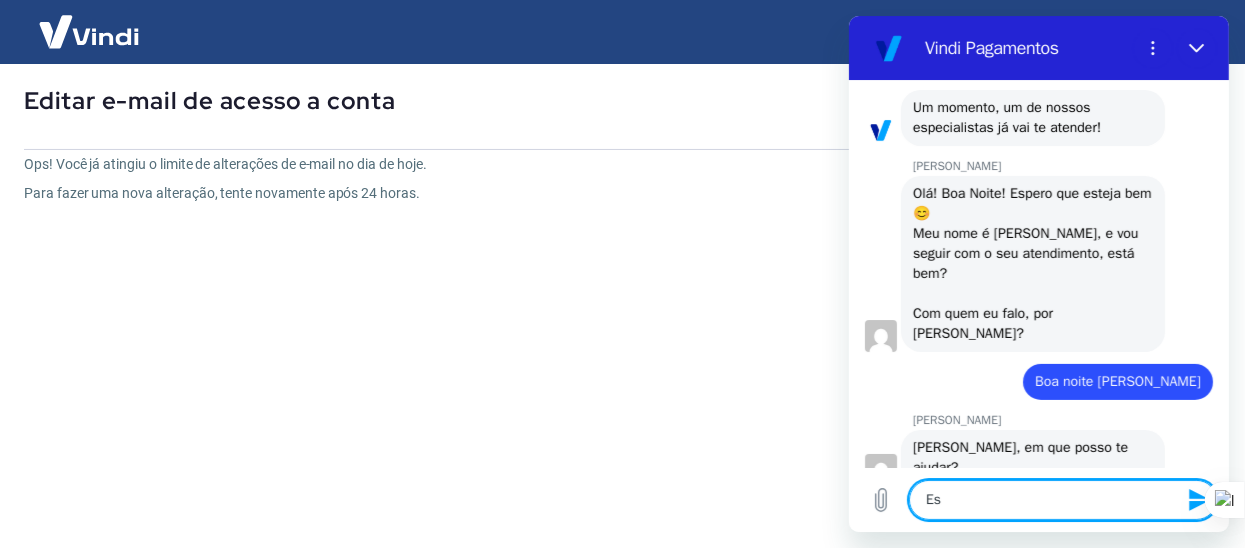 type on "Est" 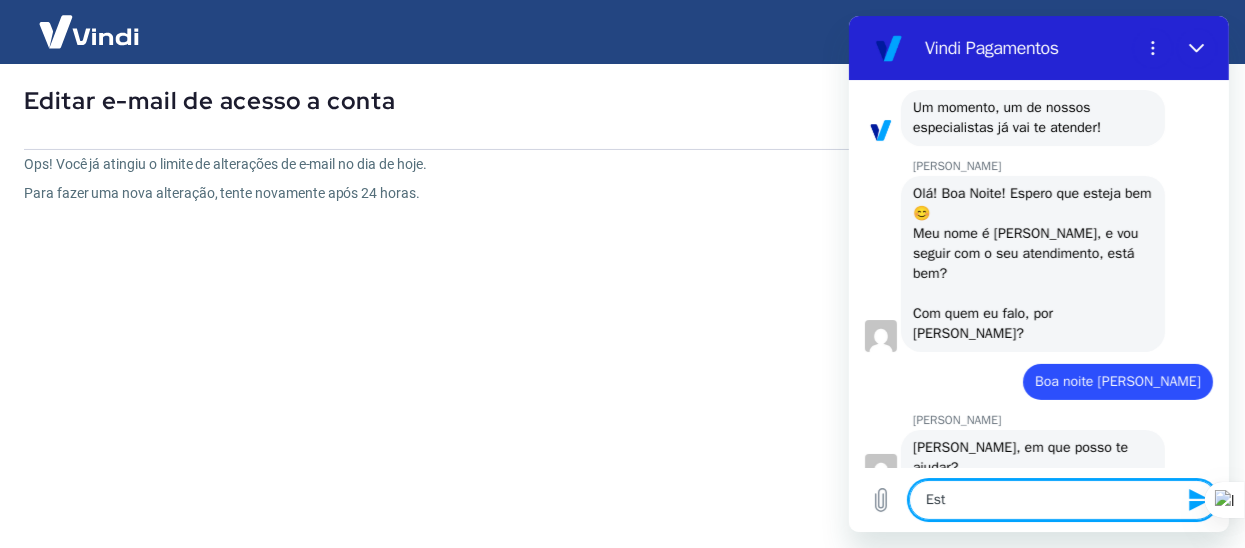 type on "Esto" 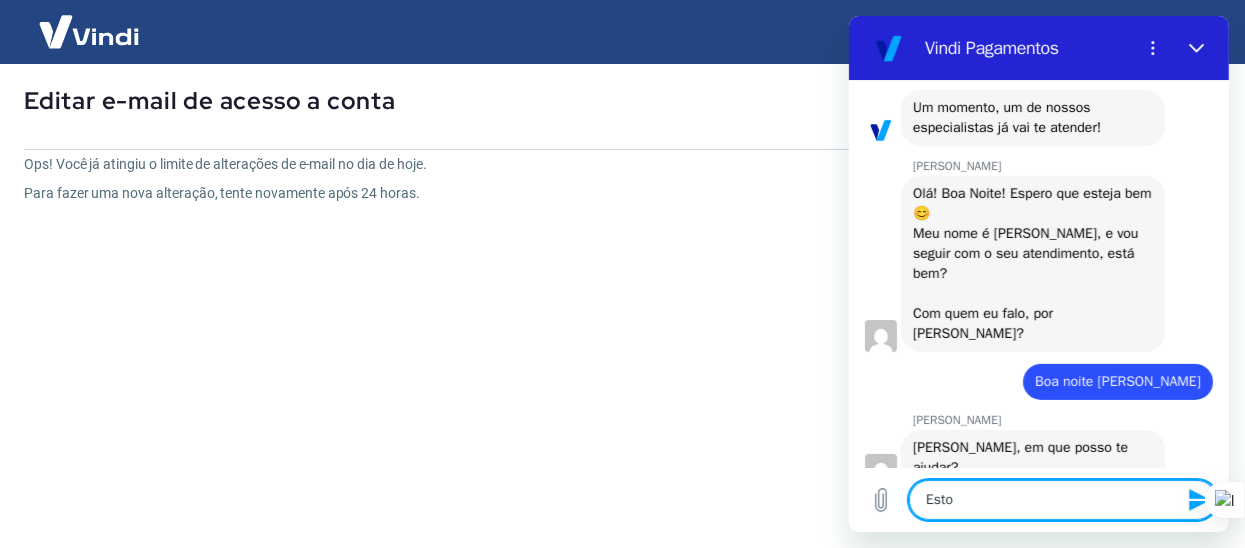 type on "Estou" 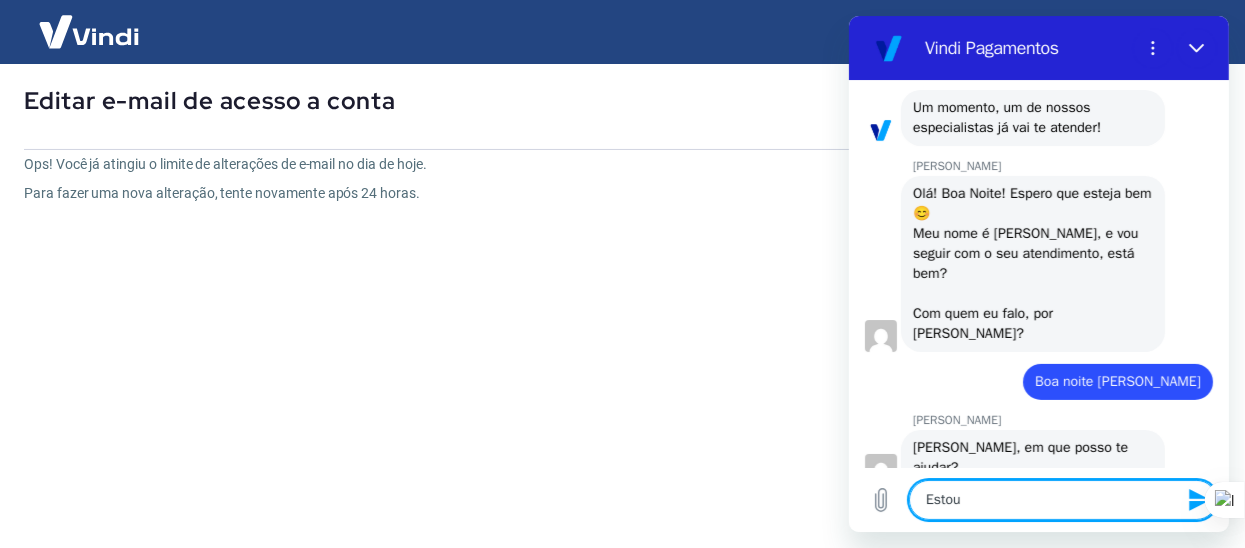 type on "Estou" 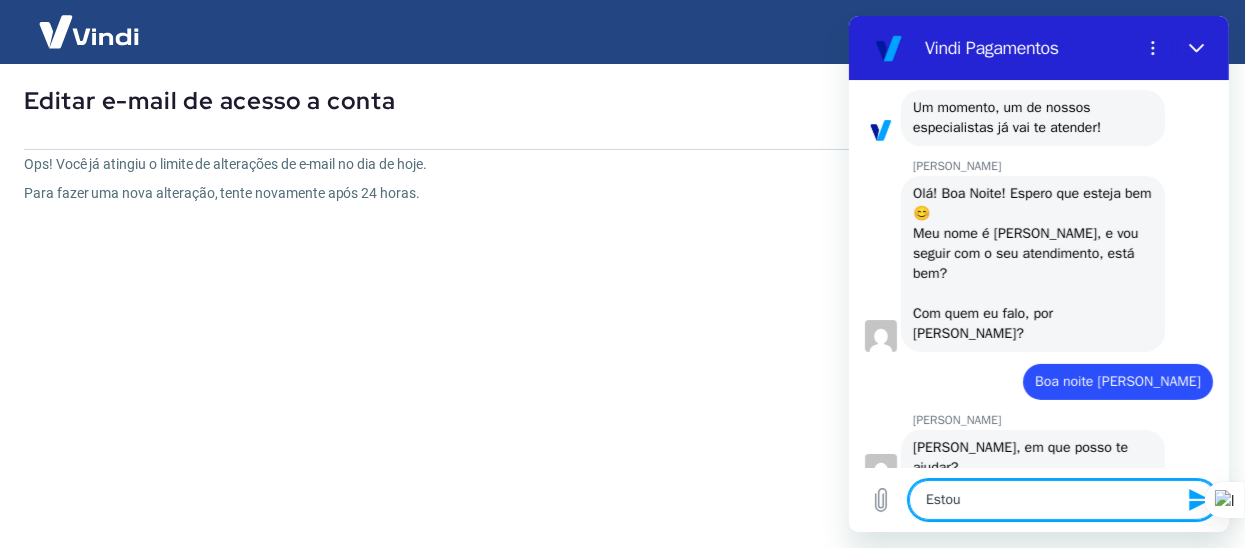 type on "Estou c" 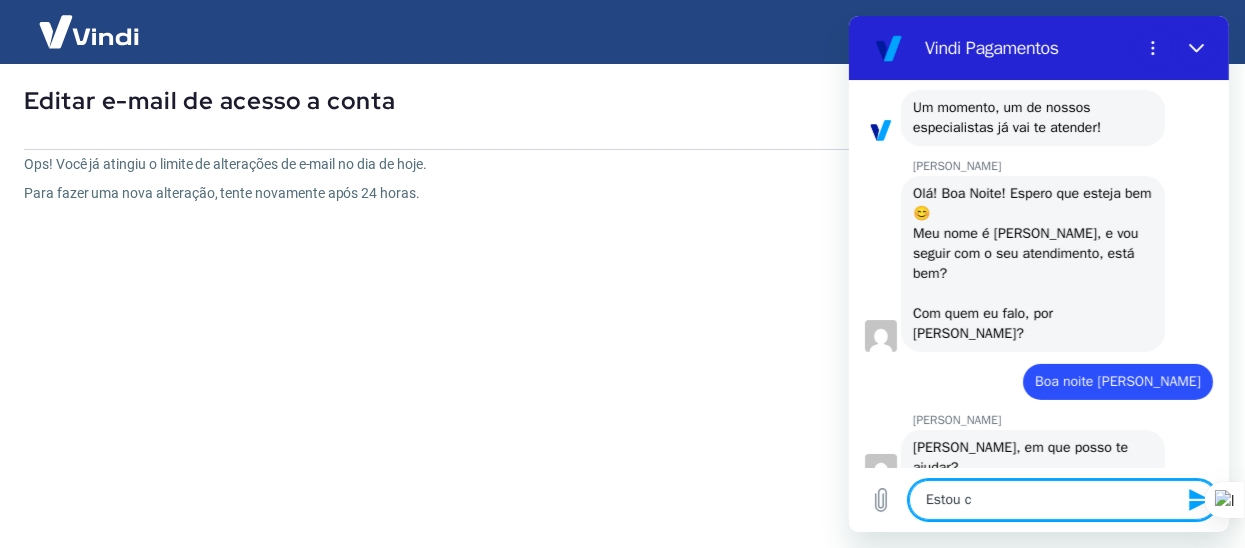 type on "Estou co" 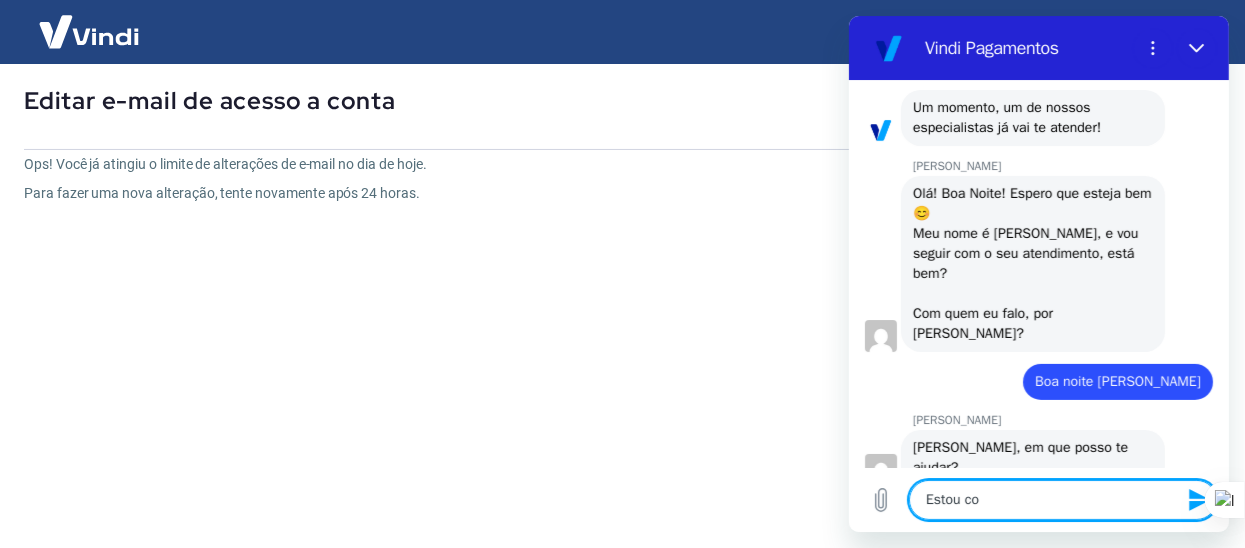 type on "Estou con" 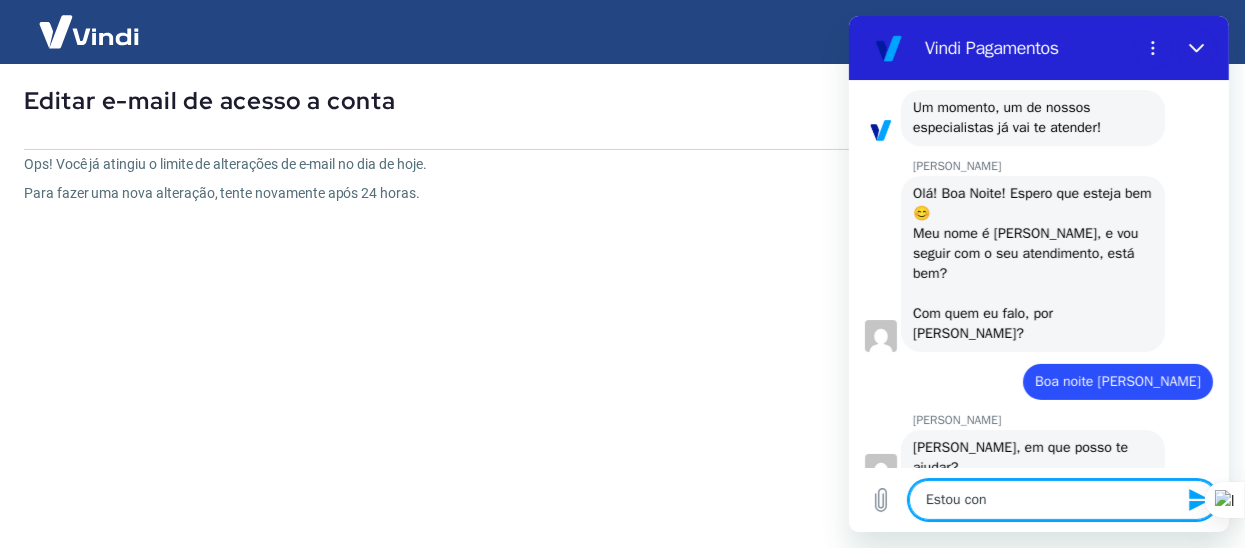 type on "Estou conf" 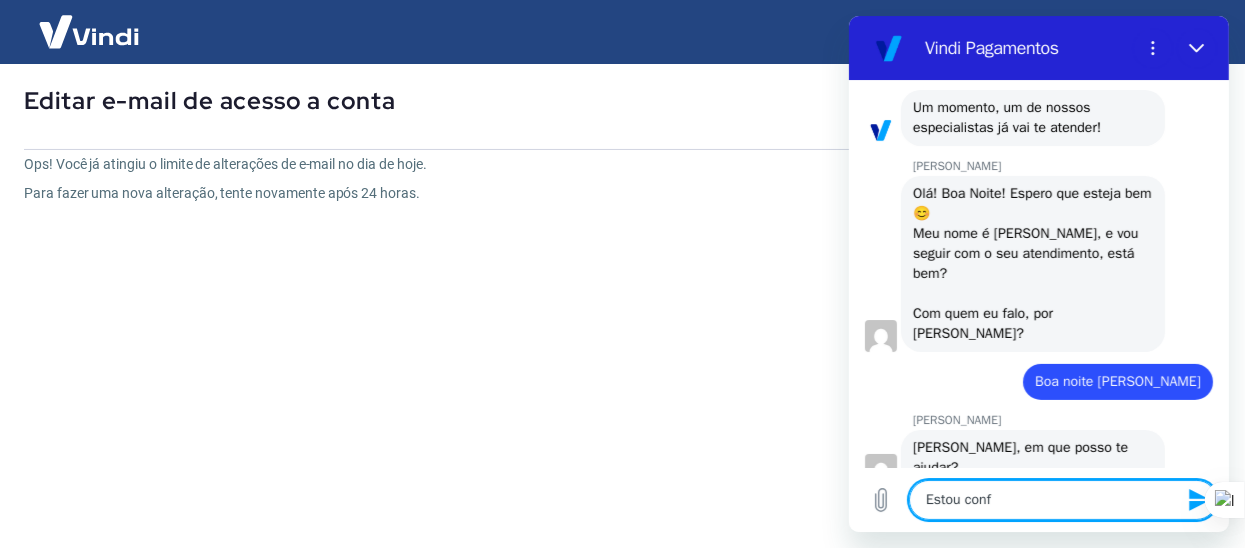 type on "Estou confi" 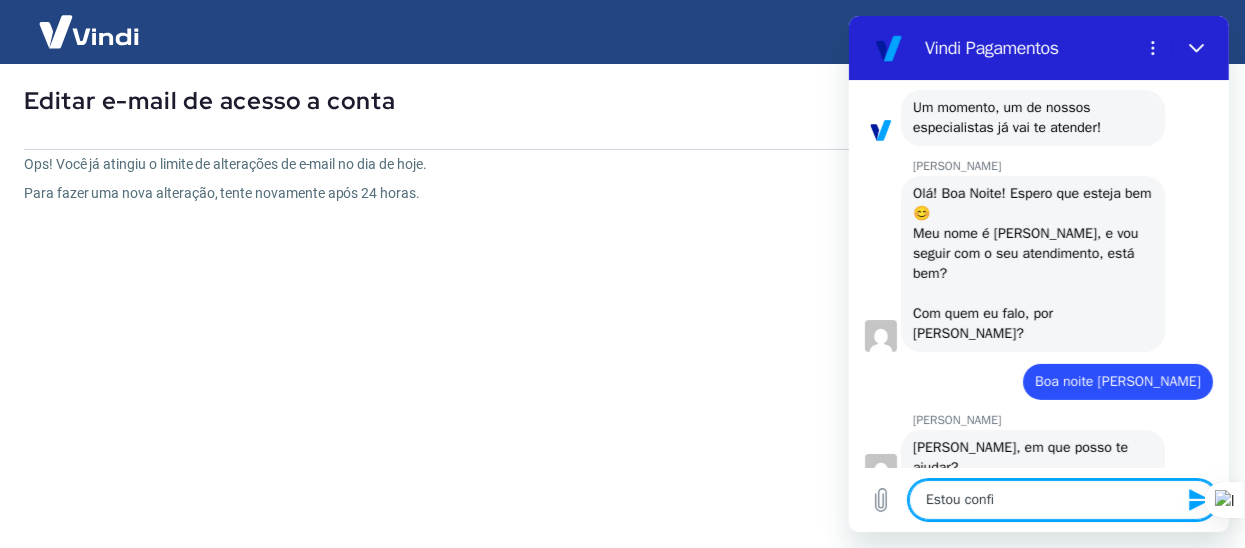 type on "Estou config" 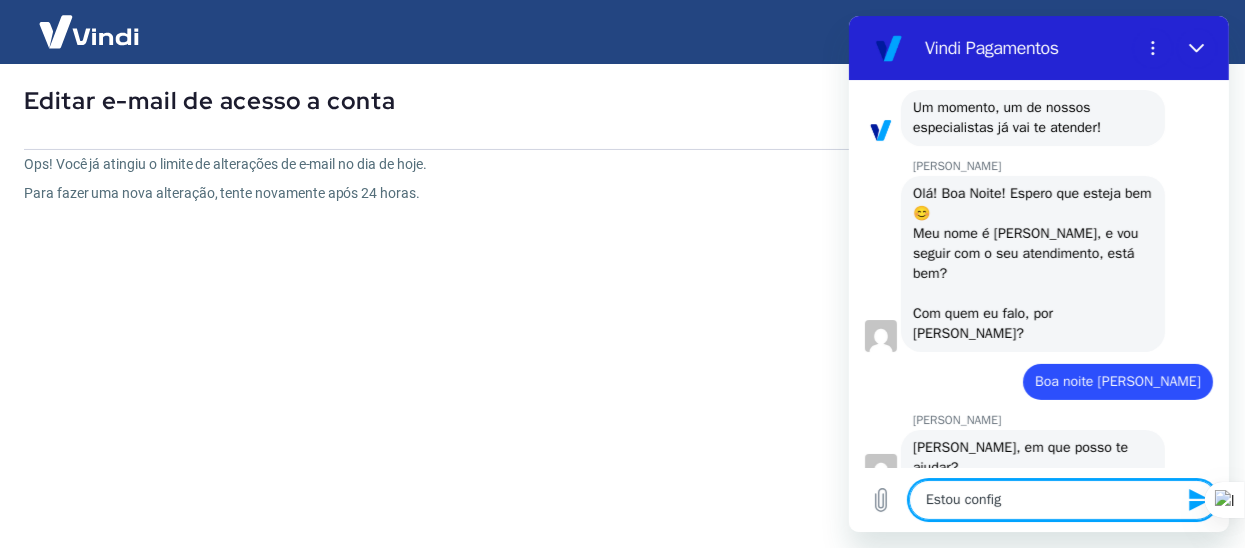 type on "Estou configu" 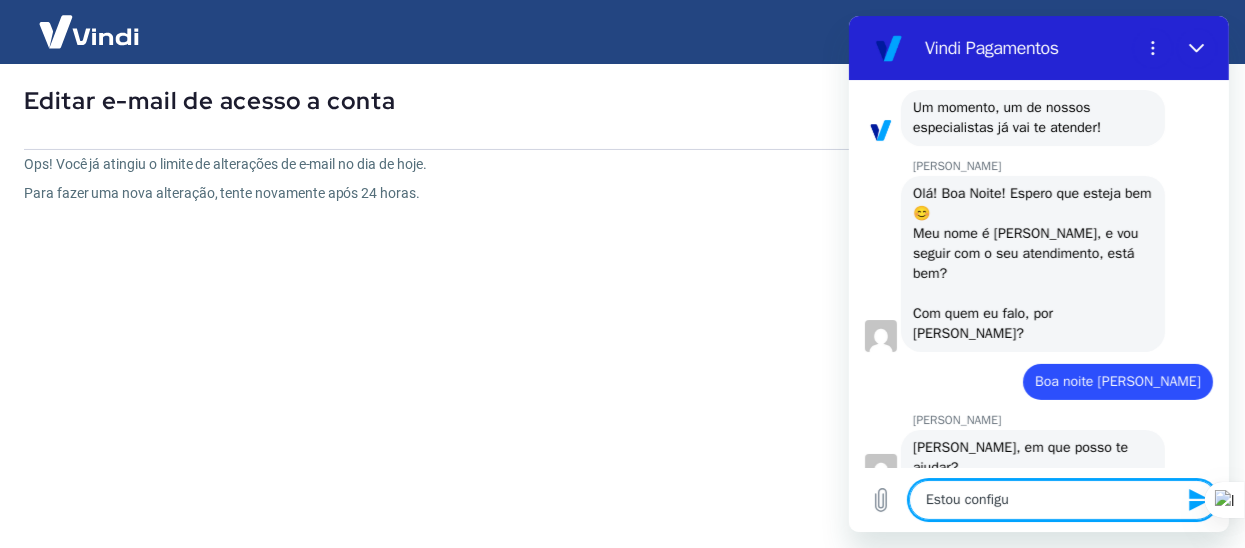 type on "Estou configur" 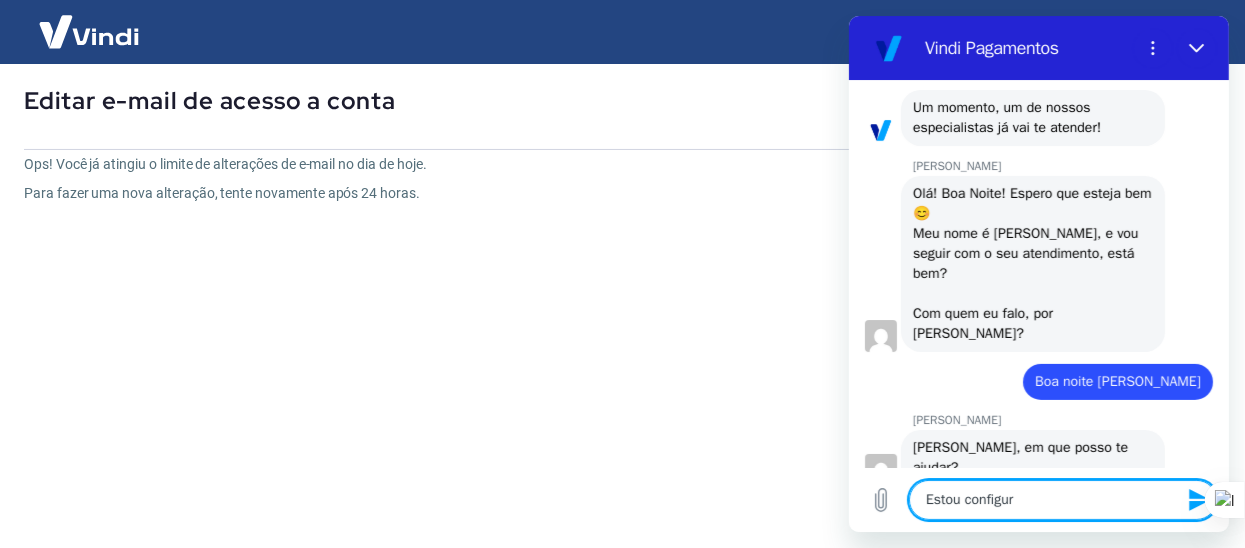 type on "Estou configura" 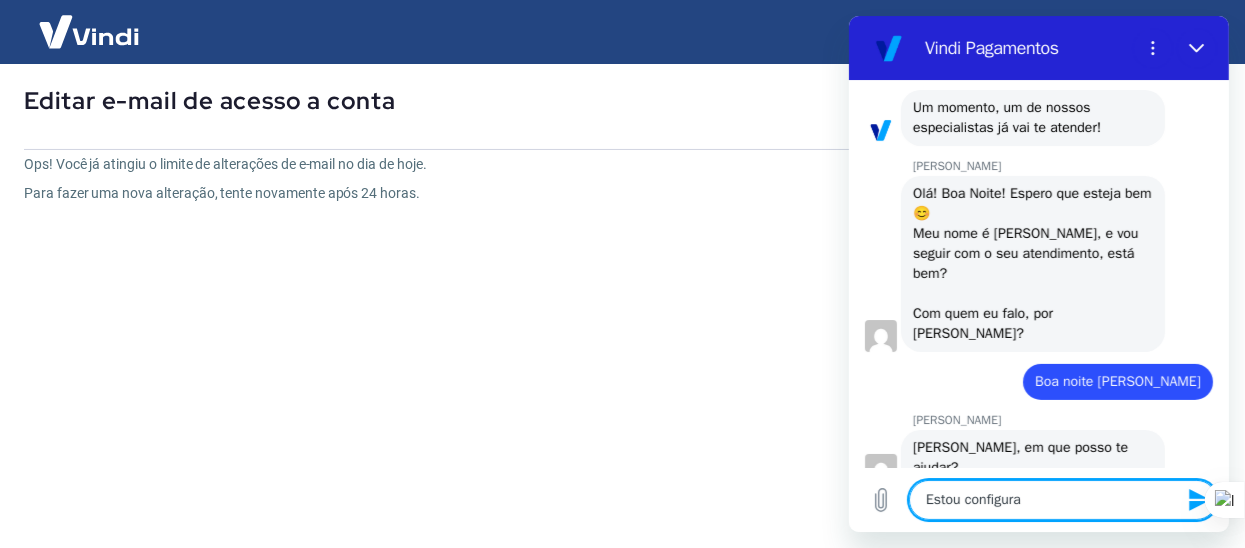 type on "Estou configuran" 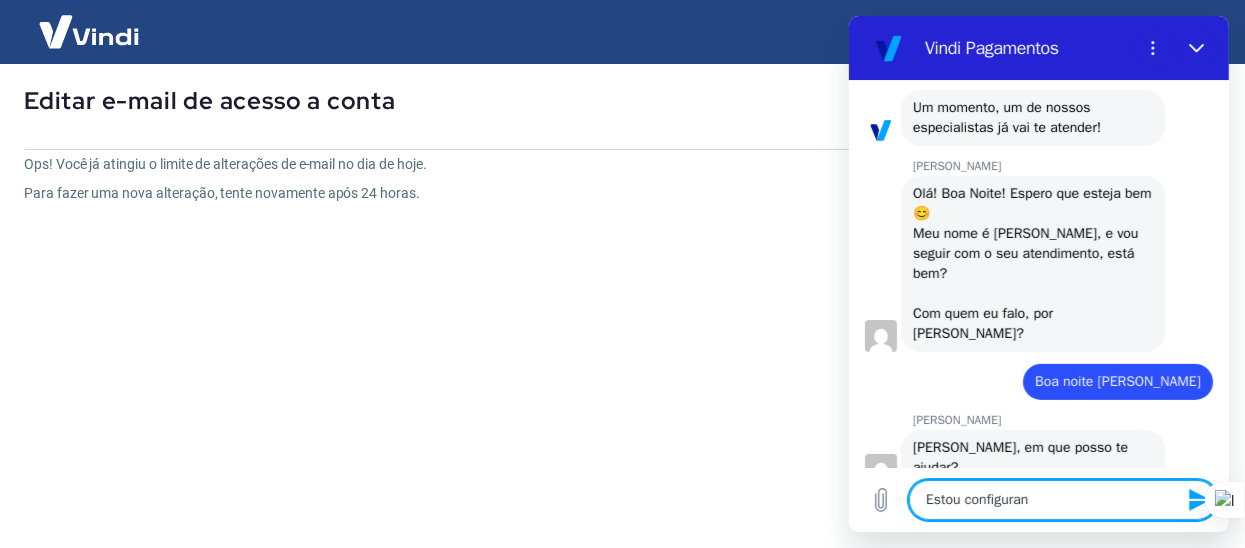 type on "Estou configurand" 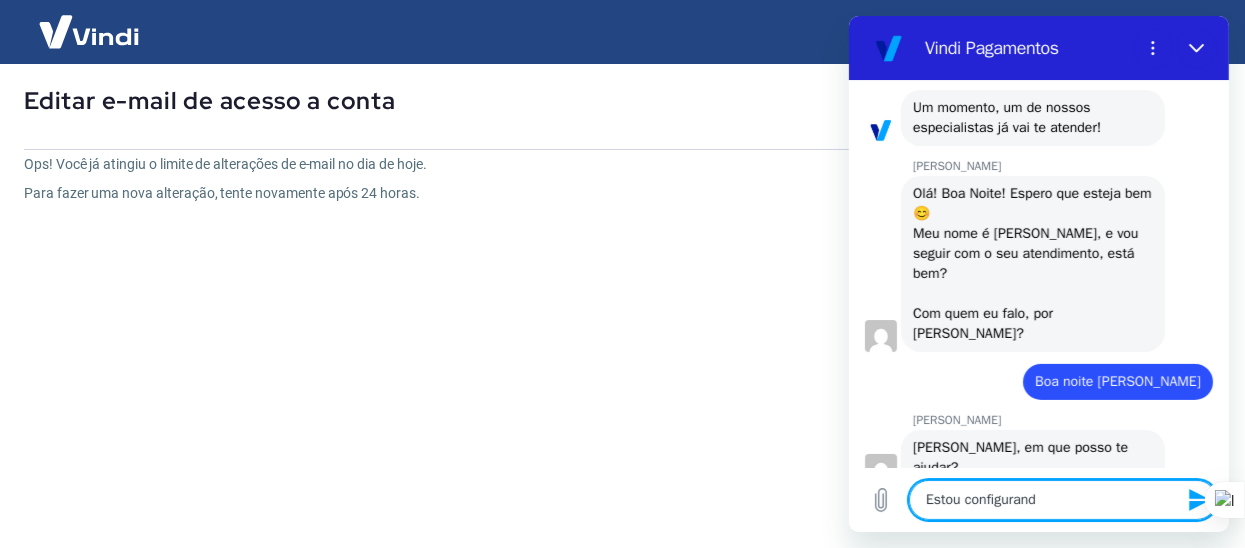 type on "Estou configurando" 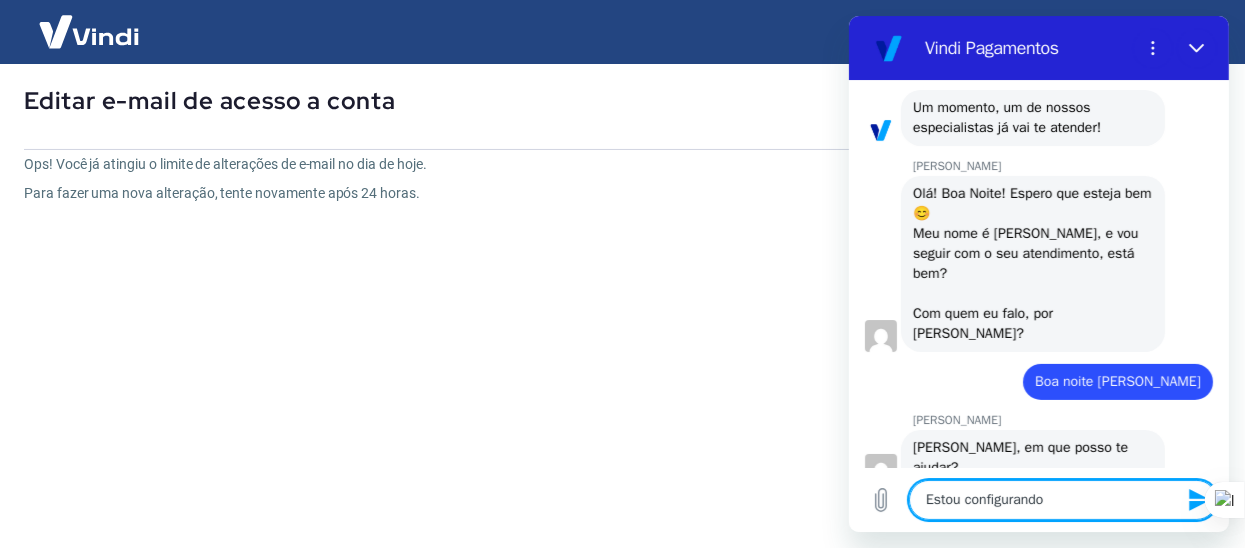 type on "Estou configurando" 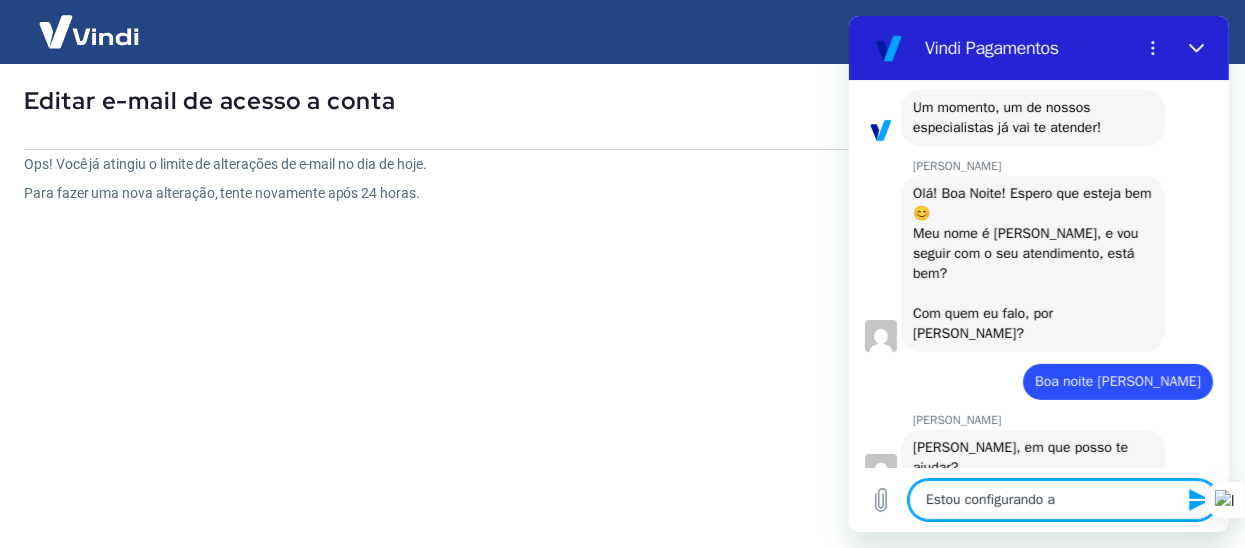 type on "Estou configurando a" 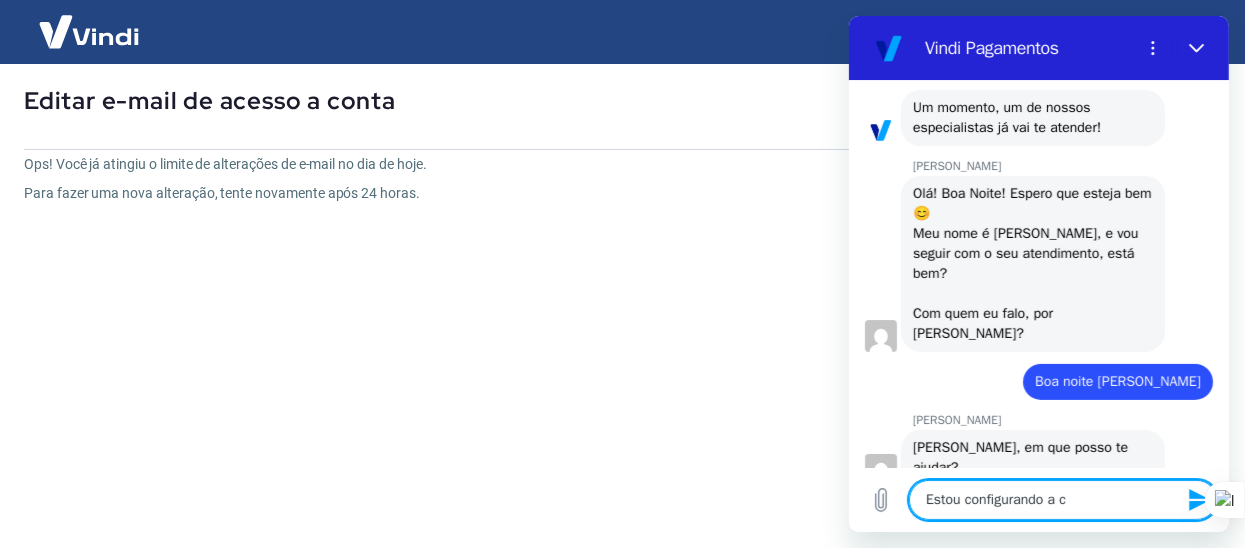 type on "Estou configurando a co" 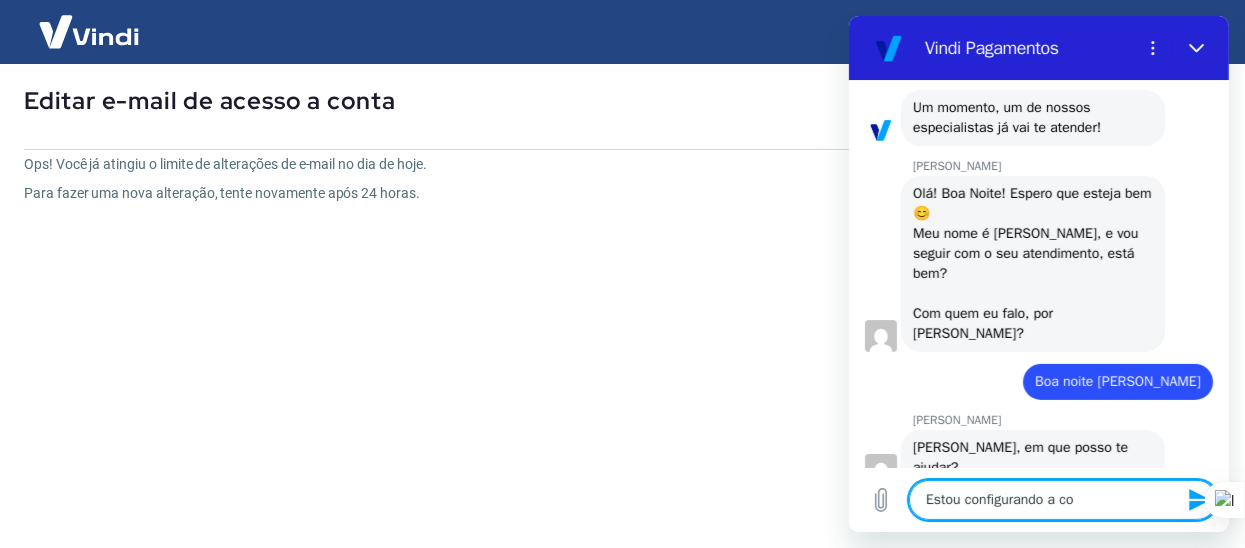 type on "Estou configurando a con" 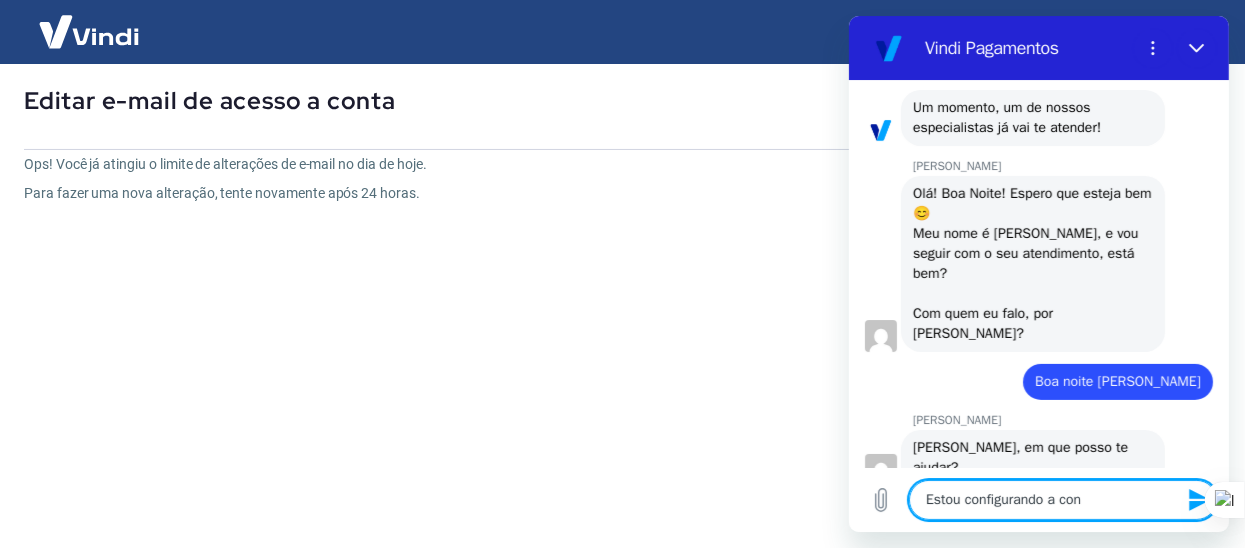 type on "Estou configurando a cont" 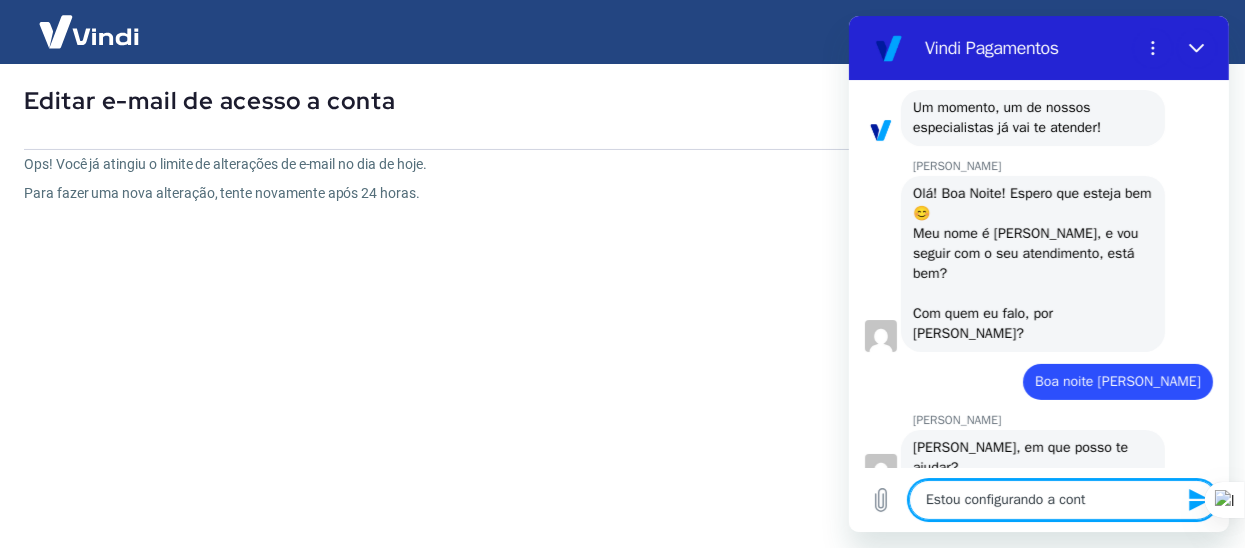 type on "x" 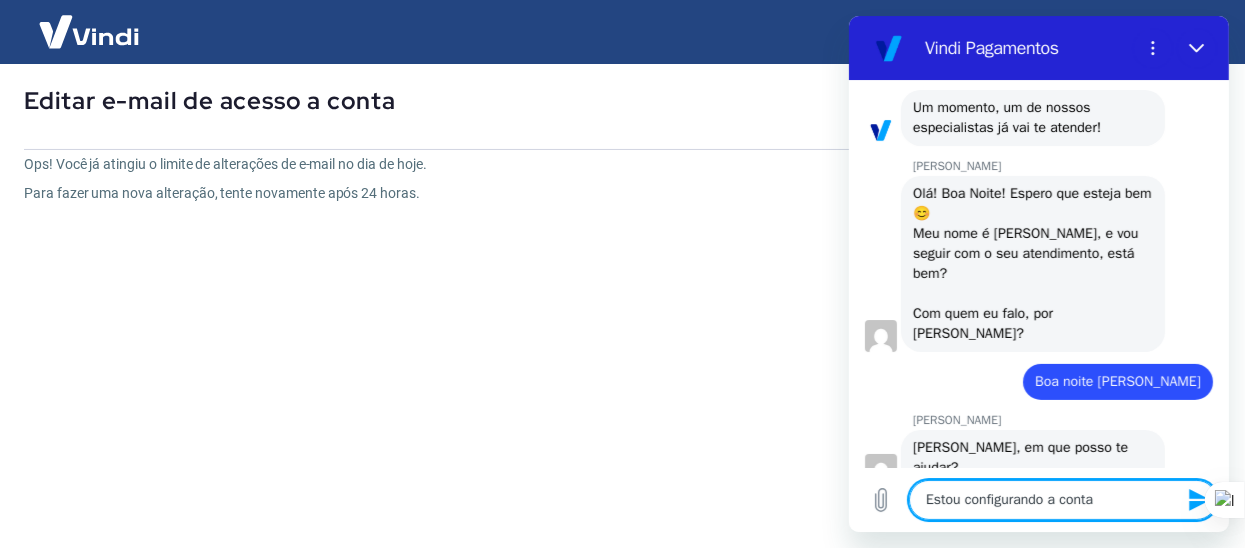 type on "Estou configurando a conta" 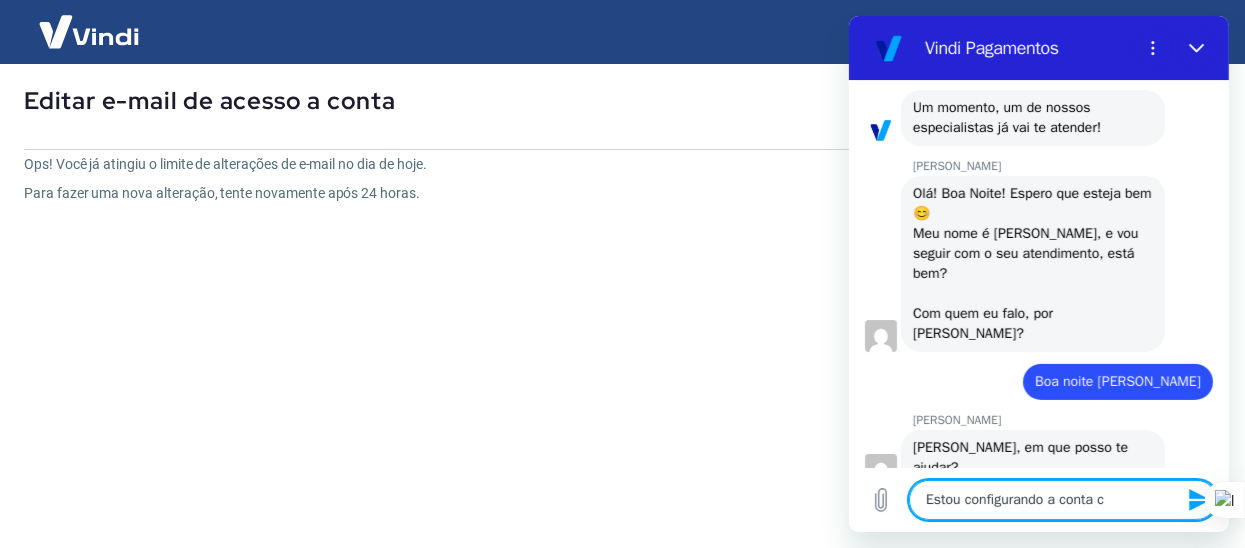 type on "Estou configurando a conta co" 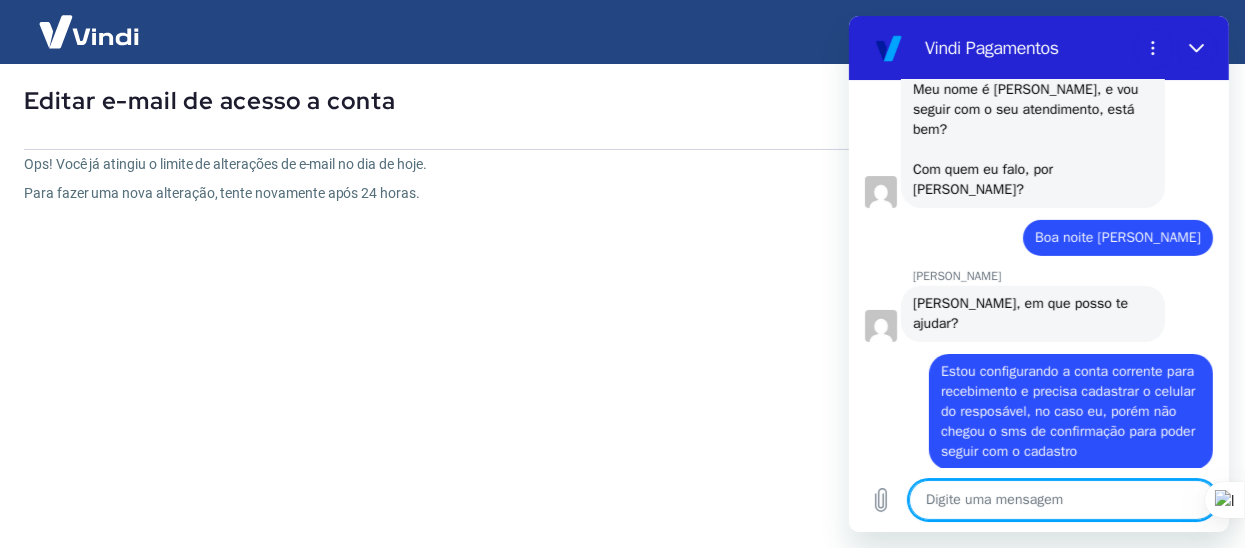 scroll, scrollTop: 402, scrollLeft: 0, axis: vertical 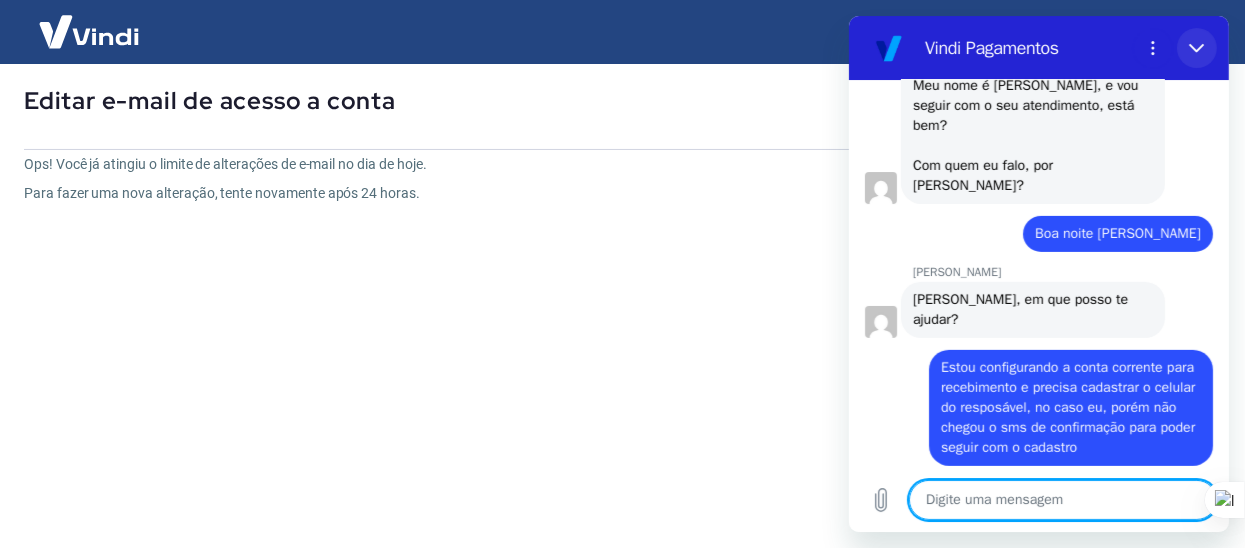 click 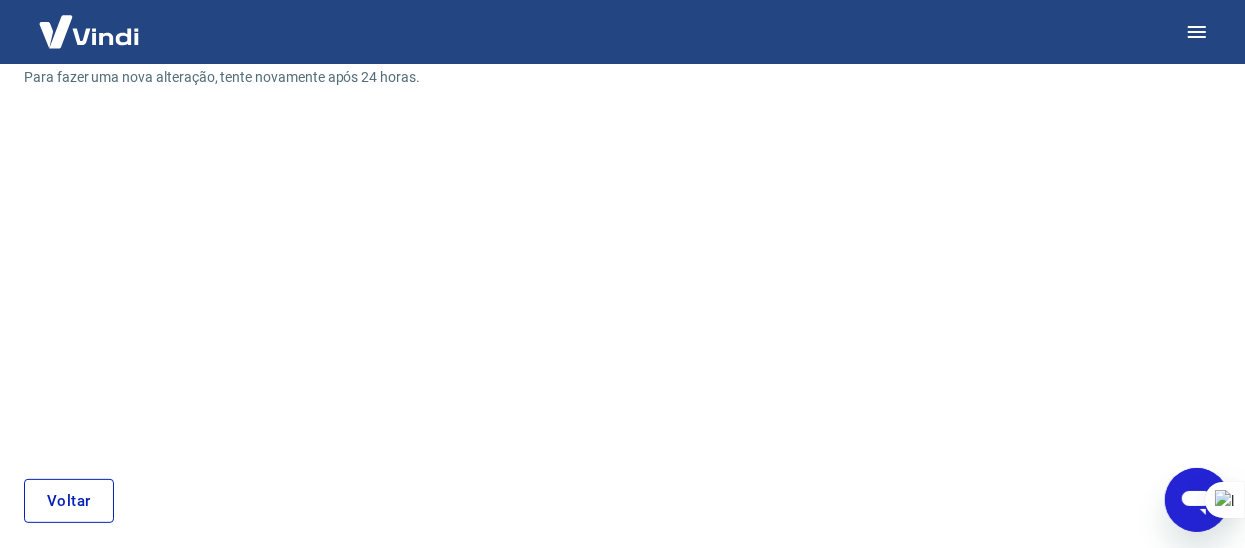 scroll, scrollTop: 299, scrollLeft: 0, axis: vertical 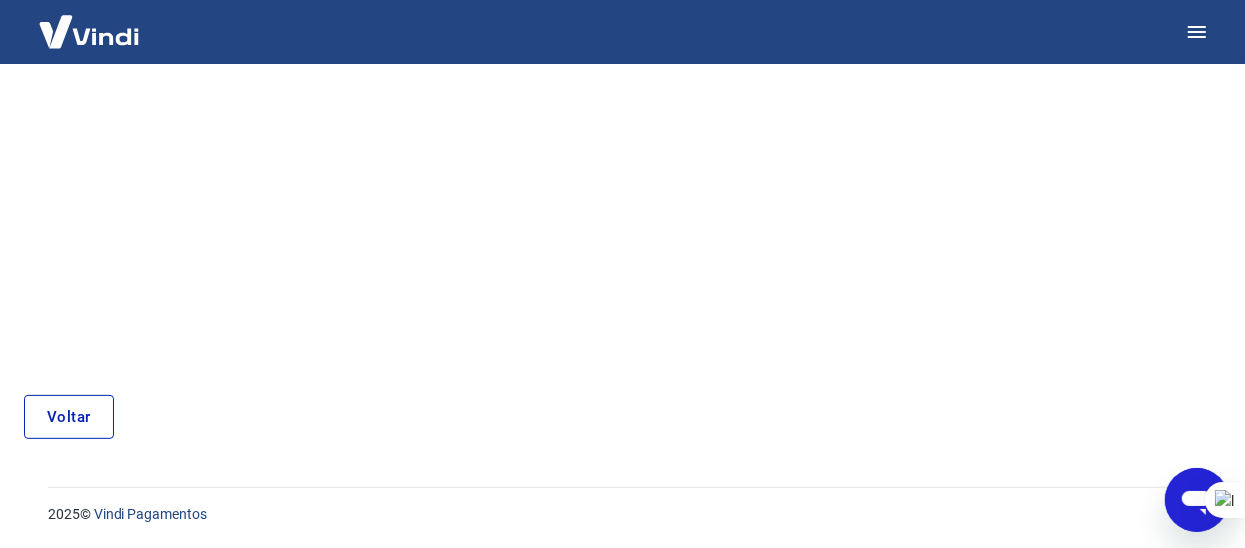 click on "Voltar" at bounding box center (69, 417) 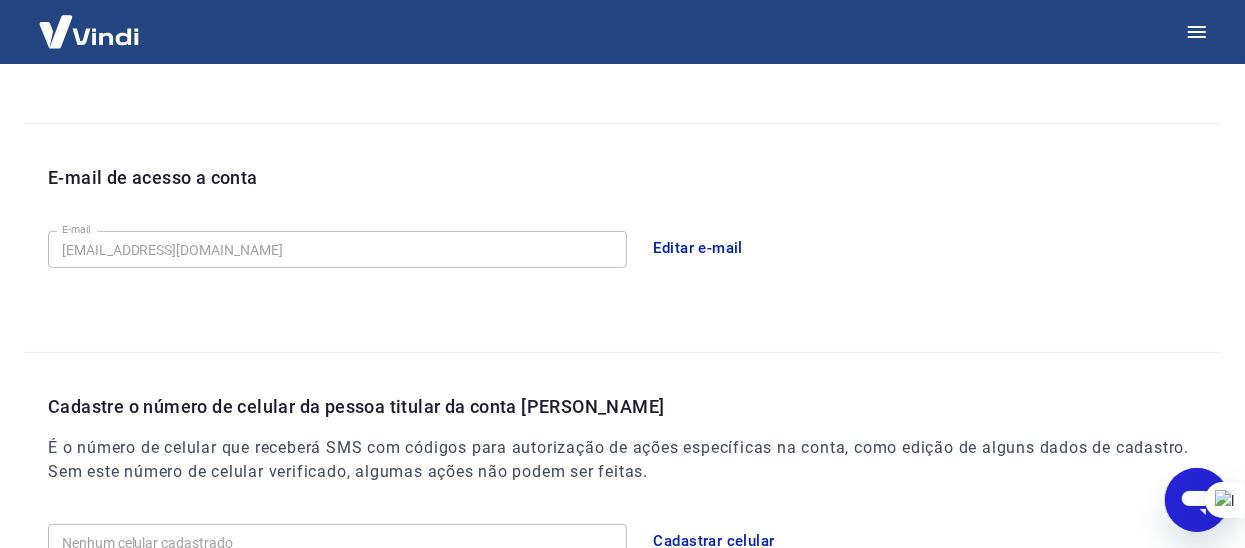 scroll, scrollTop: 662, scrollLeft: 0, axis: vertical 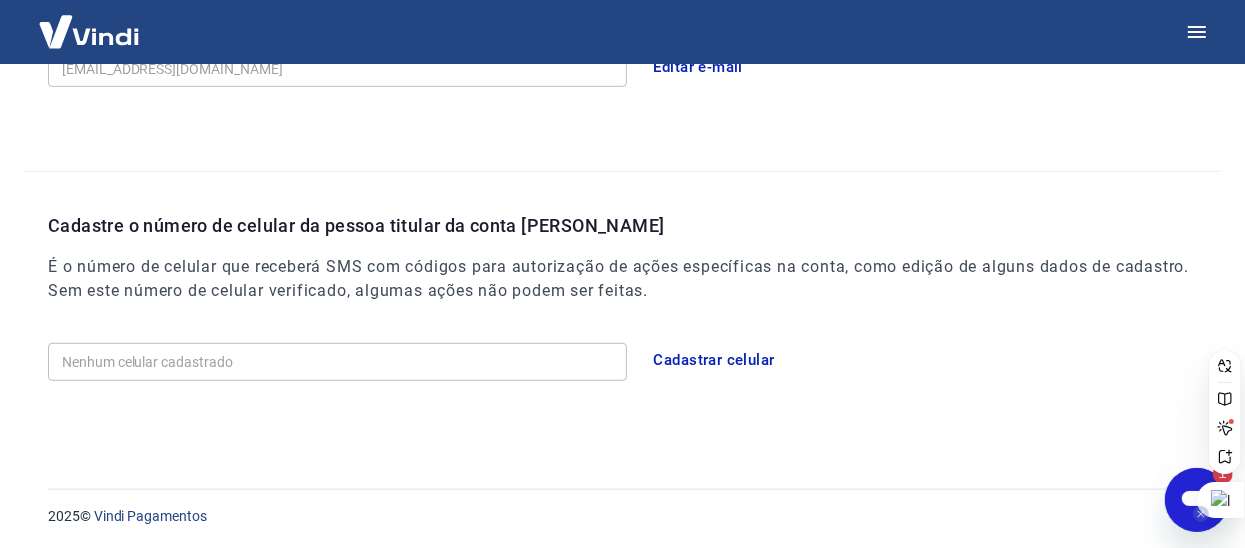 click at bounding box center [1221, 500] 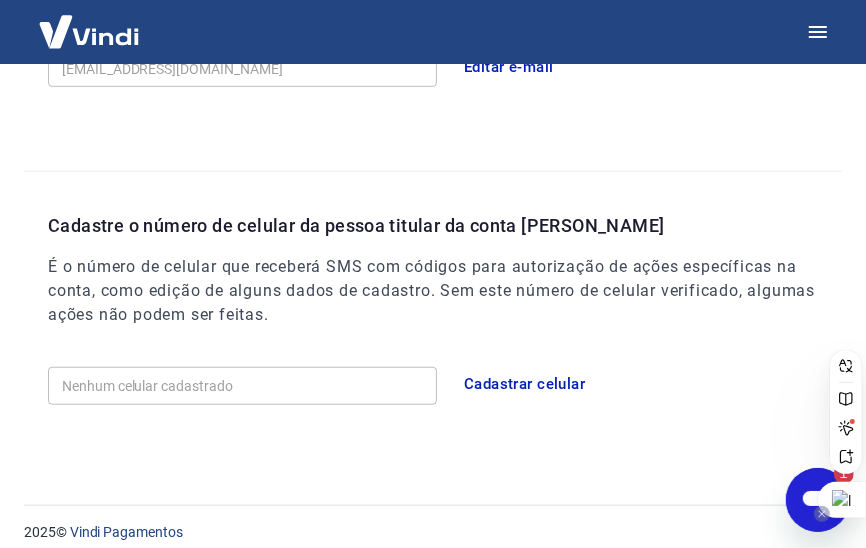 click at bounding box center [822, 514] 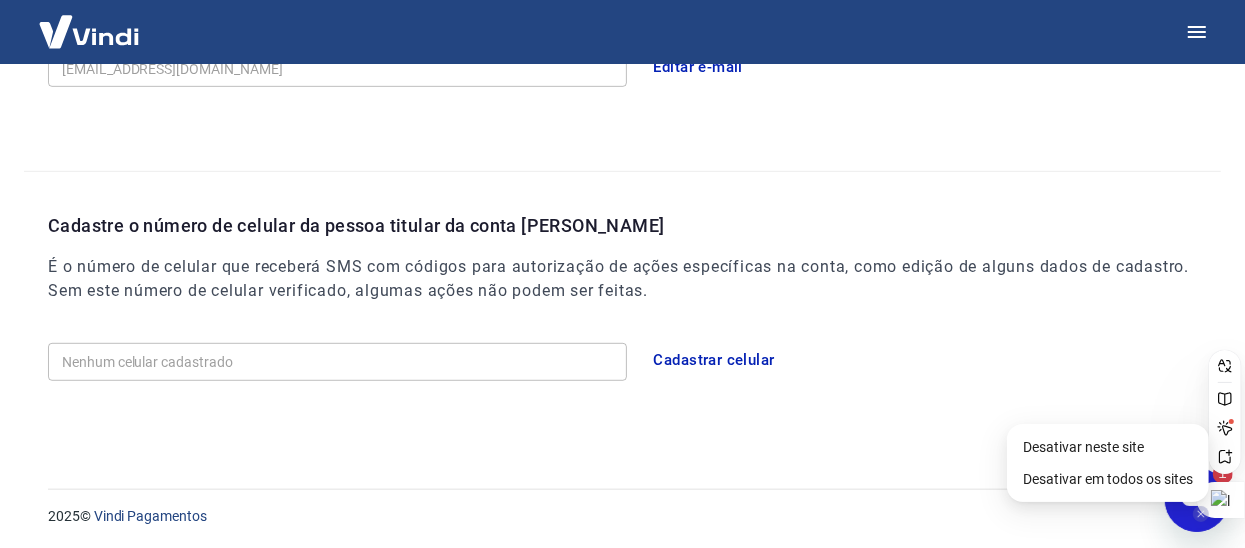 click on "Nenhum celular cadastrado Nenhum celular cadastrado Cadastrar celular" at bounding box center [634, 387] 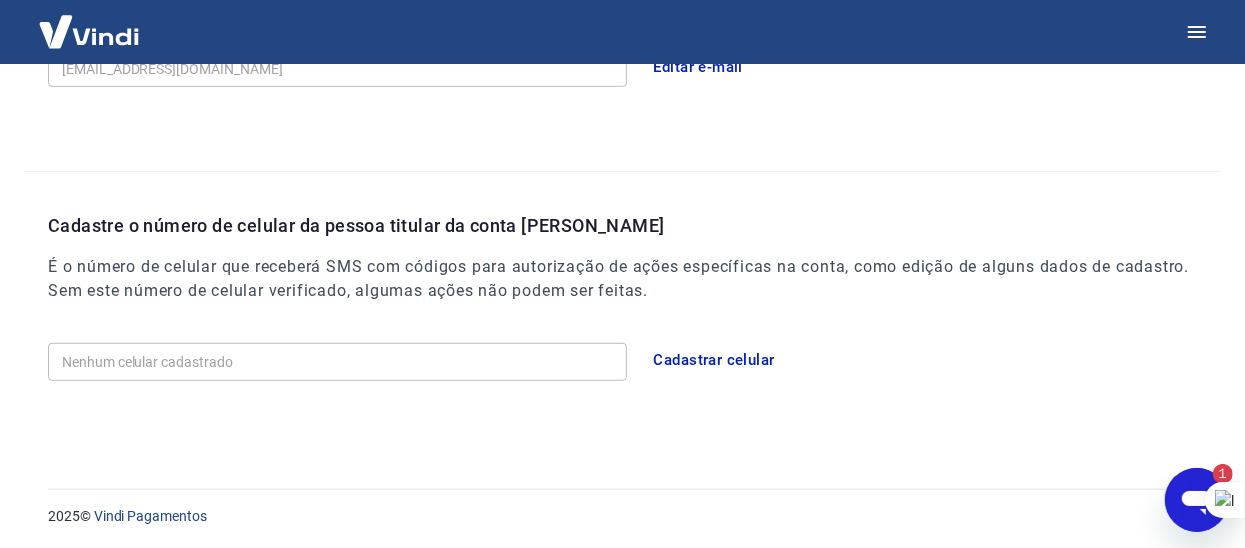 click 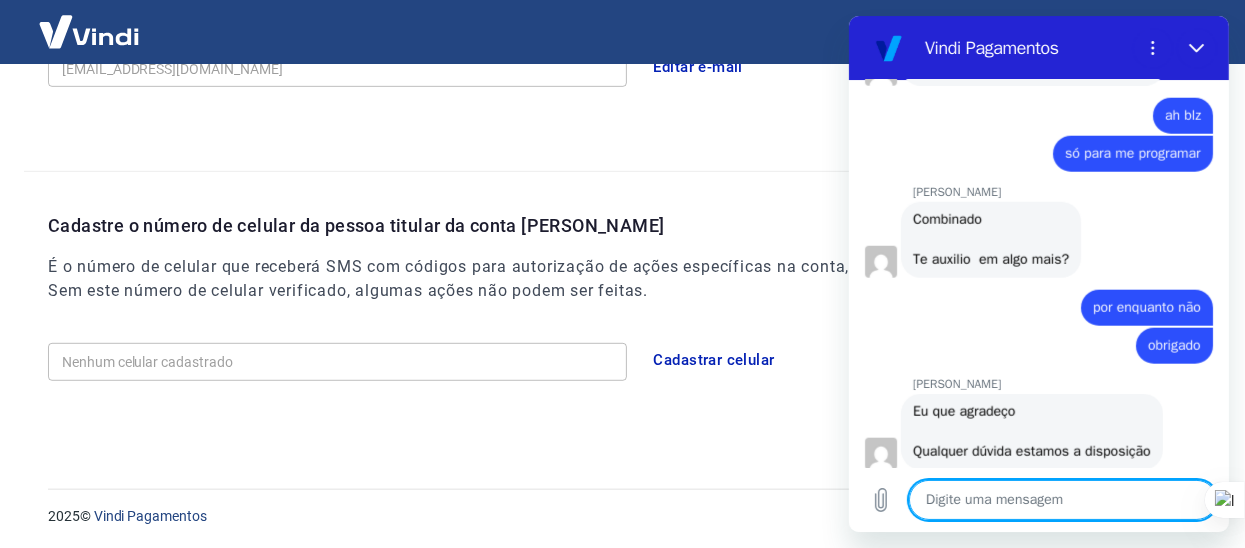 scroll, scrollTop: 1346, scrollLeft: 0, axis: vertical 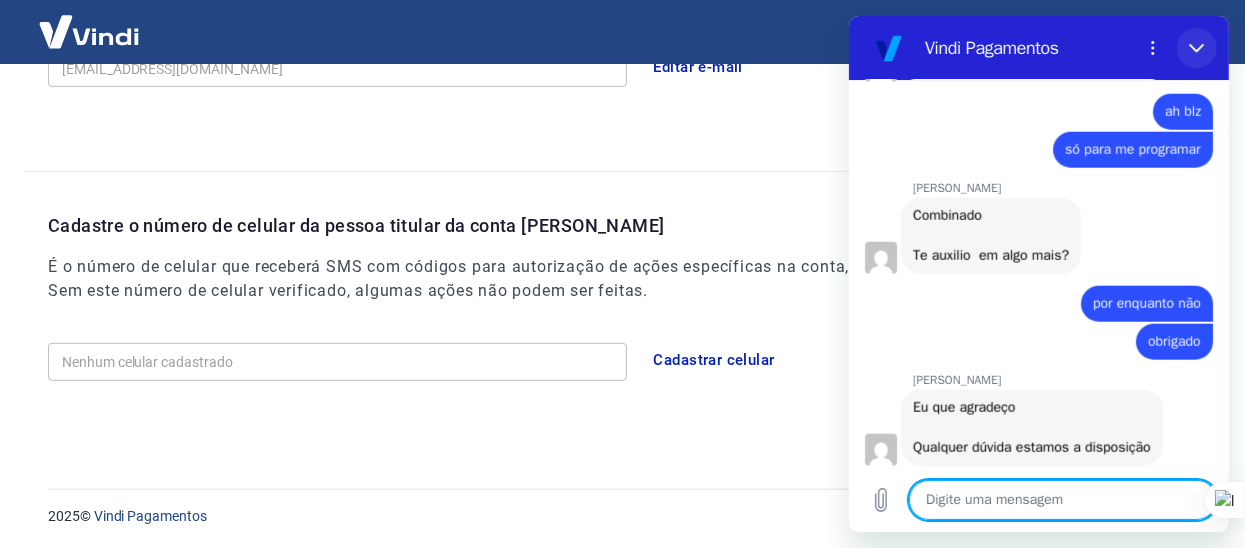 click 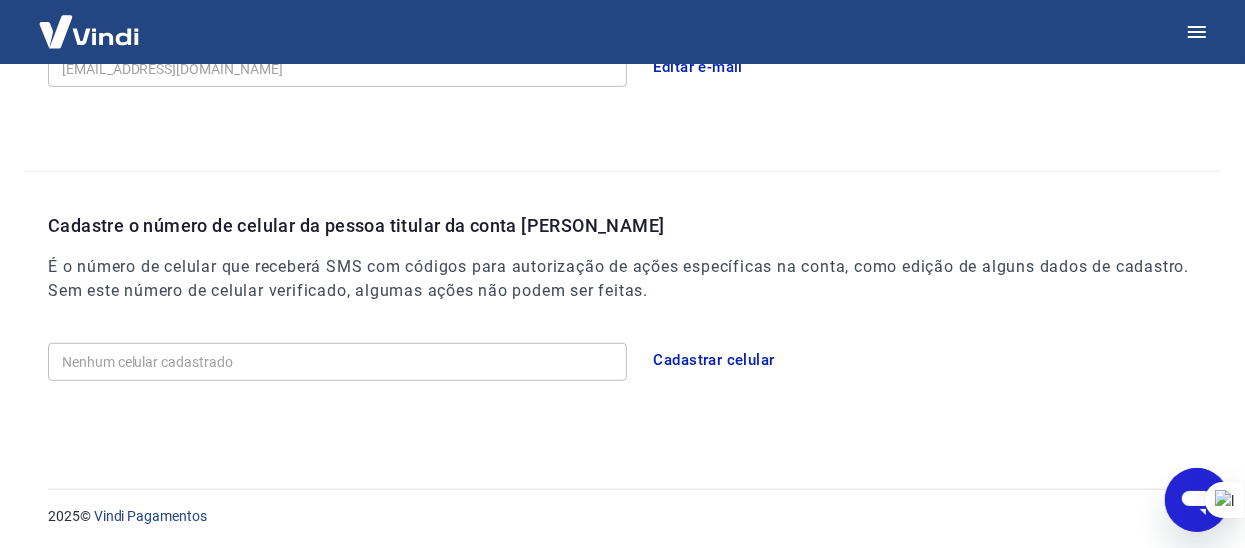 click at bounding box center (1196, 499) 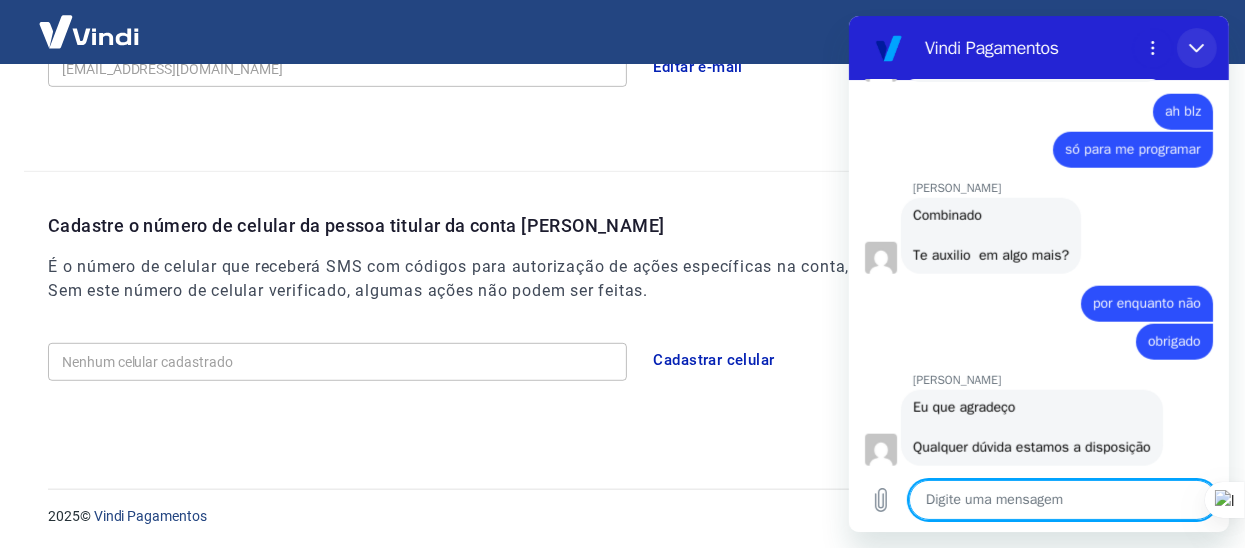 click 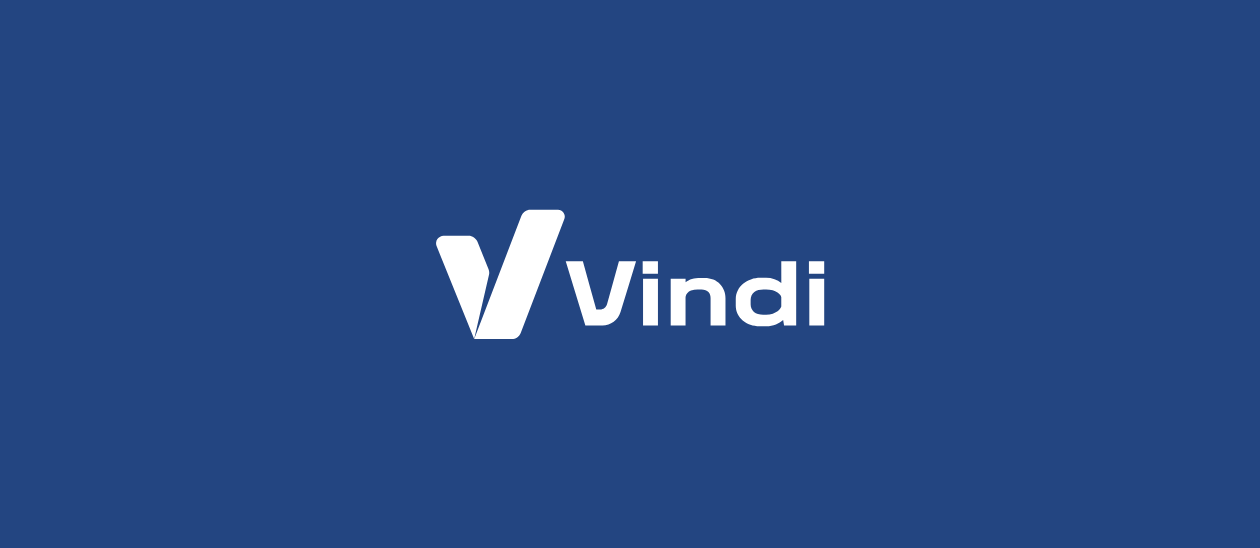 scroll, scrollTop: 0, scrollLeft: 0, axis: both 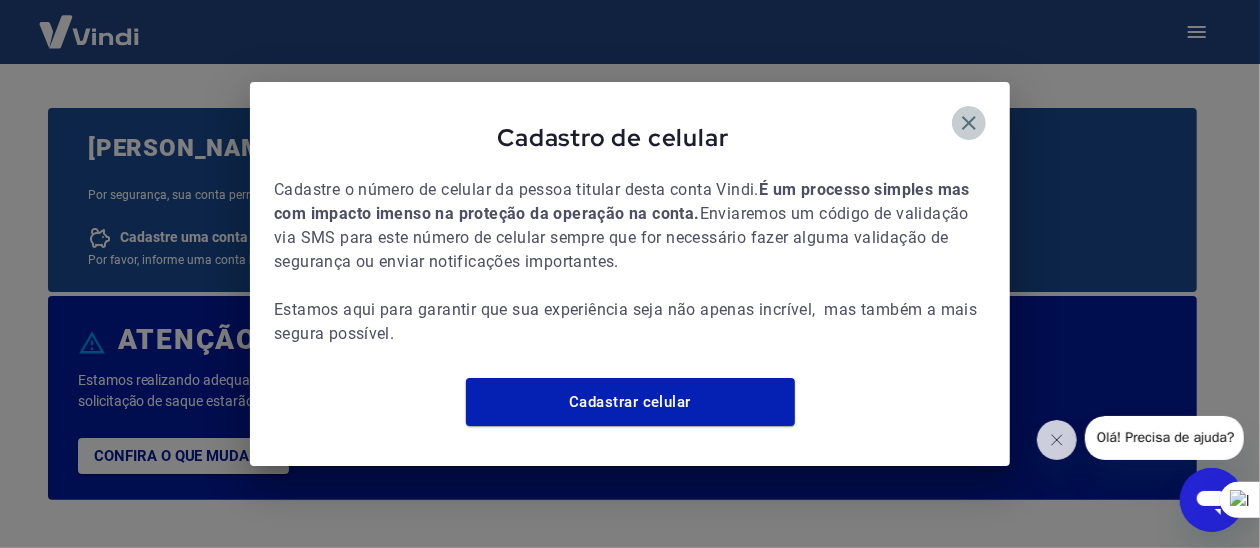 click 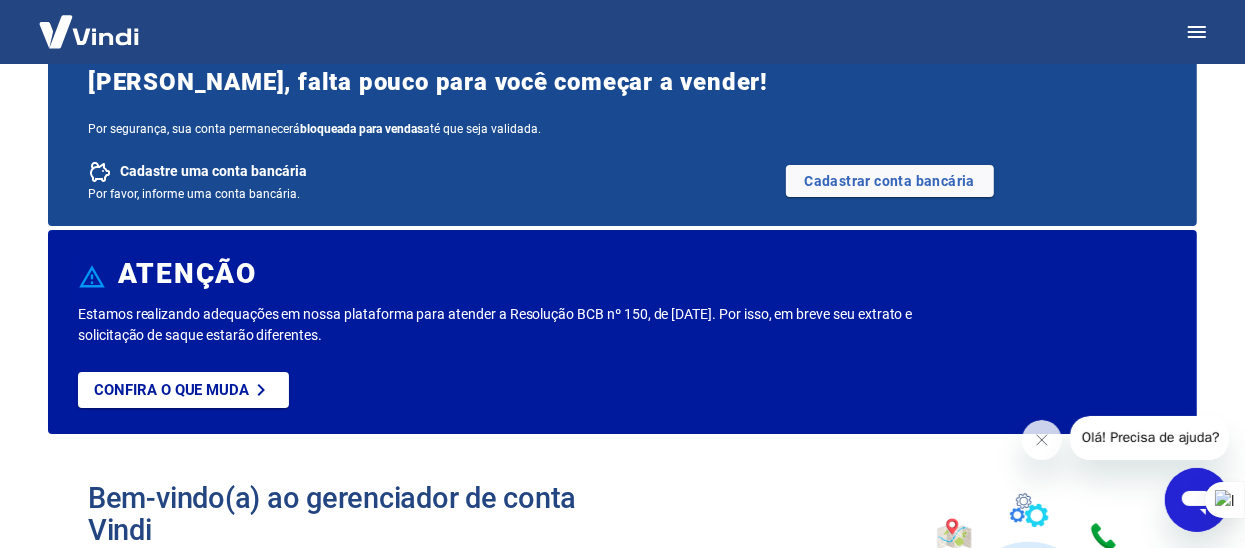 scroll, scrollTop: 4, scrollLeft: 0, axis: vertical 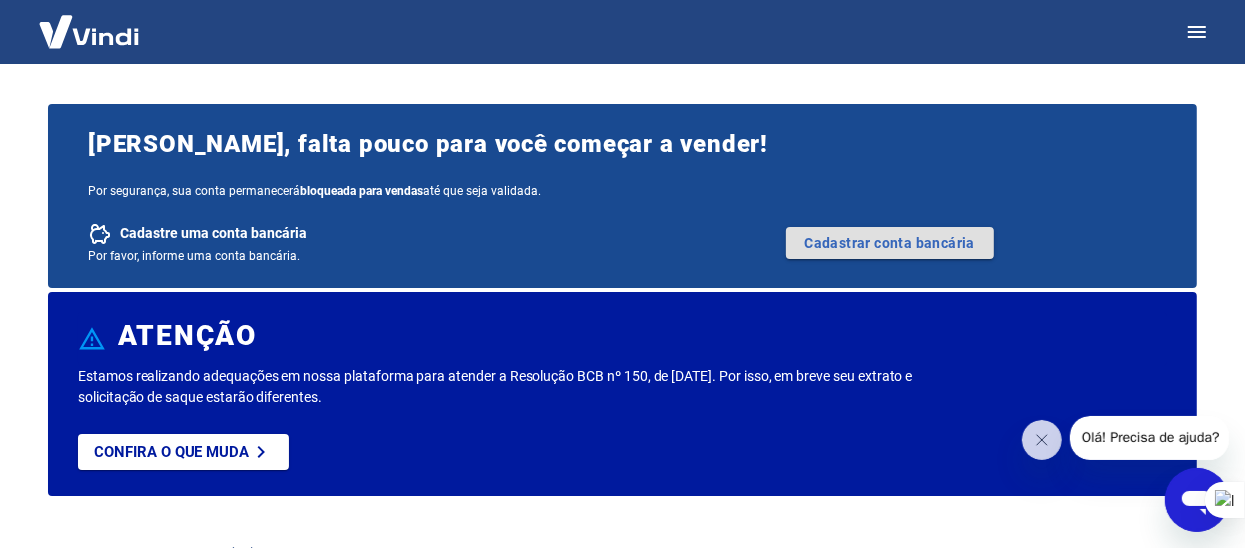 click on "Cadastrar conta bancária" at bounding box center [890, 243] 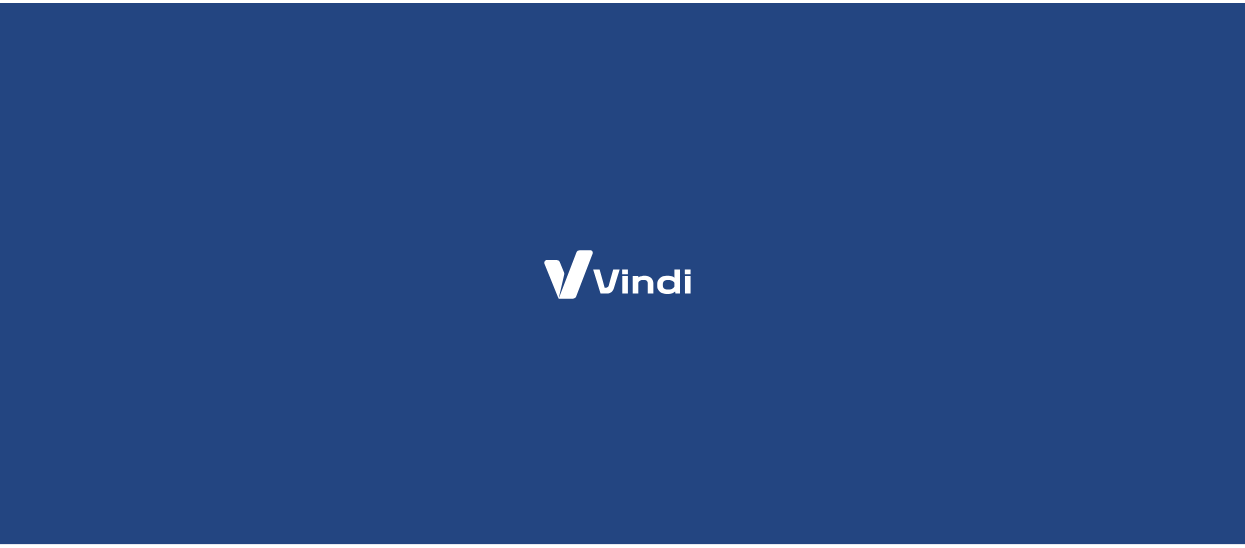 scroll, scrollTop: 0, scrollLeft: 0, axis: both 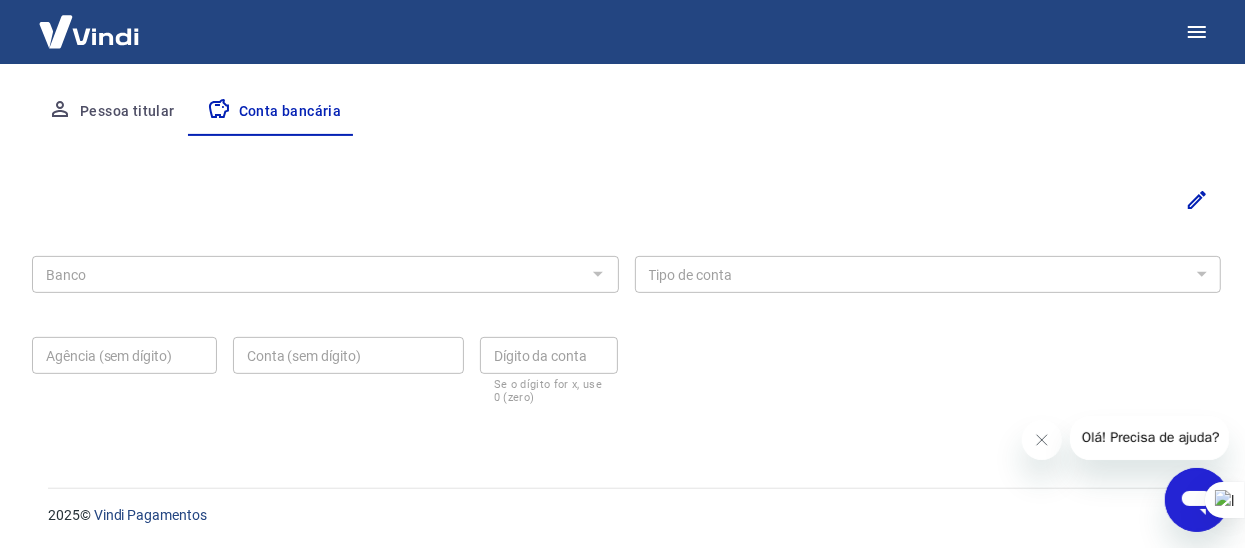 click at bounding box center (597, 274) 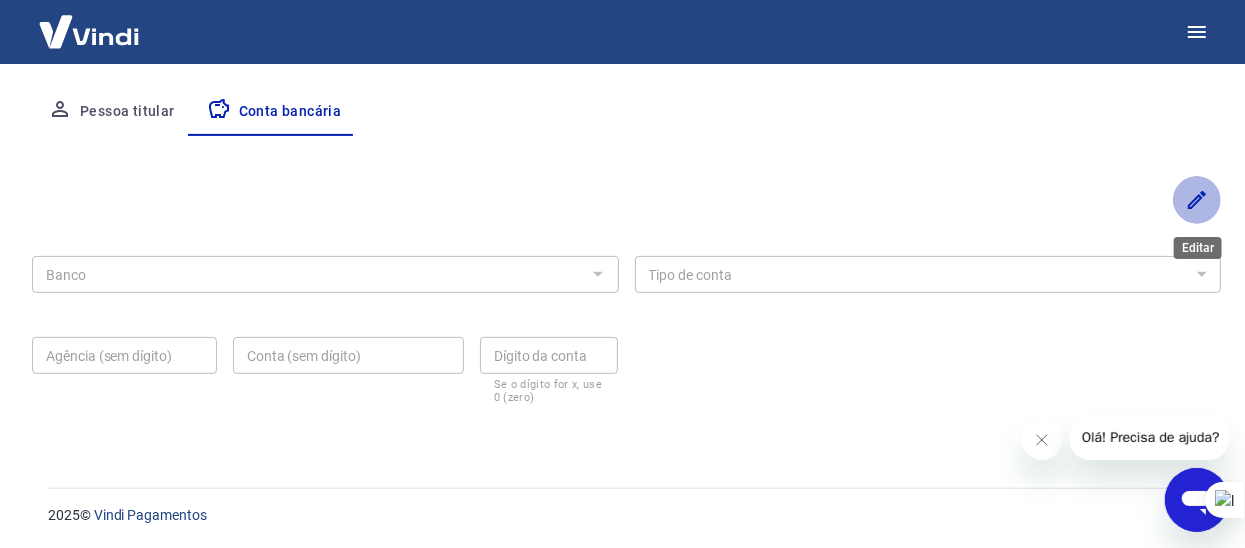 click 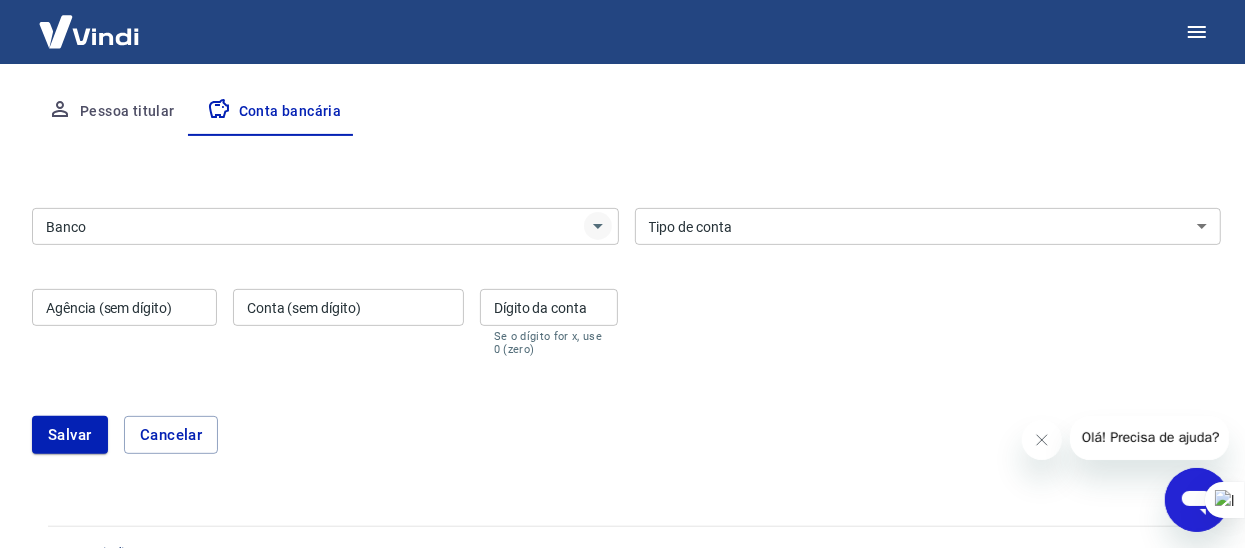 click 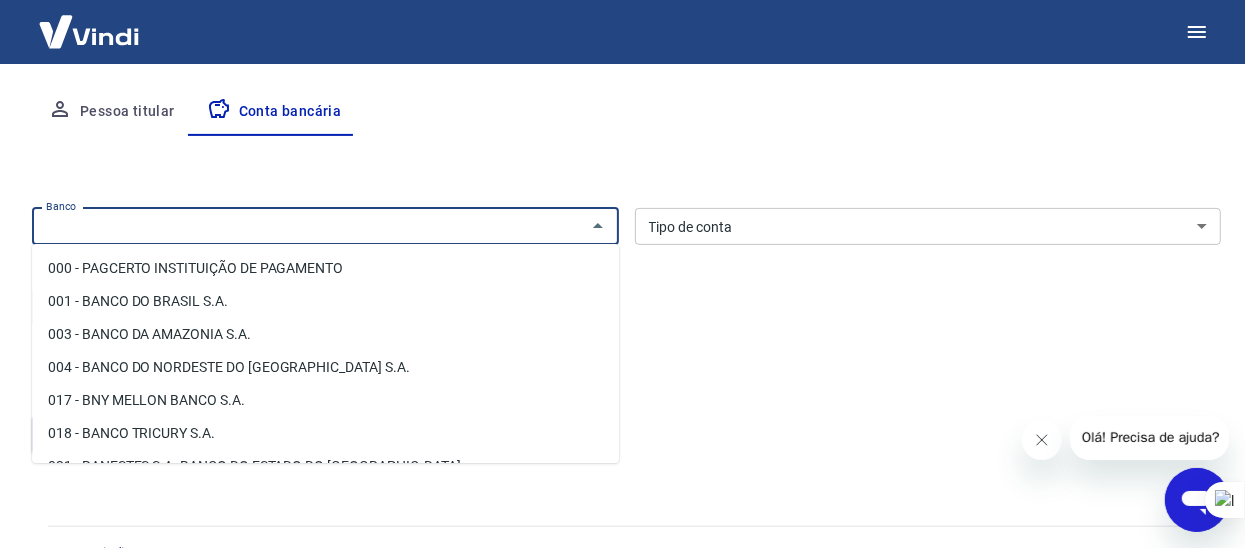 click 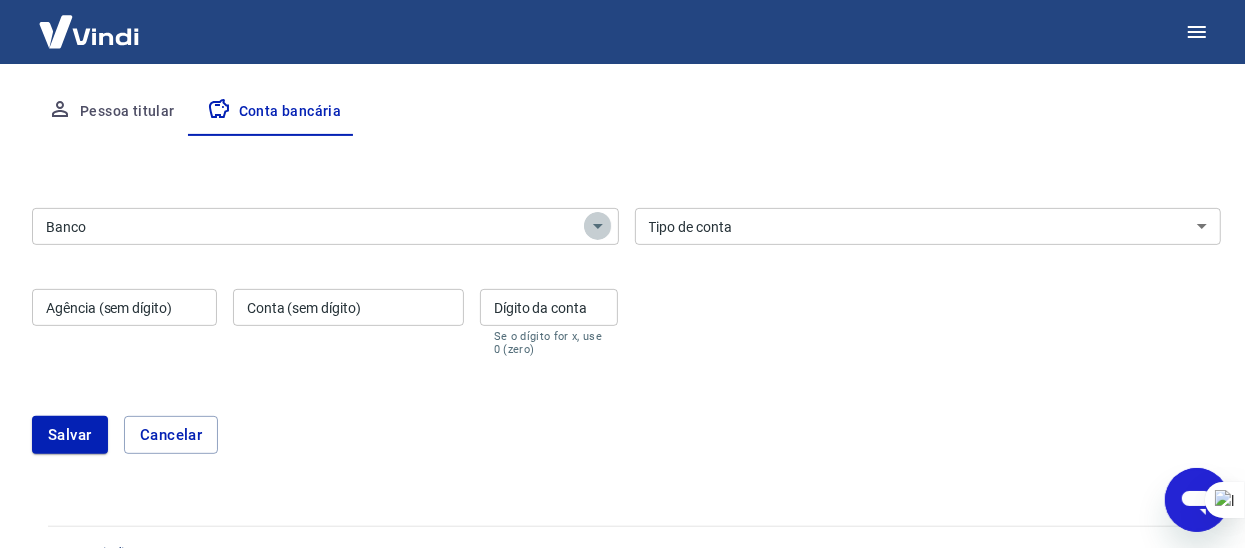 click 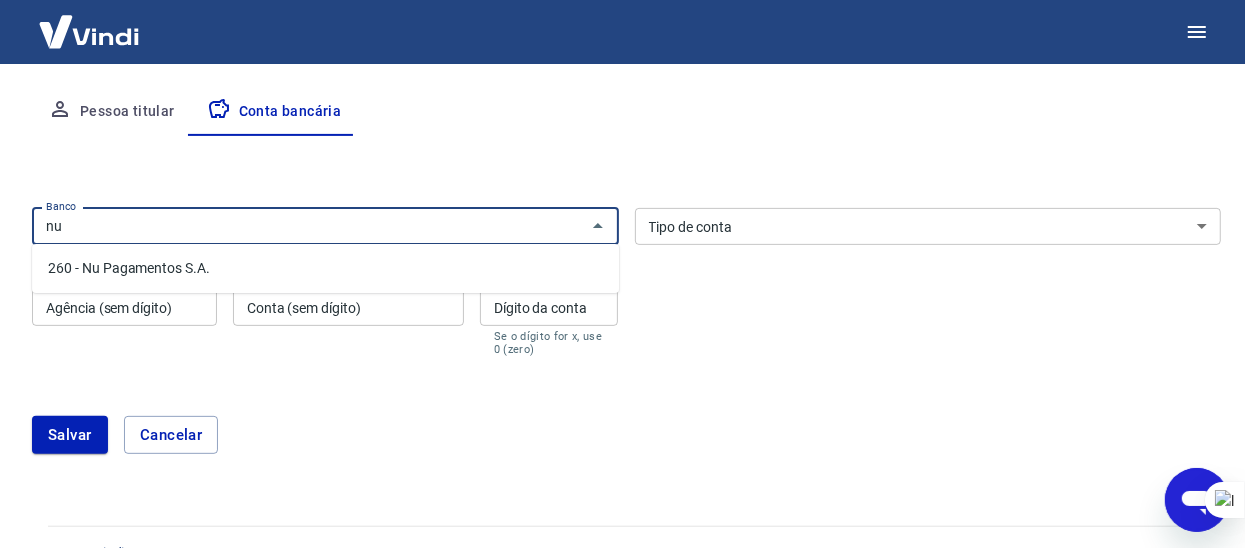 click on "260 - Nu Pagamentos S.A." at bounding box center (325, 268) 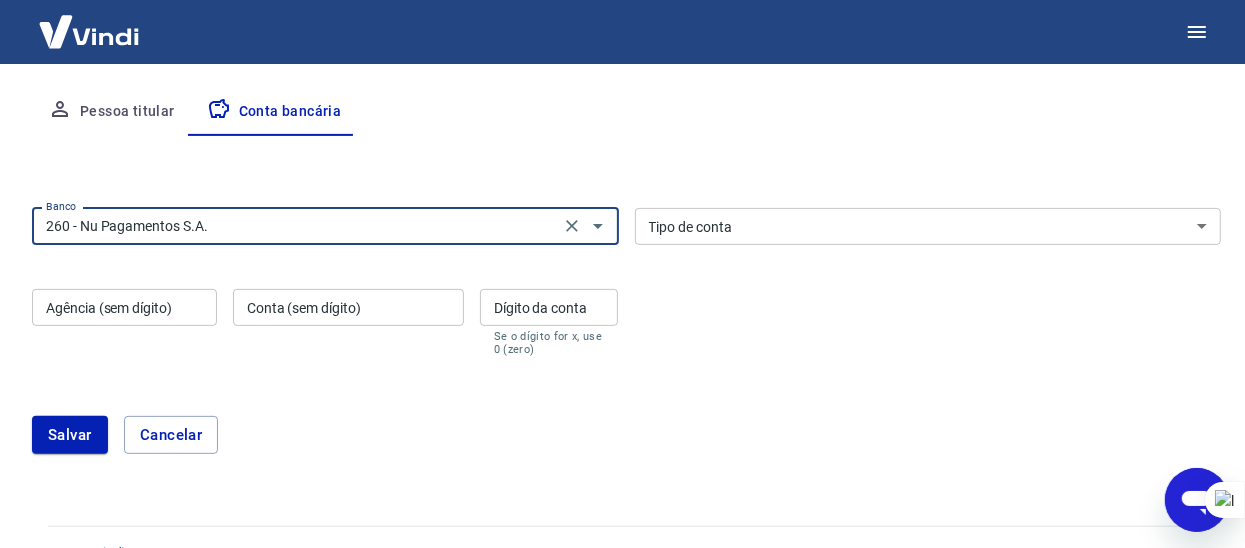 type on "260 - Nu Pagamentos S.A." 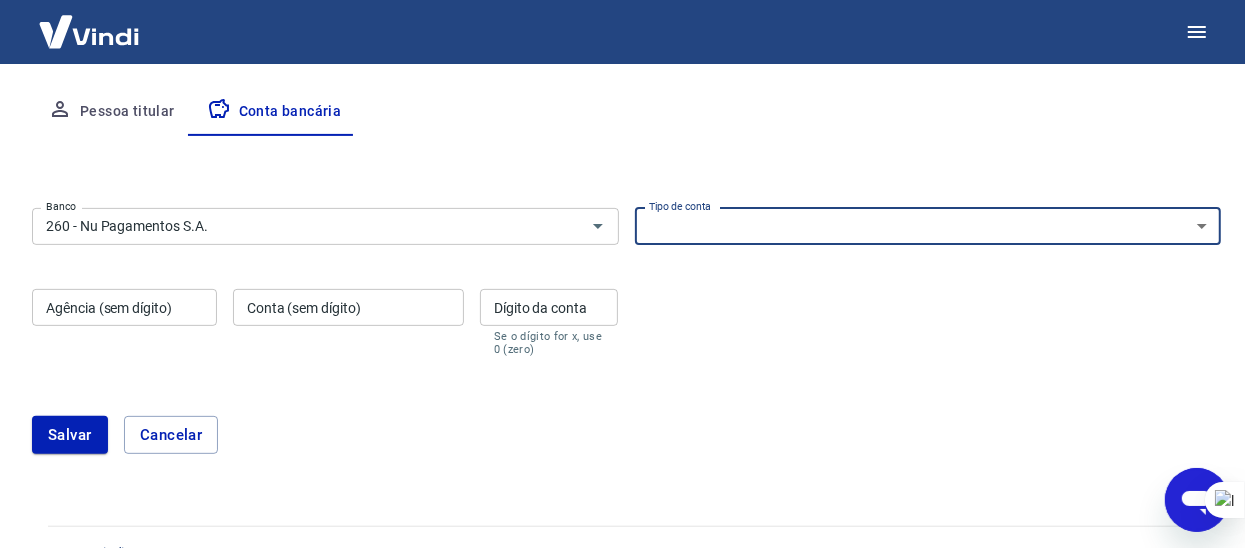 select on "1" 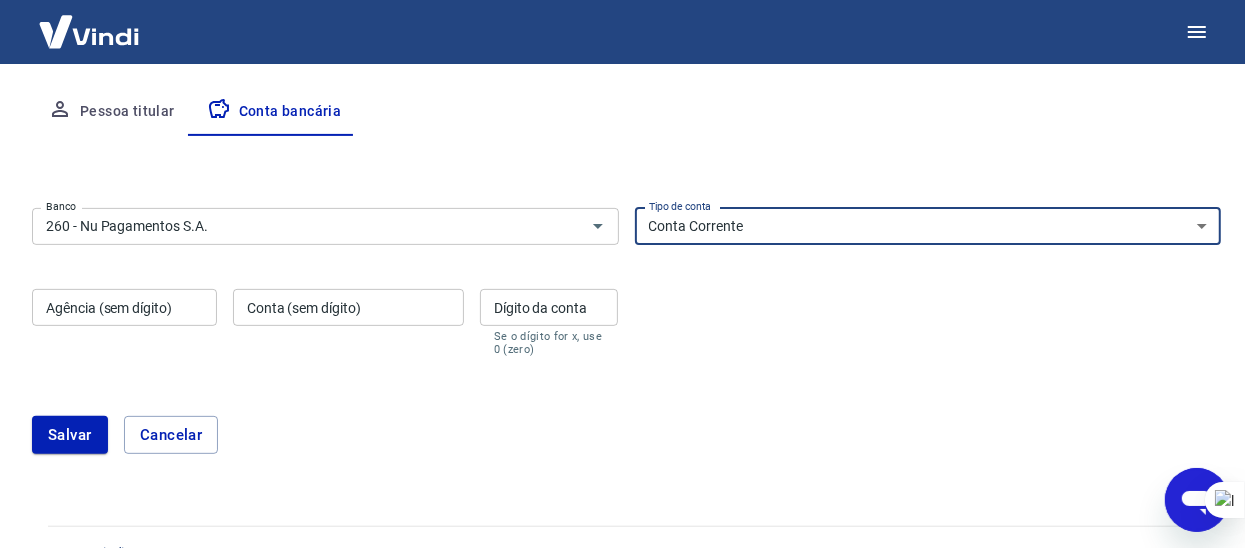 click on "Conta Corrente Conta Poupança" at bounding box center (928, 226) 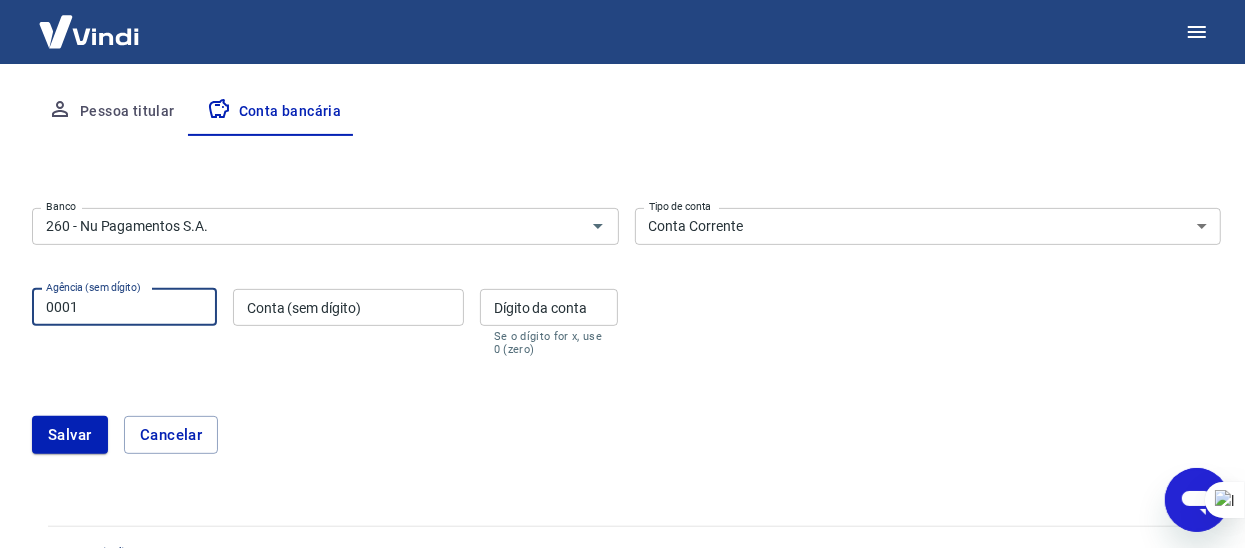 type on "0001" 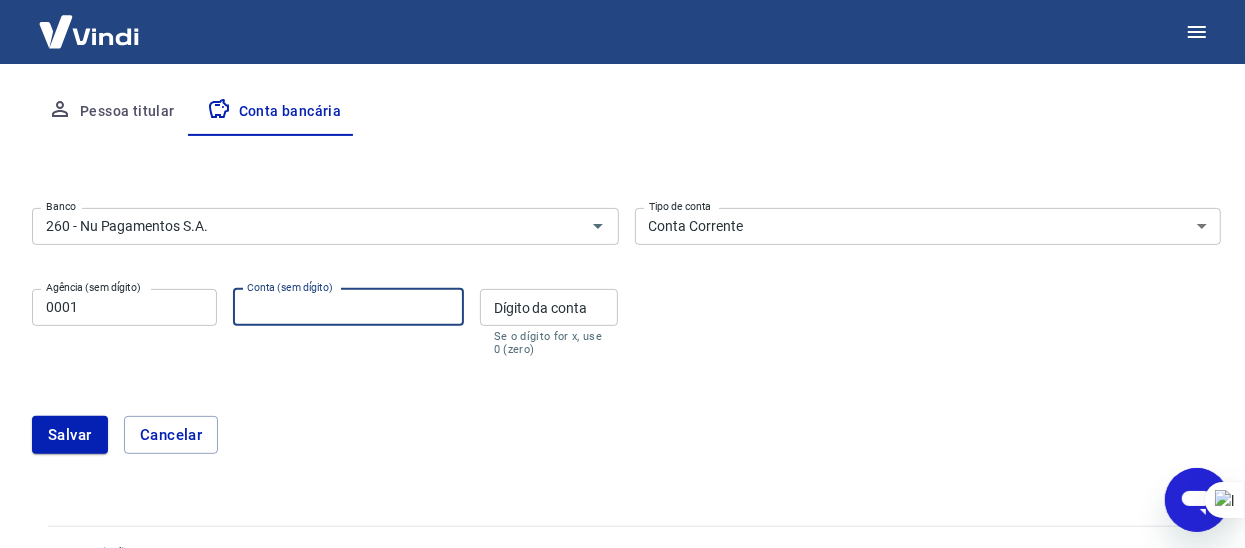 click on "Conta (sem dígito)" at bounding box center [348, 307] 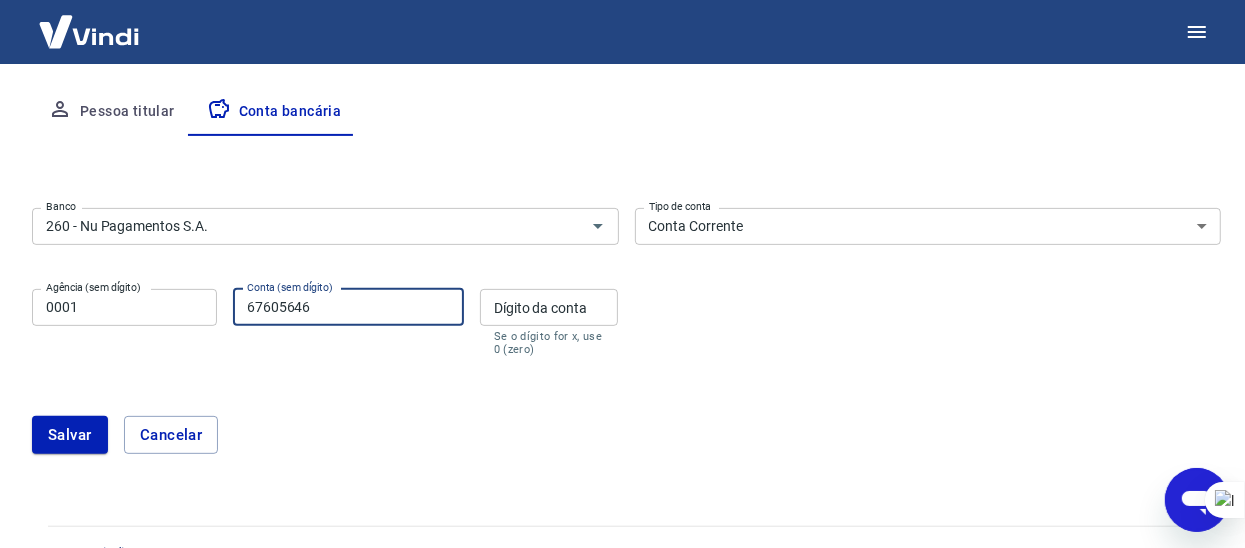 type on "67605646" 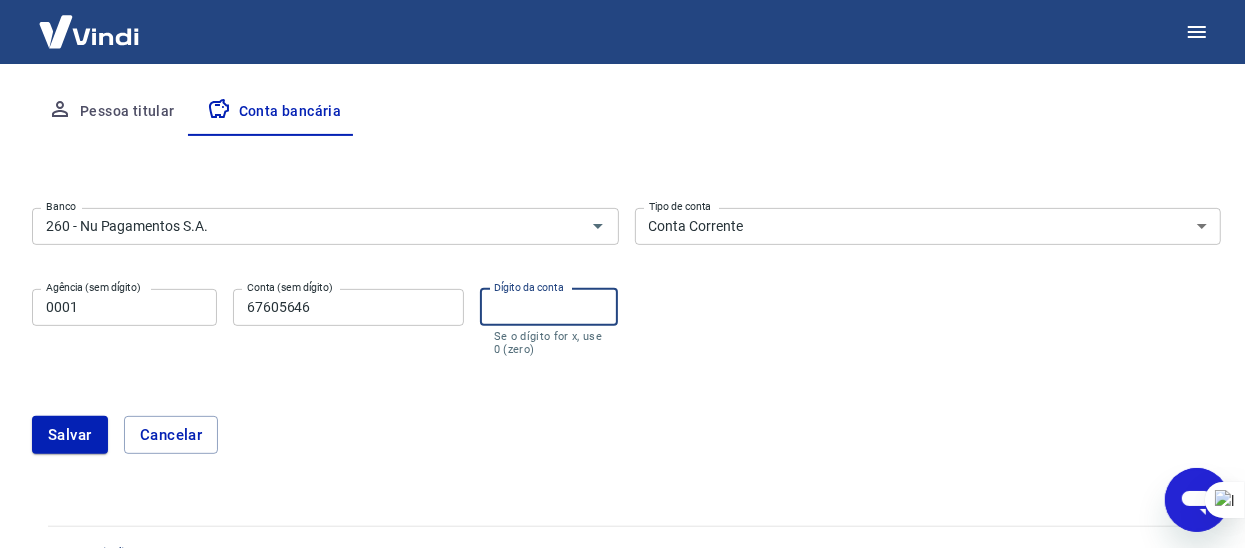 click on "Dígito da conta" at bounding box center (549, 307) 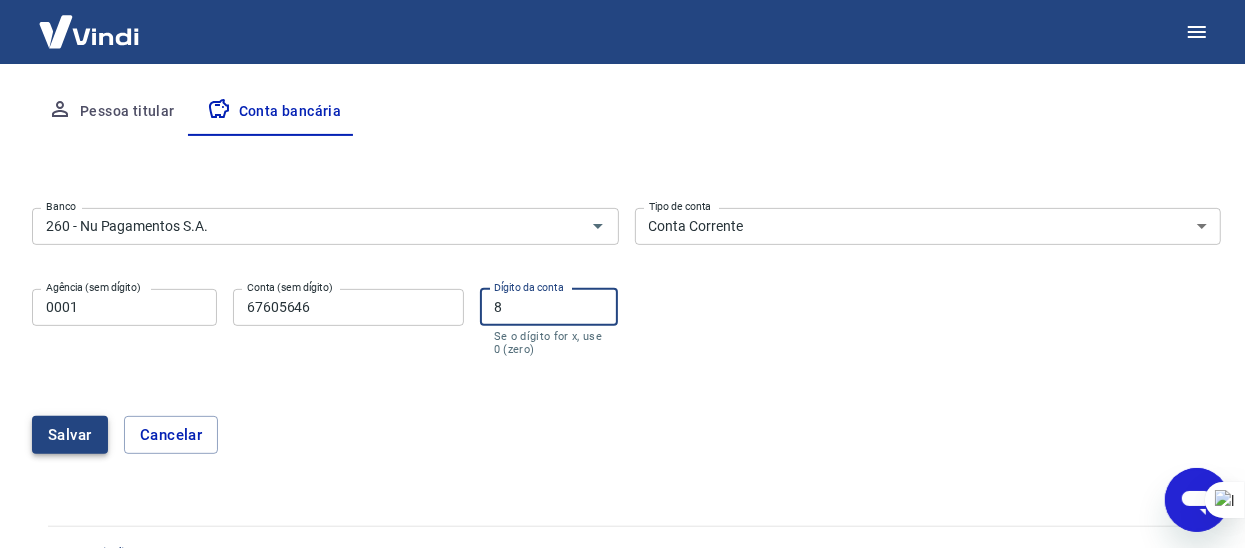 type on "8" 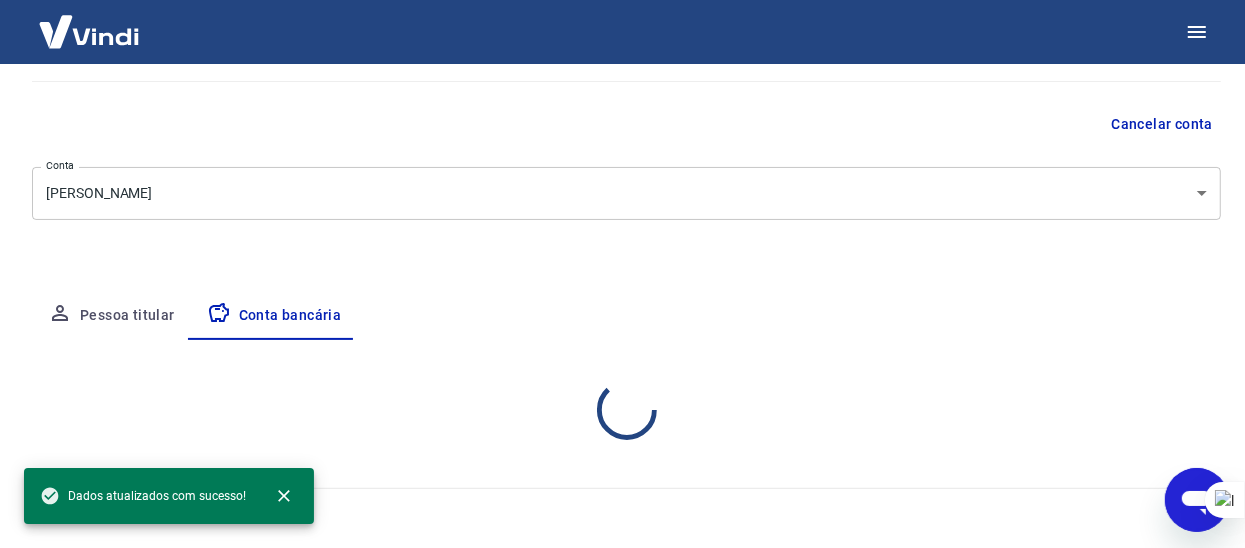 select on "1" 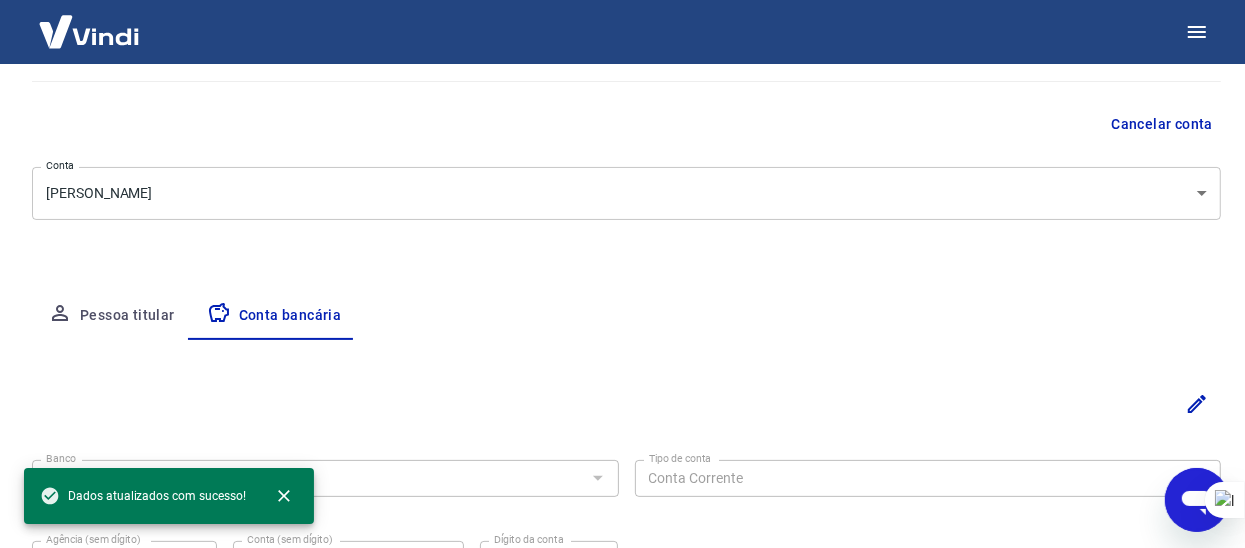 scroll, scrollTop: 371, scrollLeft: 0, axis: vertical 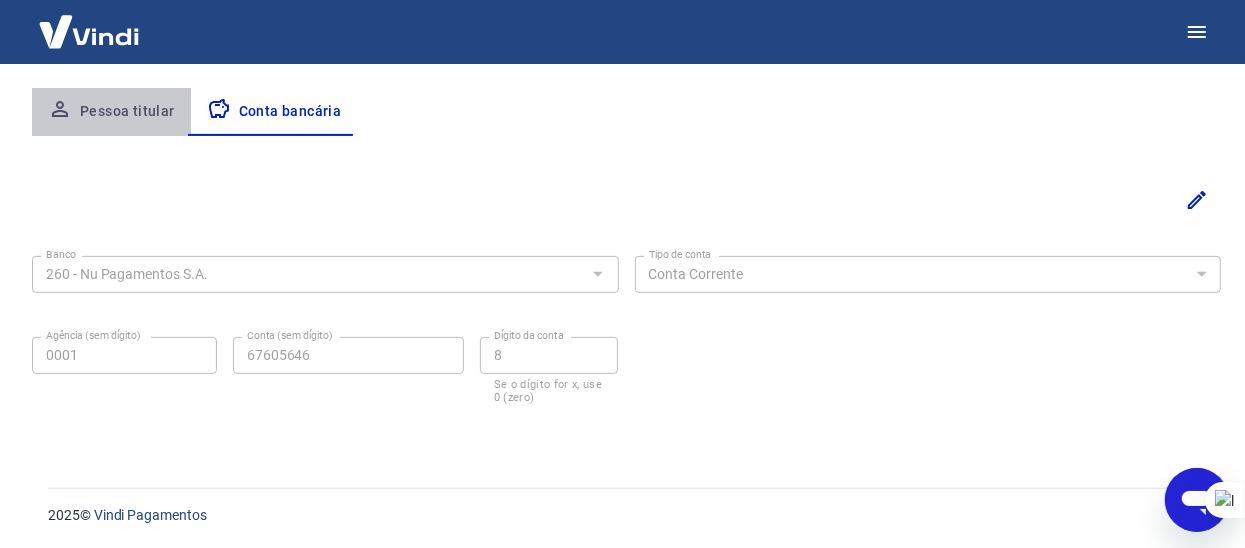 click on "Pessoa titular" at bounding box center [111, 112] 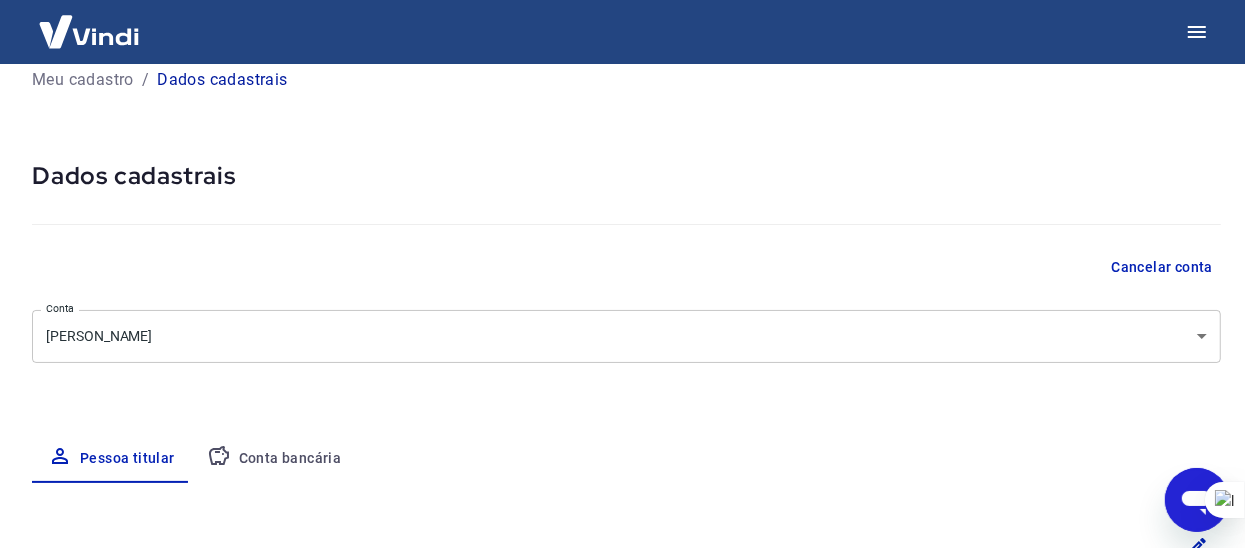 scroll, scrollTop: 0, scrollLeft: 0, axis: both 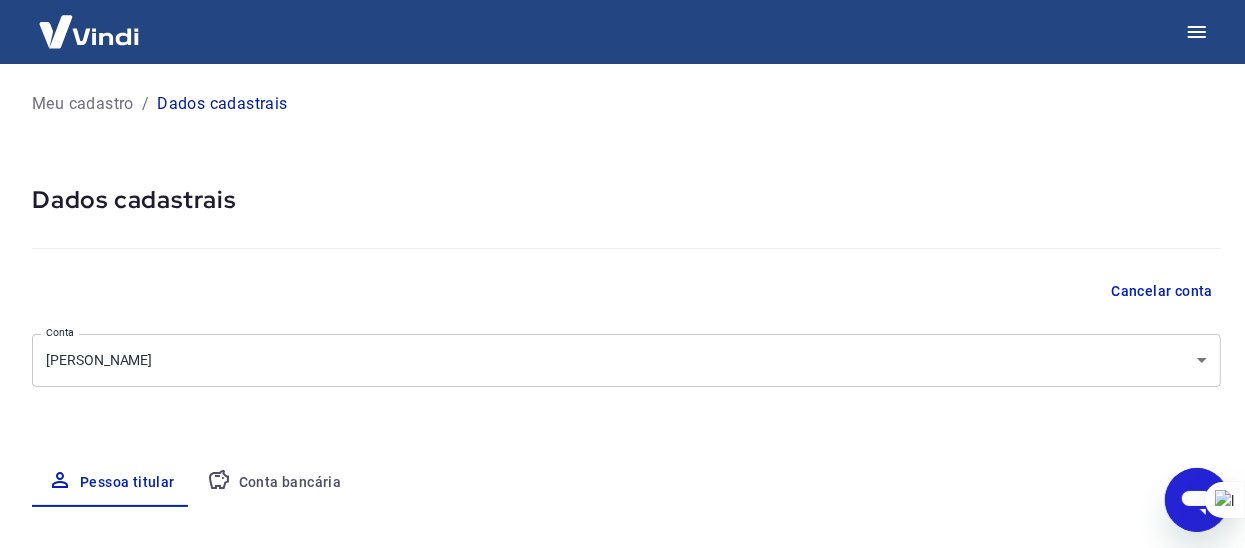click on "Conta bancária" at bounding box center (274, 483) 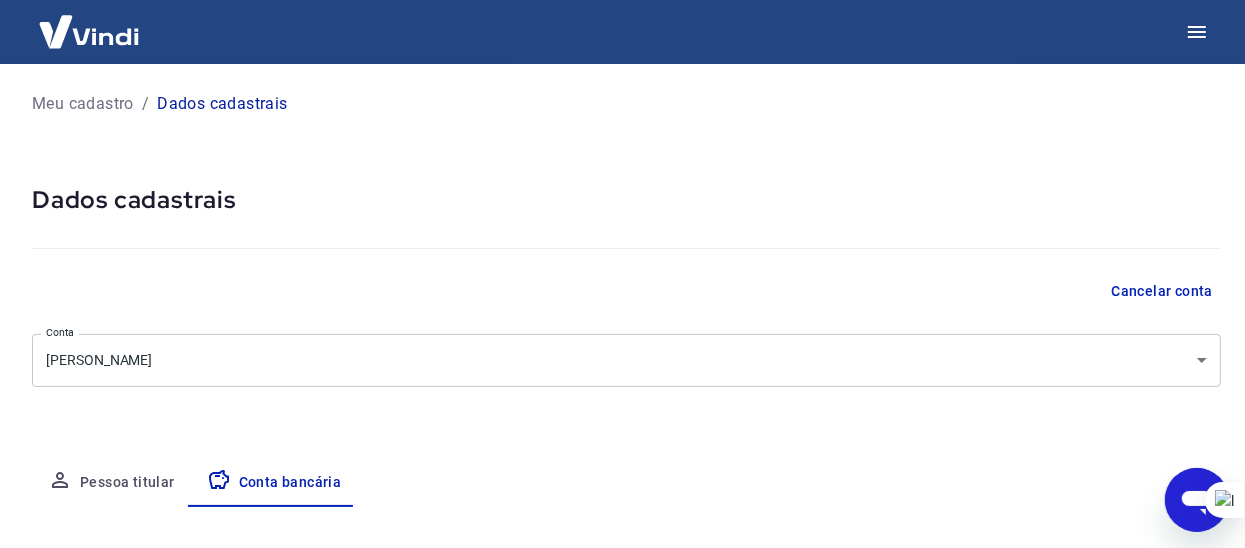 select on "1" 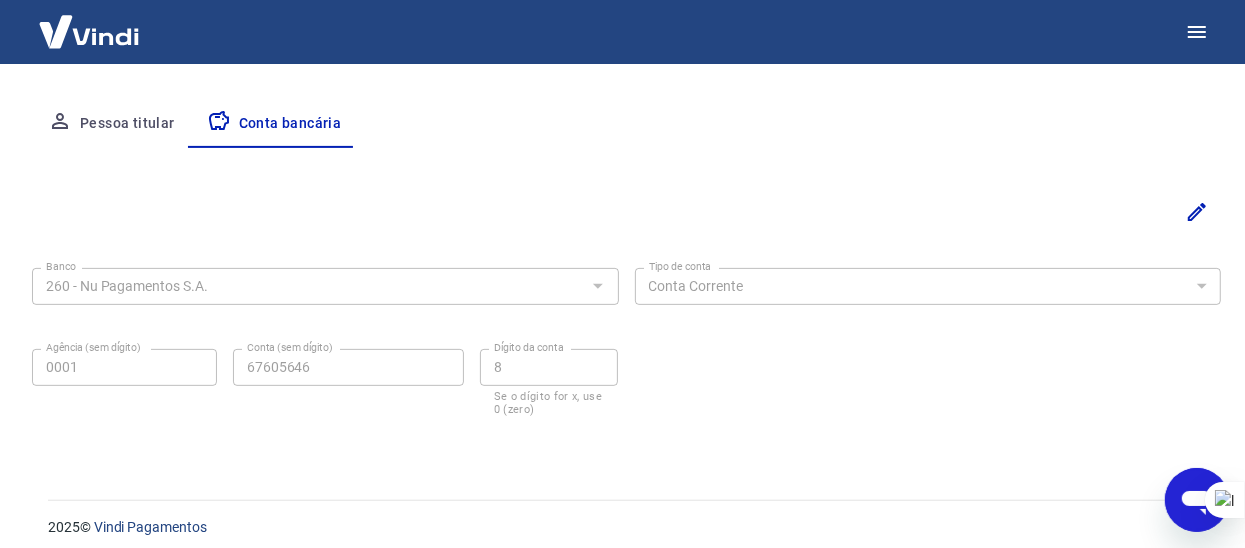 scroll, scrollTop: 371, scrollLeft: 0, axis: vertical 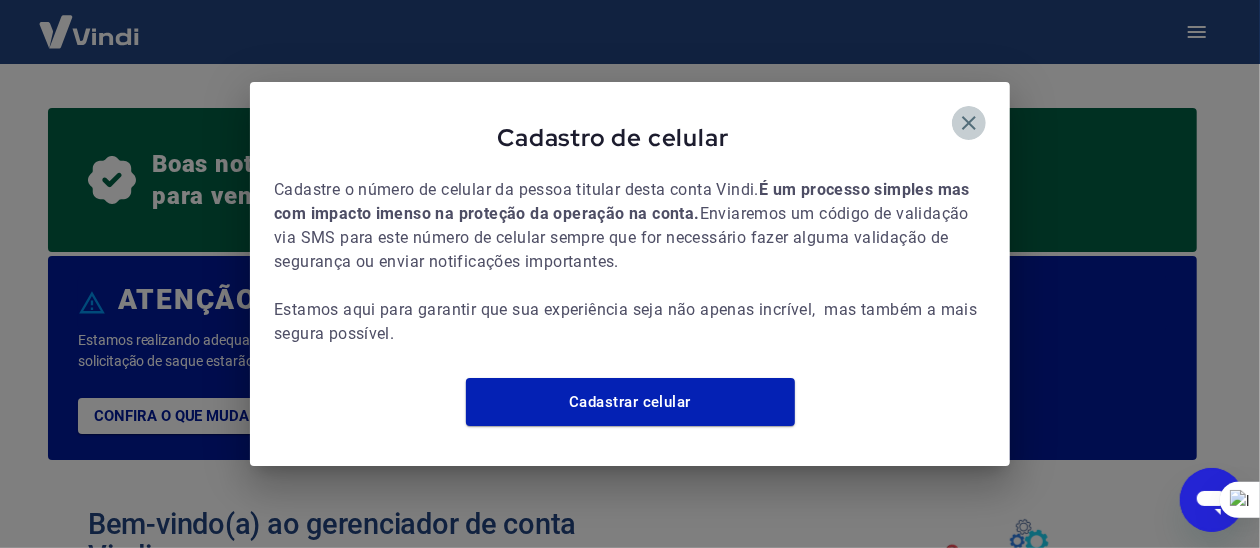 click 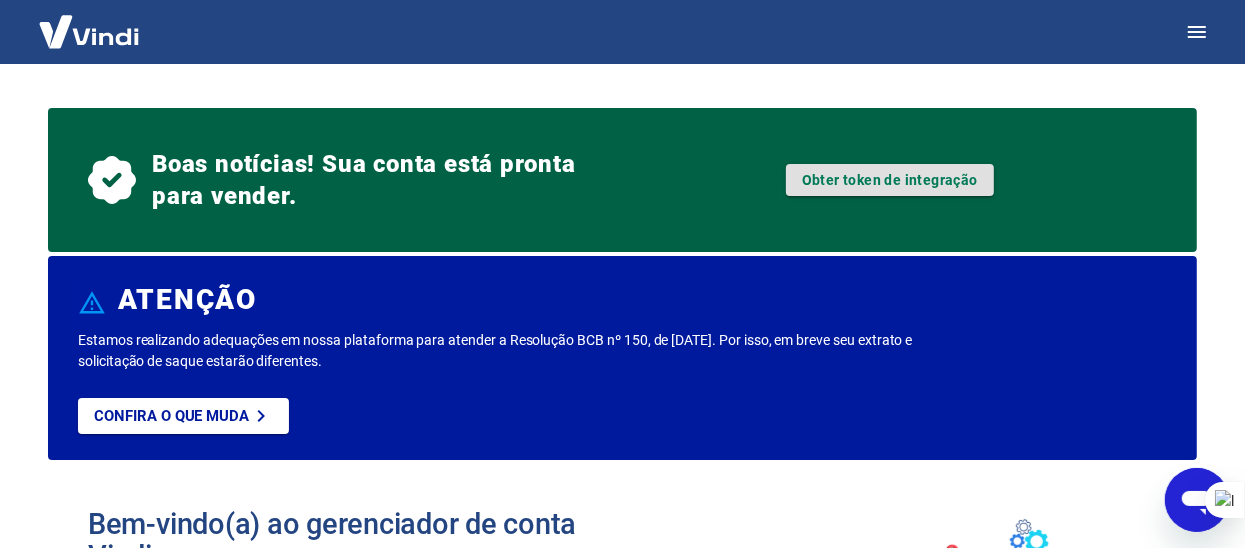 scroll, scrollTop: 0, scrollLeft: 0, axis: both 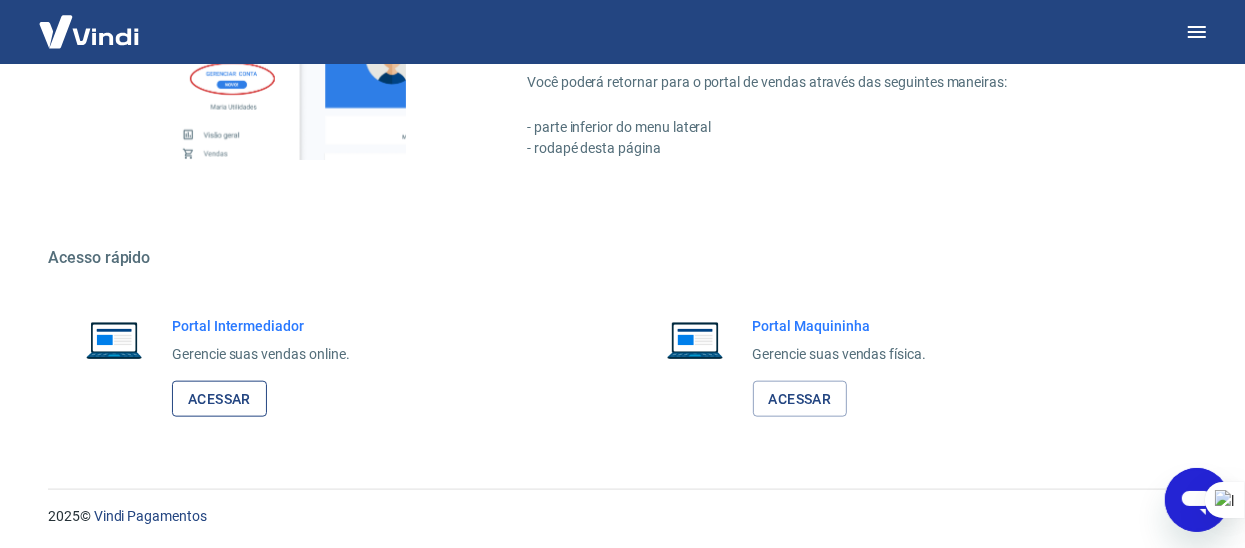 click on "Acessar" at bounding box center [219, 399] 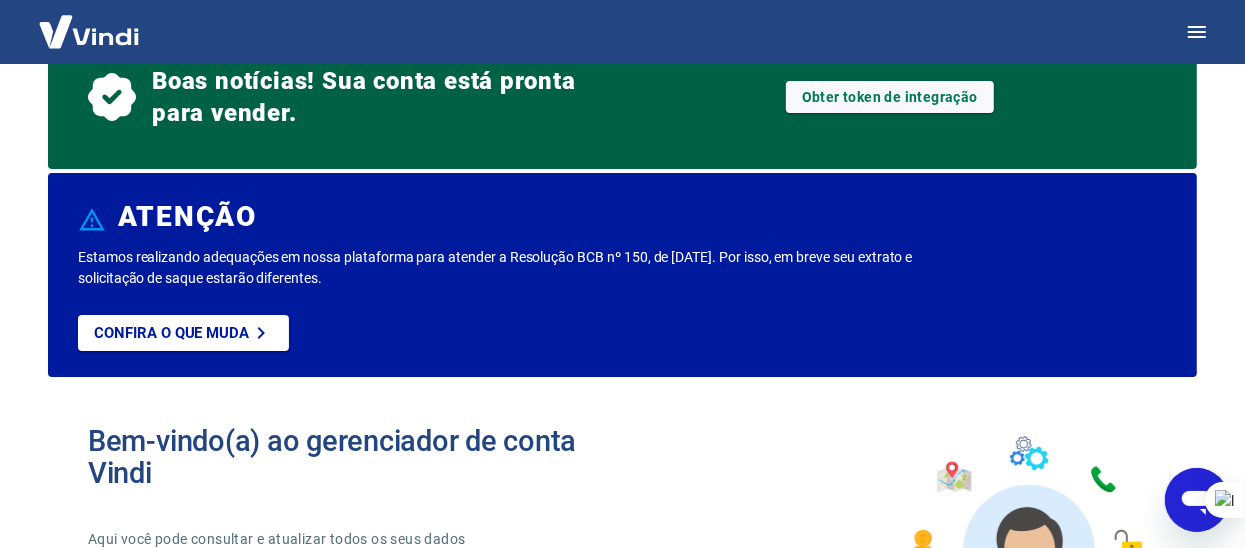 scroll, scrollTop: 0, scrollLeft: 0, axis: both 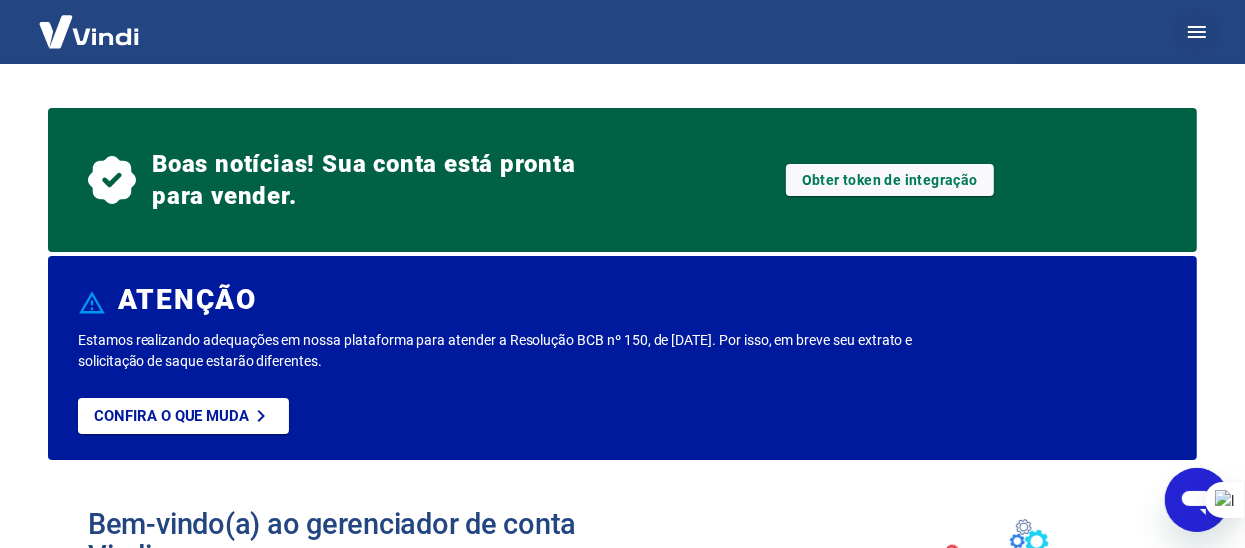 click 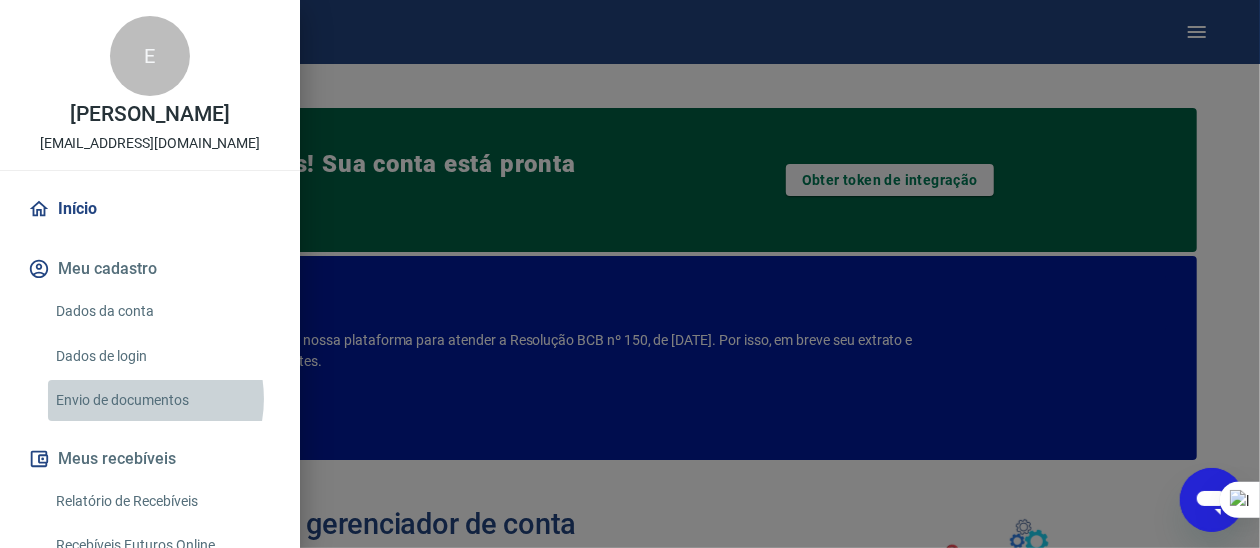 click on "Envio de documentos" at bounding box center [162, 400] 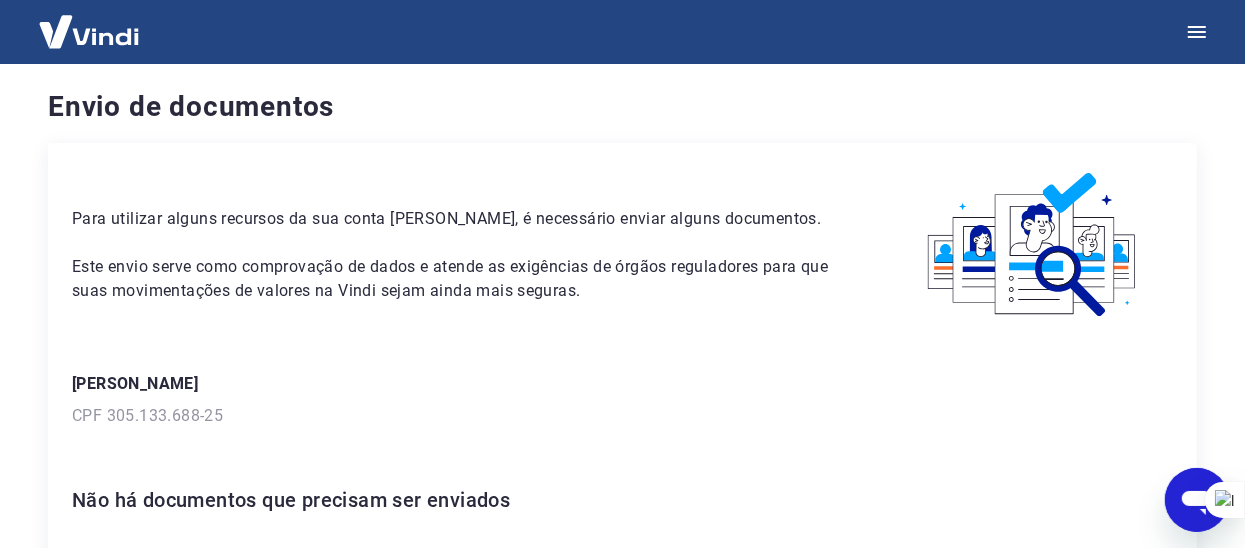 scroll, scrollTop: 0, scrollLeft: 0, axis: both 